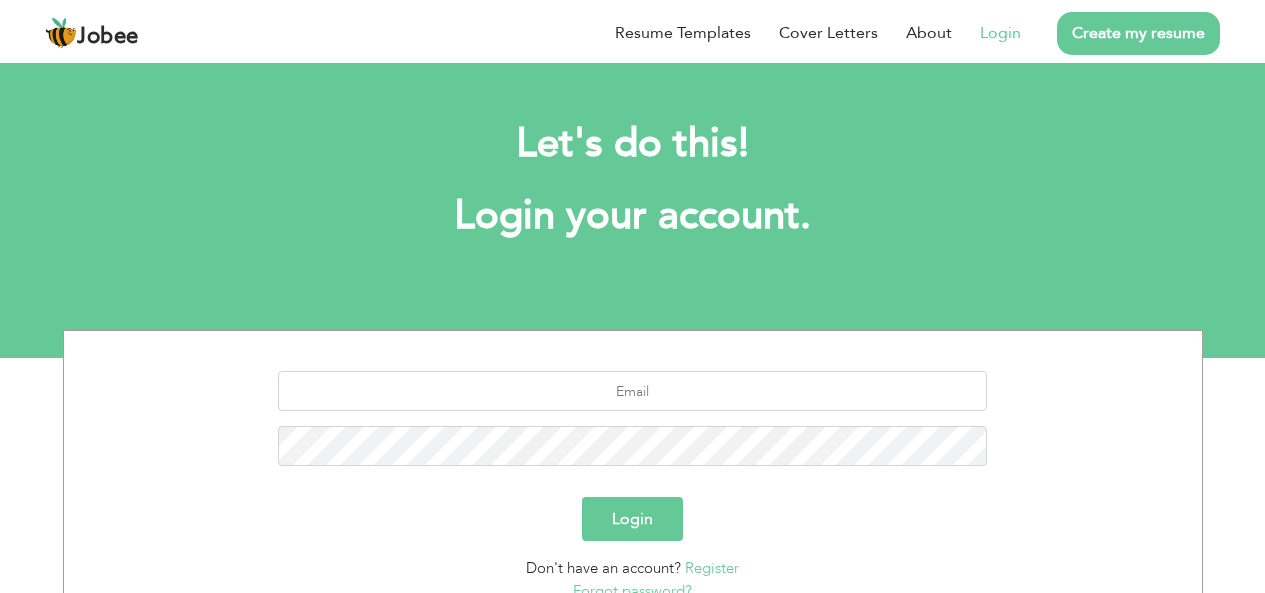 scroll, scrollTop: 0, scrollLeft: 0, axis: both 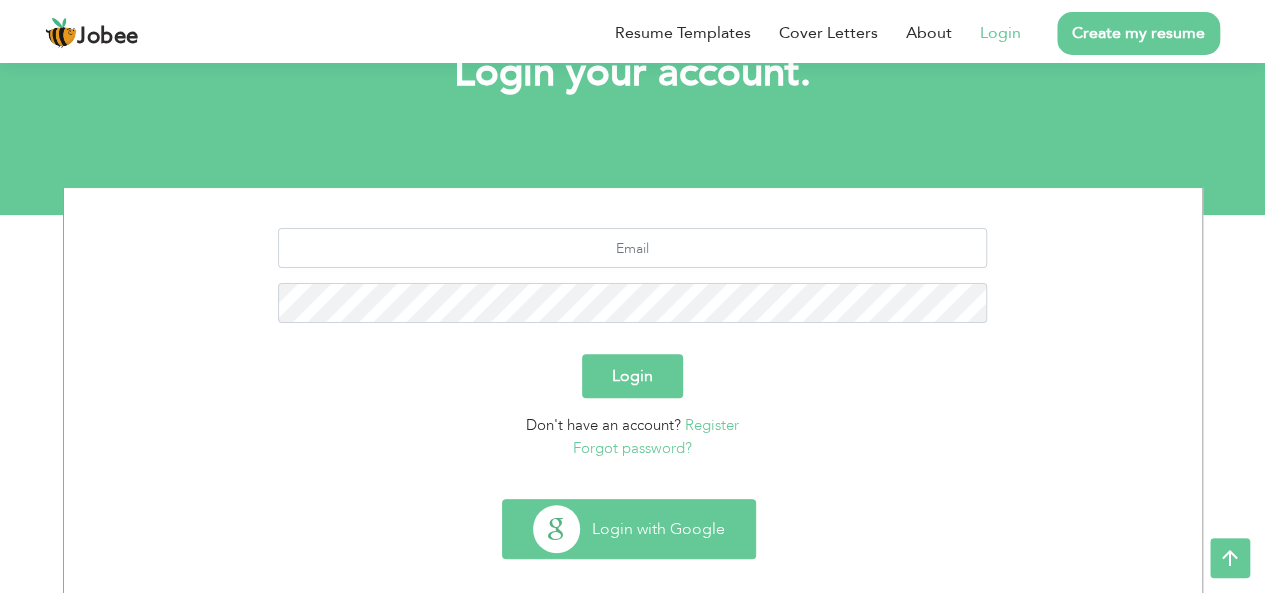 click on "Login with Google" at bounding box center (629, 529) 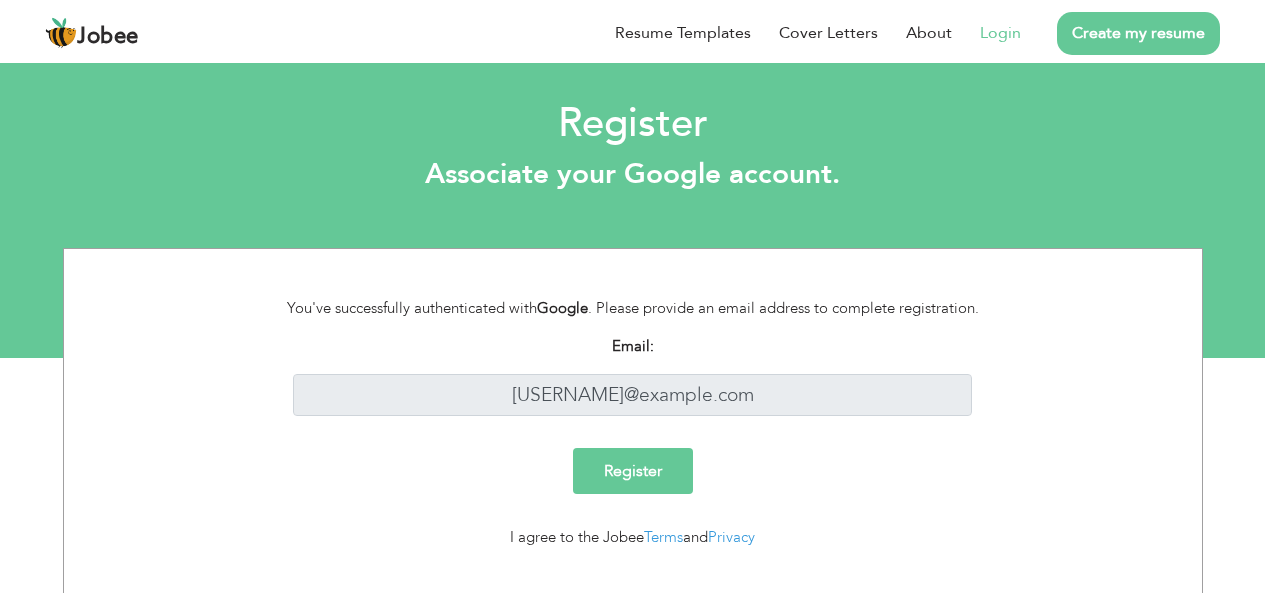 scroll, scrollTop: 0, scrollLeft: 0, axis: both 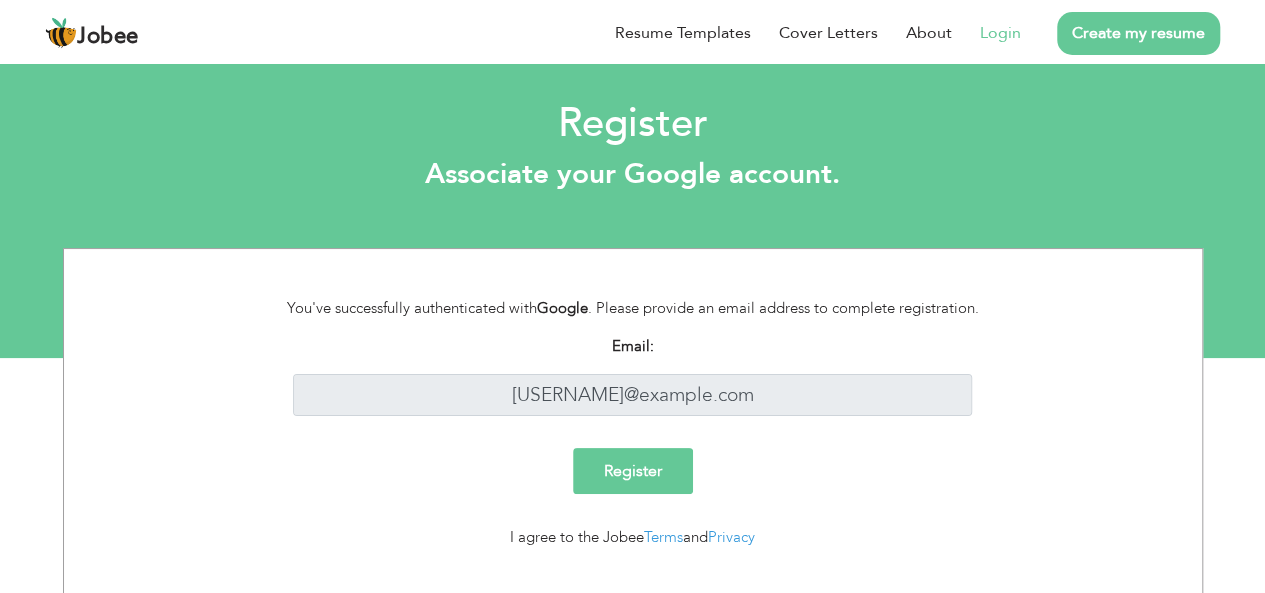 click on "Register" at bounding box center [633, 471] 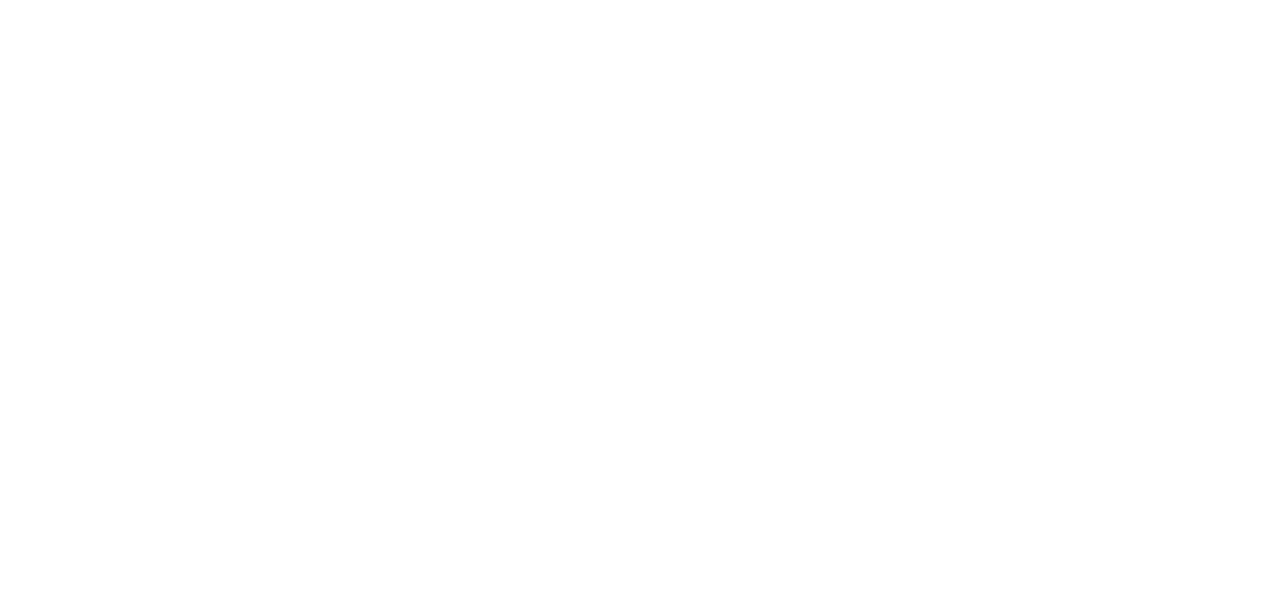 scroll, scrollTop: 0, scrollLeft: 0, axis: both 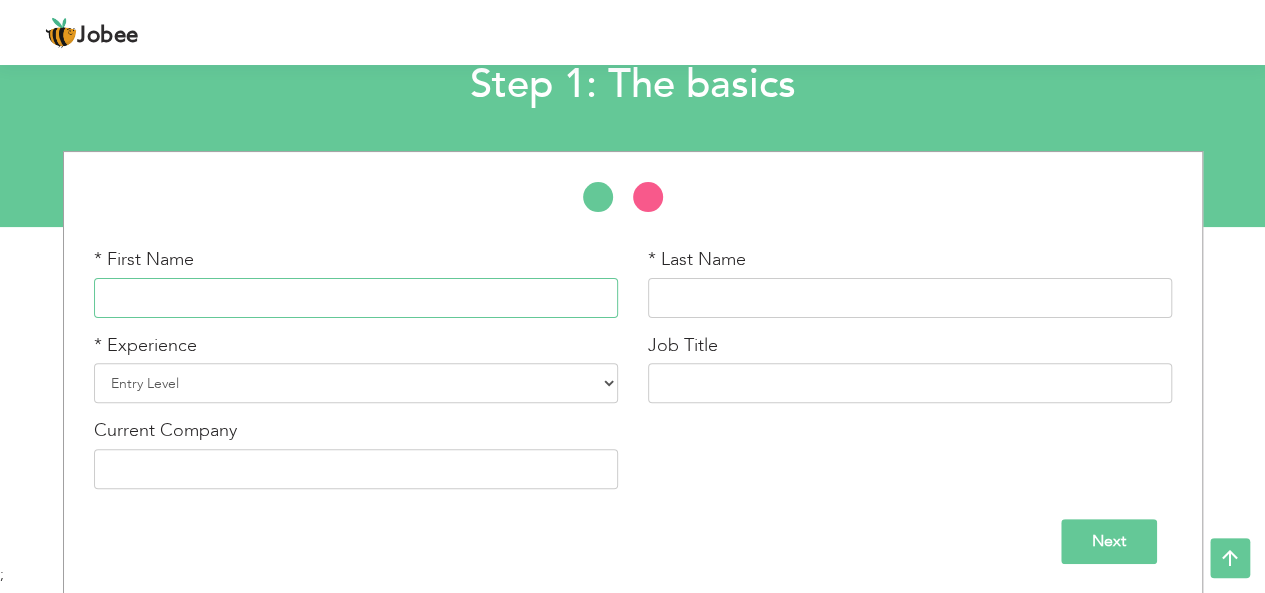 click at bounding box center [356, 298] 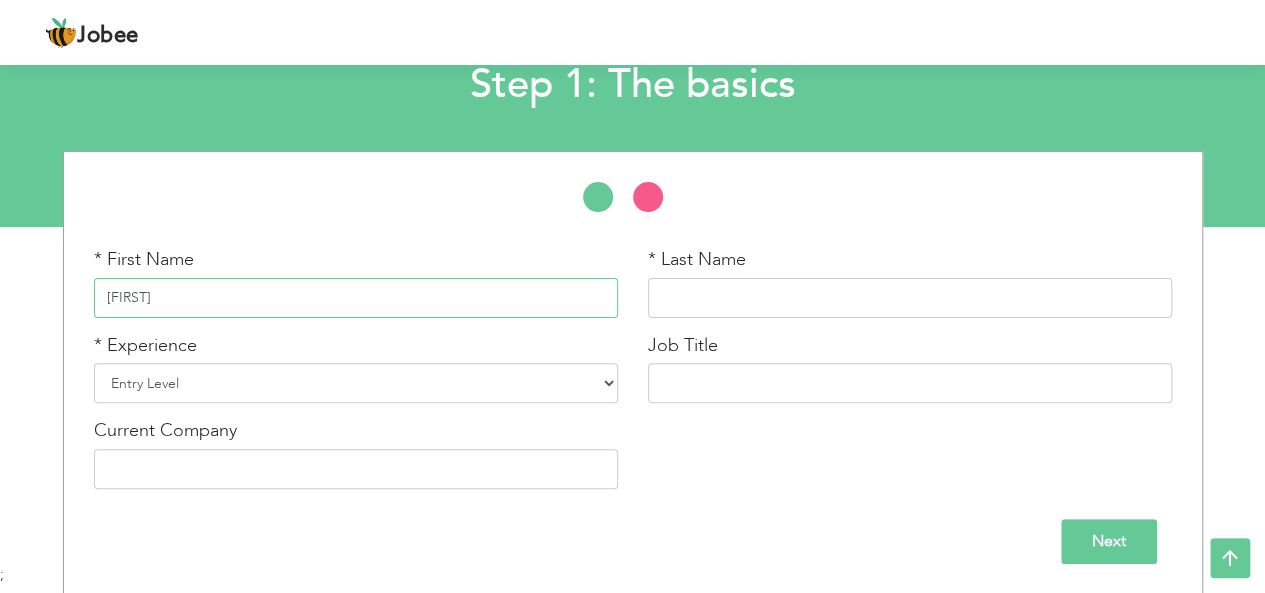 type on "Adeel" 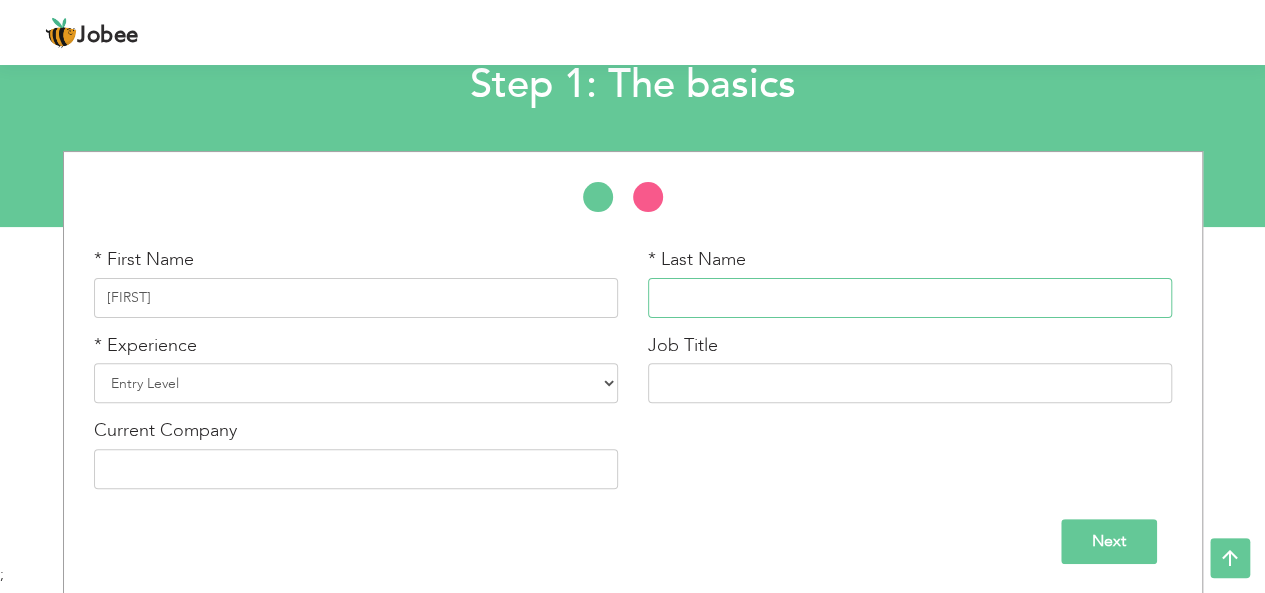 click at bounding box center [910, 298] 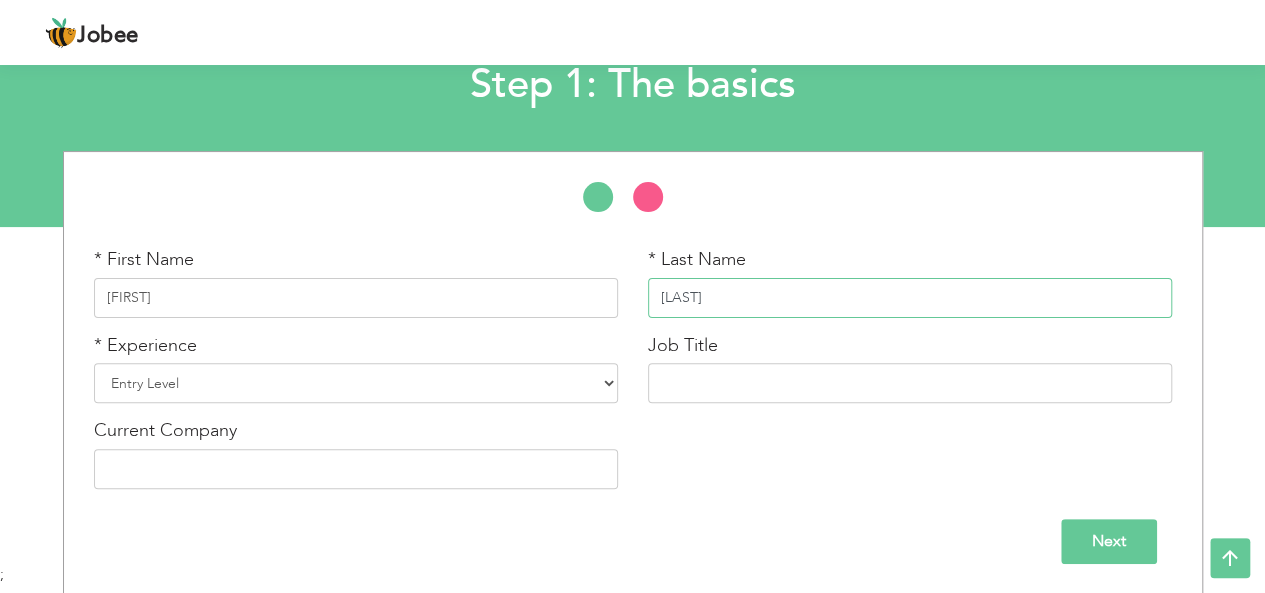 type on "[LAST]" 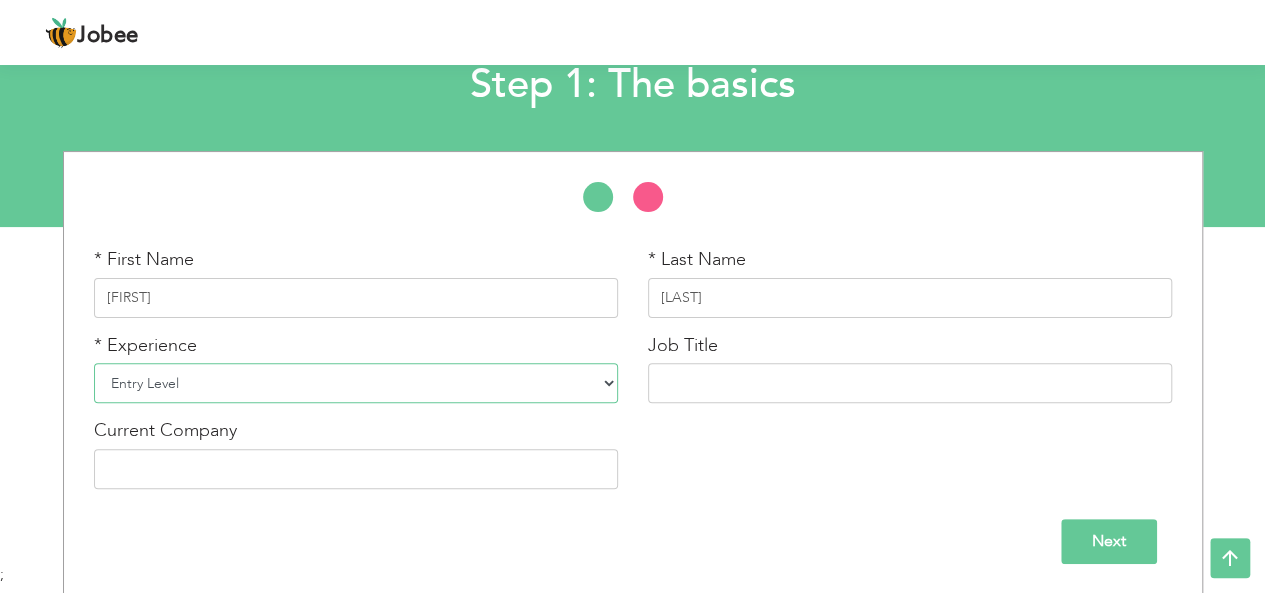 click on "Entry Level
Less than 1 Year
1 Year
2 Years
3 Years
4 Years
5 Years
6 Years
7 Years
8 Years
9 Years
10 Years
11 Years
12 Years
13 Years
14 Years
15 Years
16 Years
17 Years
18 Years
19 Years
20 Years
21 Years
22 Years
23 Years
24 Years
25 Years
26 Years
27 Years
28 Years
29 Years
30 Years
31 Years
32 Years
33 Years
34 Years
35 Years
More than 35 Years" at bounding box center [356, 383] 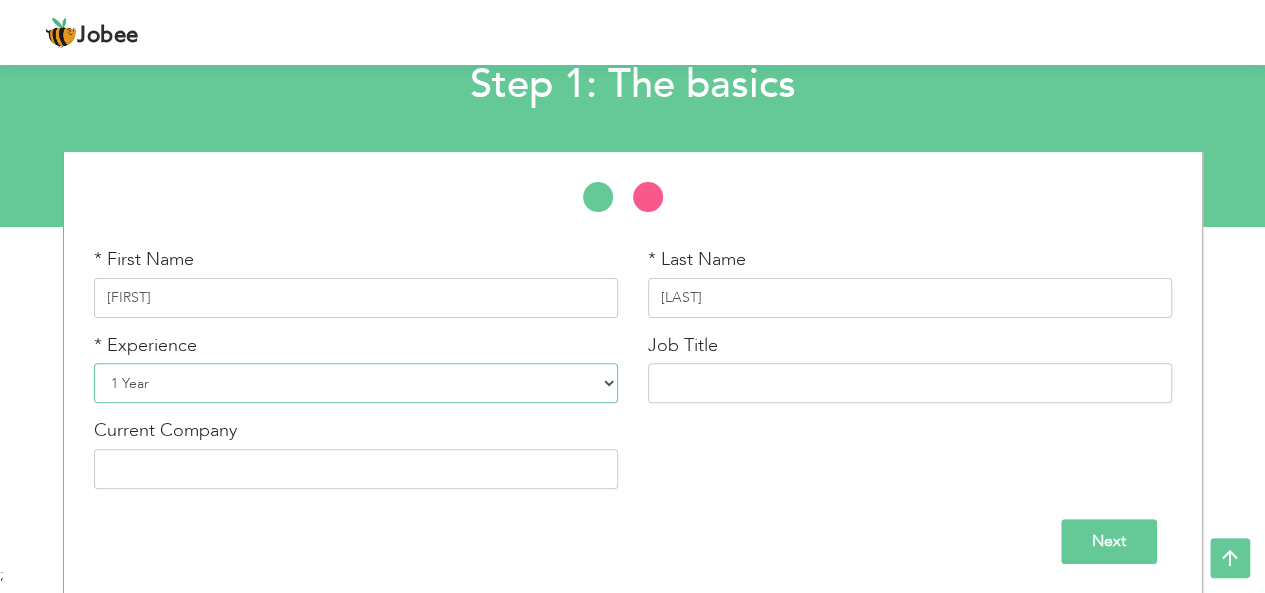 click on "Entry Level
Less than 1 Year
1 Year
2 Years
3 Years
4 Years
5 Years
6 Years
7 Years
8 Years
9 Years
10 Years
11 Years
12 Years
13 Years
14 Years
15 Years
16 Years
17 Years
18 Years
19 Years
20 Years
21 Years
22 Years
23 Years
24 Years
25 Years
26 Years
27 Years
28 Years
29 Years
30 Years
31 Years
32 Years
33 Years
34 Years
35 Years
More than 35 Years" at bounding box center [356, 383] 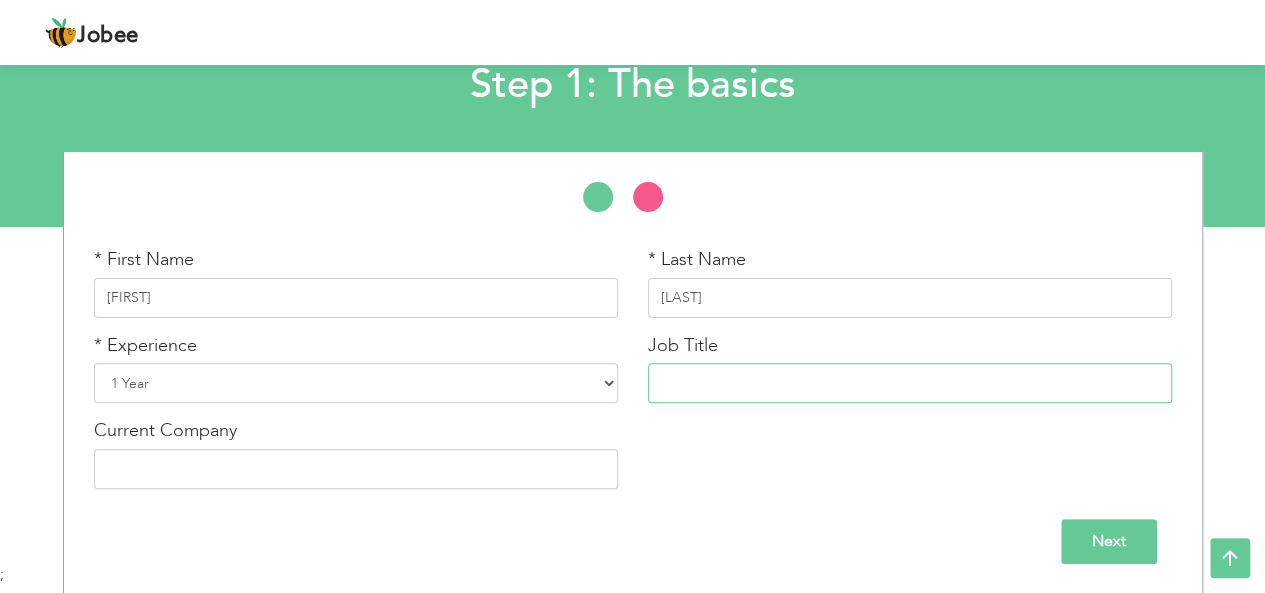 click at bounding box center (910, 383) 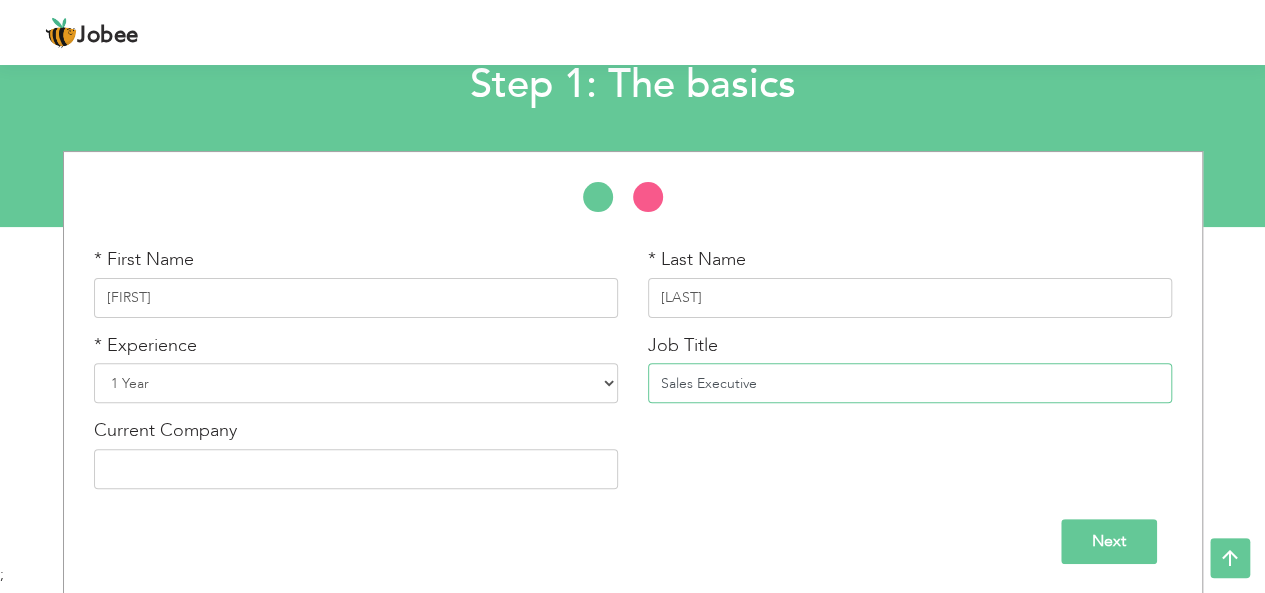 type on "Sales Executive" 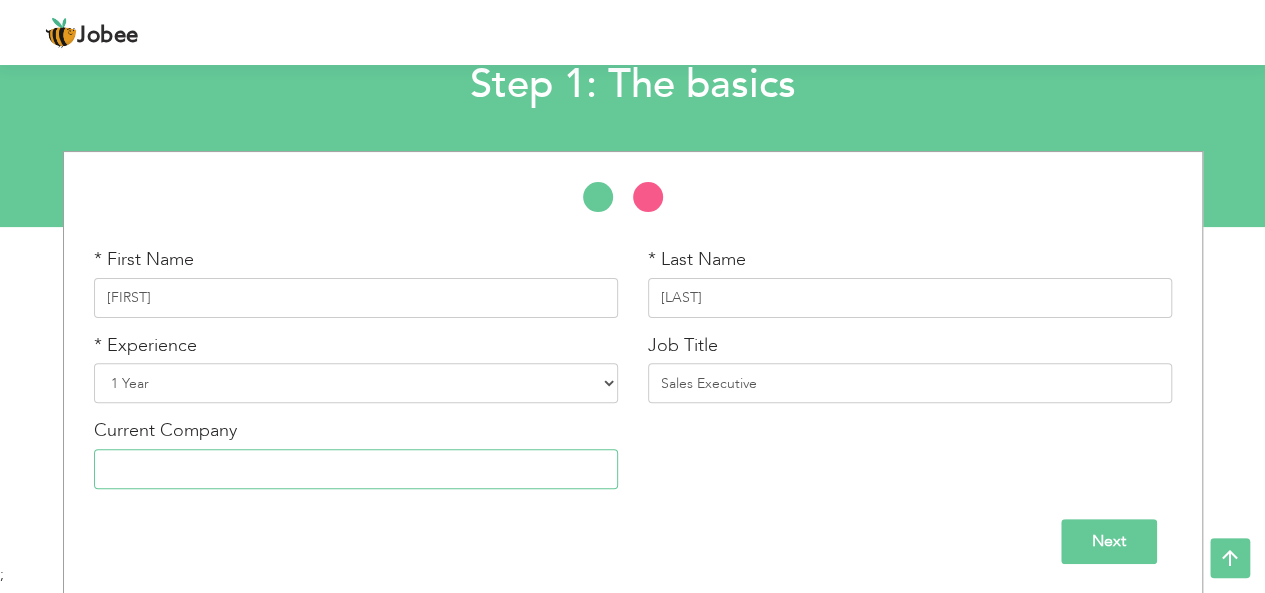 click at bounding box center [356, 469] 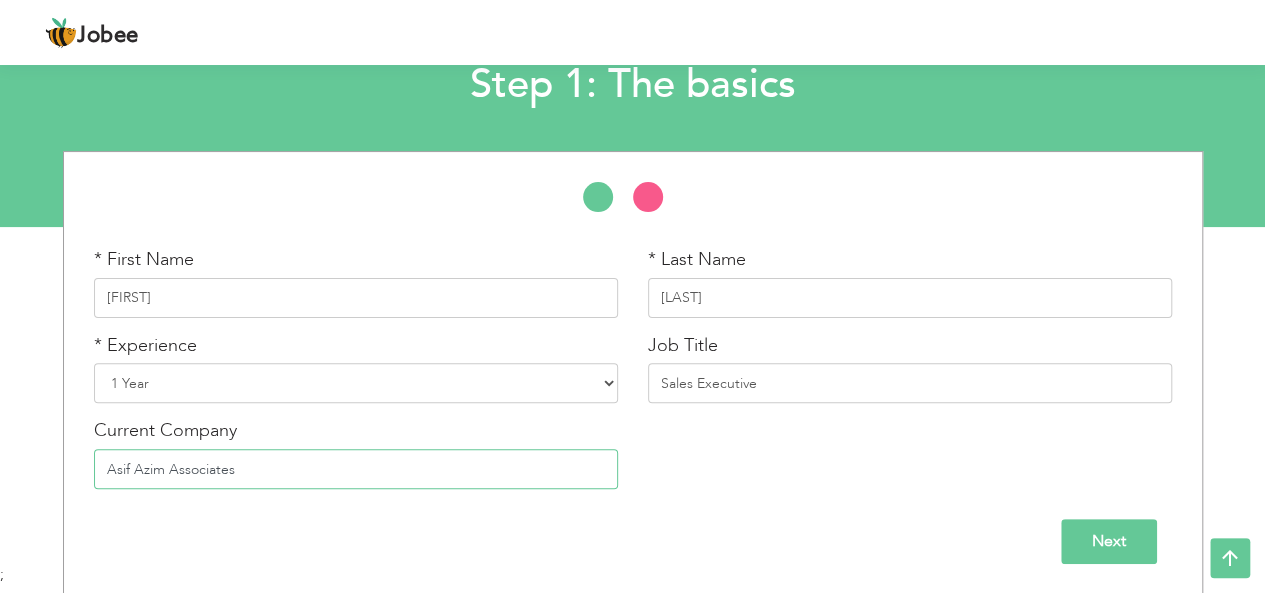 type on "Asif Azim Associates" 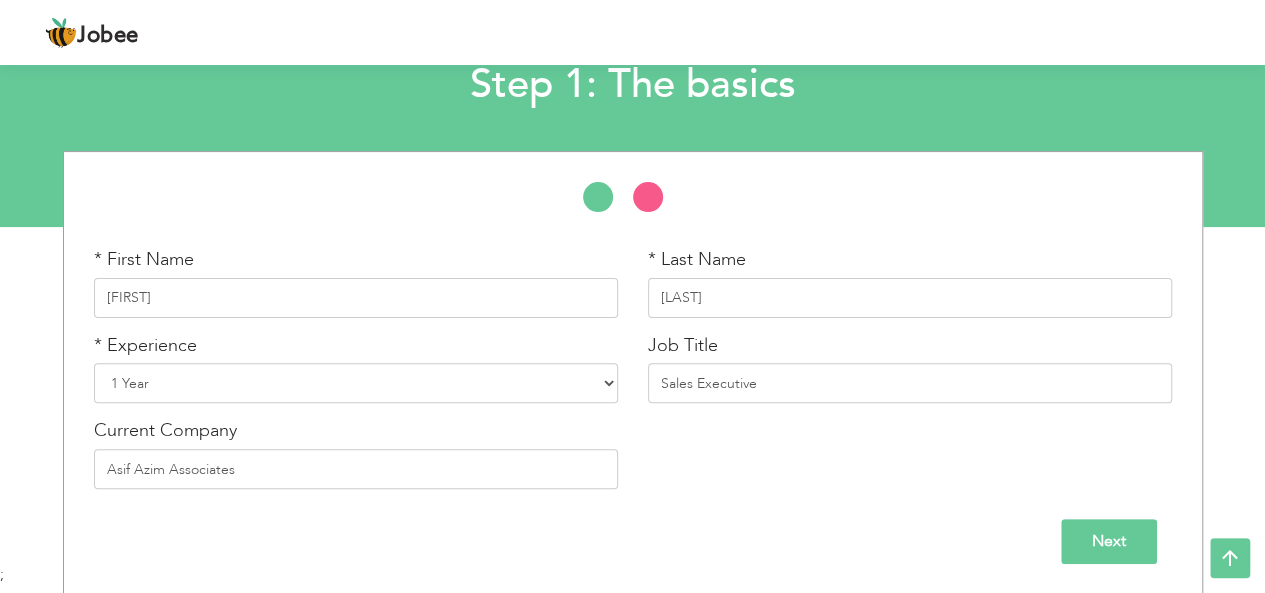 click on "Next" at bounding box center [1109, 541] 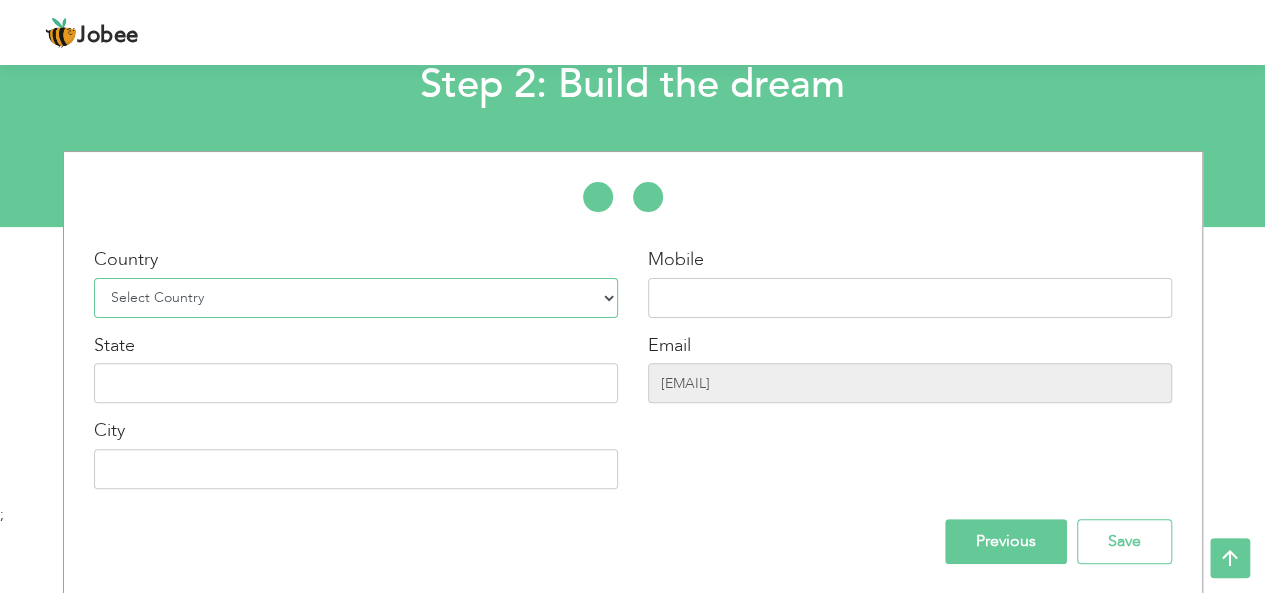 click on "Select Country
Afghanistan
Albania
Algeria
American Samoa
Andorra
Angola
Anguilla
Antarctica
Antigua and Barbuda
Argentina
Armenia
Aruba
Australia
Austria
Azerbaijan
Bahamas
Bahrain
Bangladesh
Barbados
Belarus
Belgium
Belize
Benin
Bermuda
Bhutan
Bolivia
Bosnia-Herzegovina
Botswana
Bouvet Island
Brazil
British Indian Ocean Territory
Brunei Darussalam
Bulgaria
Burkina Faso
Burundi
Cambodia
Cameroon
Canada
Cape Verde
Cayman Islands
Central African Republic
Chad
Chile
China
Christmas Island
Cocos (Keeling) Islands
Colombia
Comoros
Congo
Congo, Dem. Republic
Cook Islands
Costa Rica
Croatia
Cuba
Cyprus
Czech Rep
Denmark
Djibouti
Dominica
Dominican Republic
Ecuador
Egypt
El Salvador
Equatorial Guinea
Eritrea
Estonia
Ethiopia
European Union
Falkland Islands (Malvinas)
Faroe Islands
Fiji
Finland
France
French Guiana
French Southern Territories
Gabon
Gambia
Georgia" at bounding box center (356, 298) 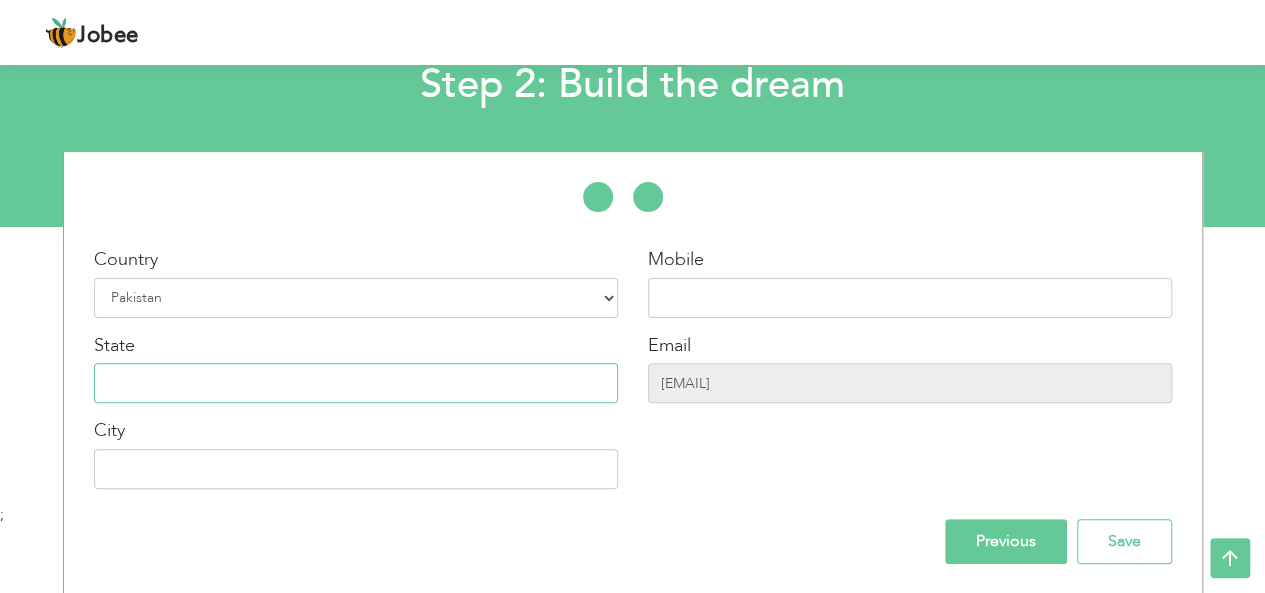 click at bounding box center (356, 383) 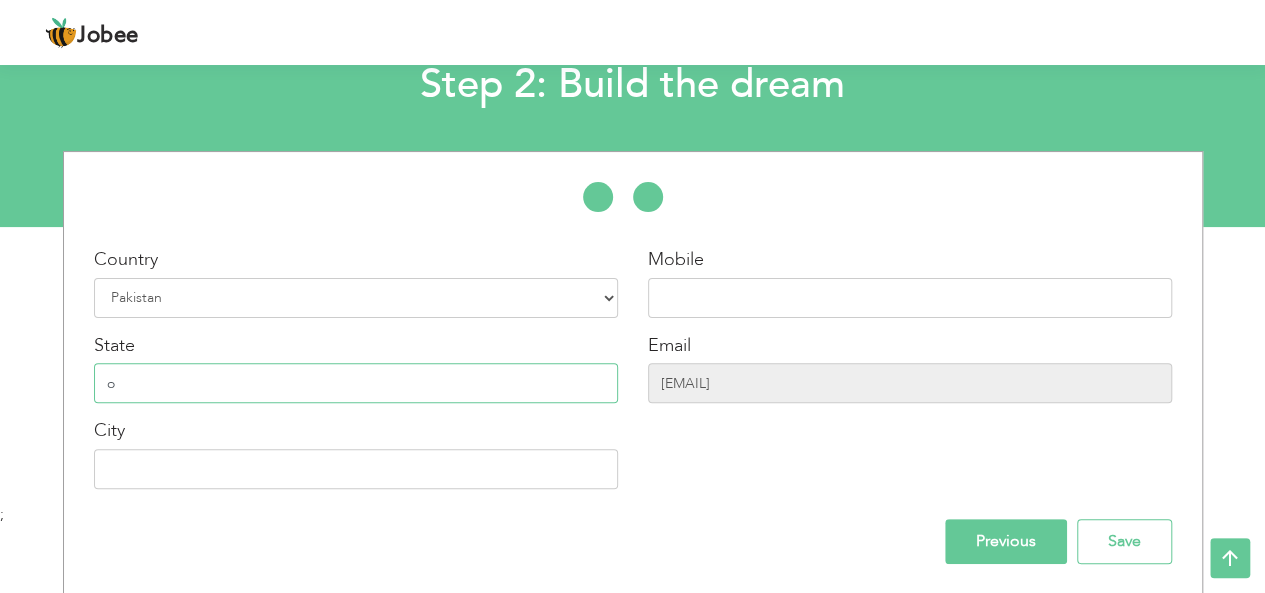 paste on "Hassan" 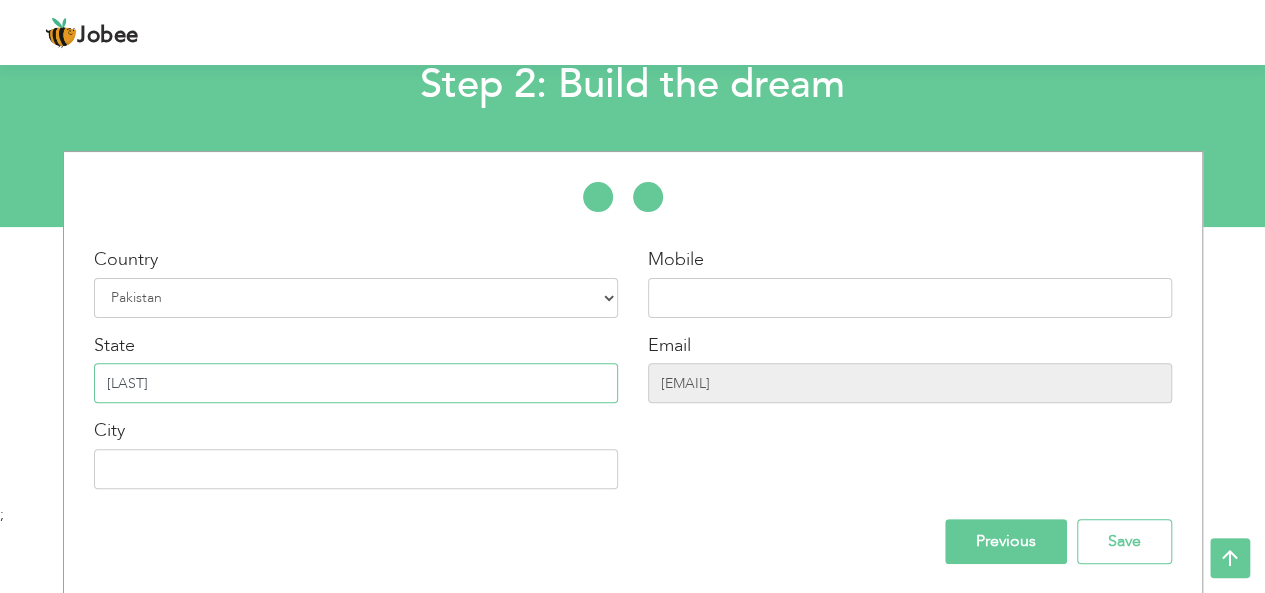 type on "o" 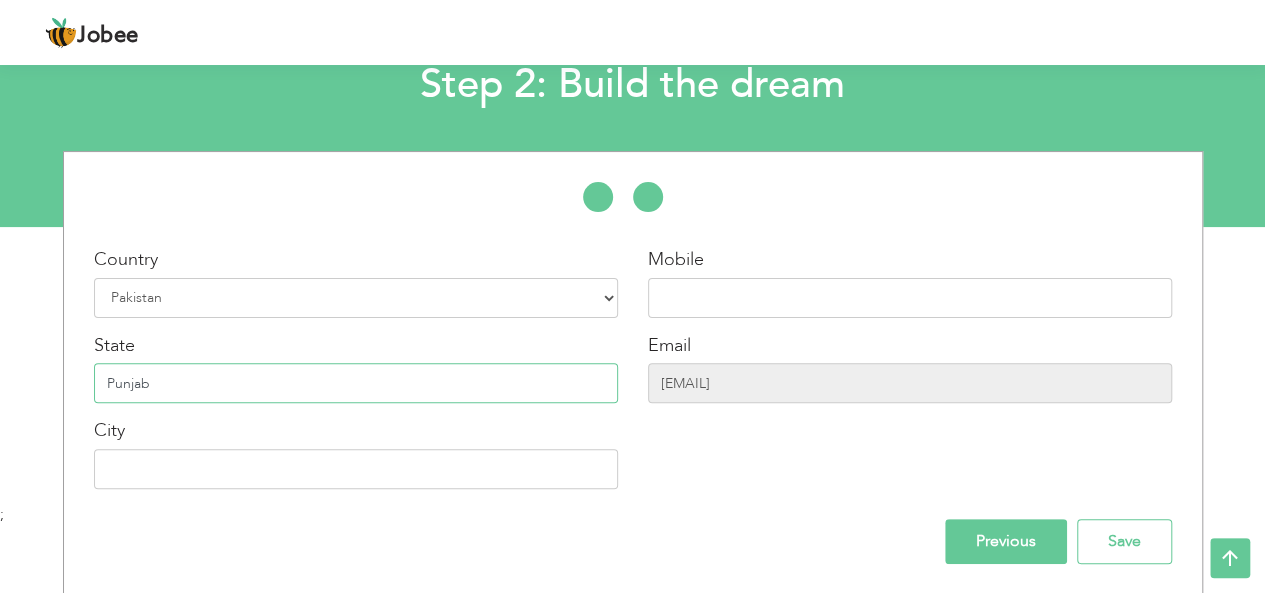 type on "Punjab" 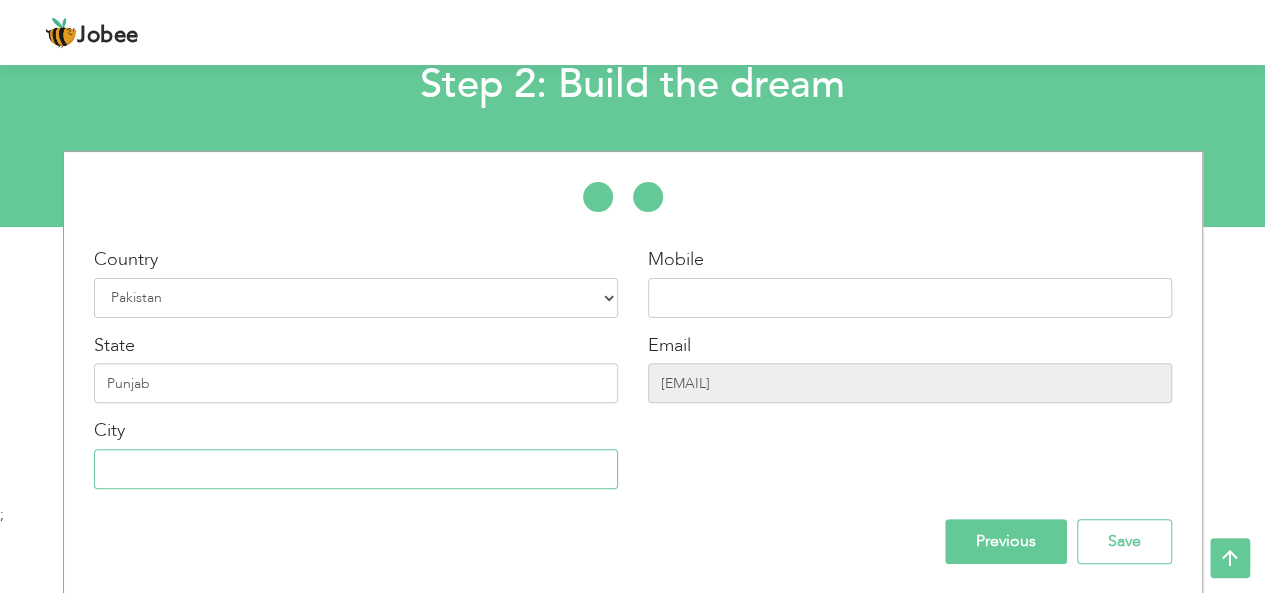 click at bounding box center (356, 469) 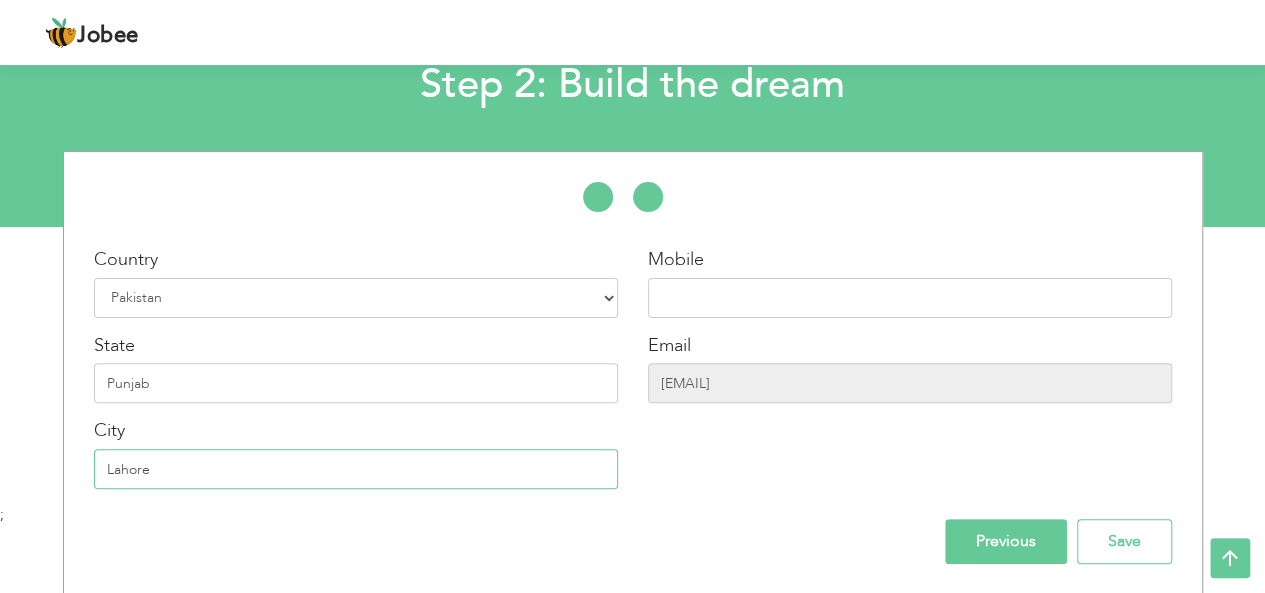 type on "Lahore" 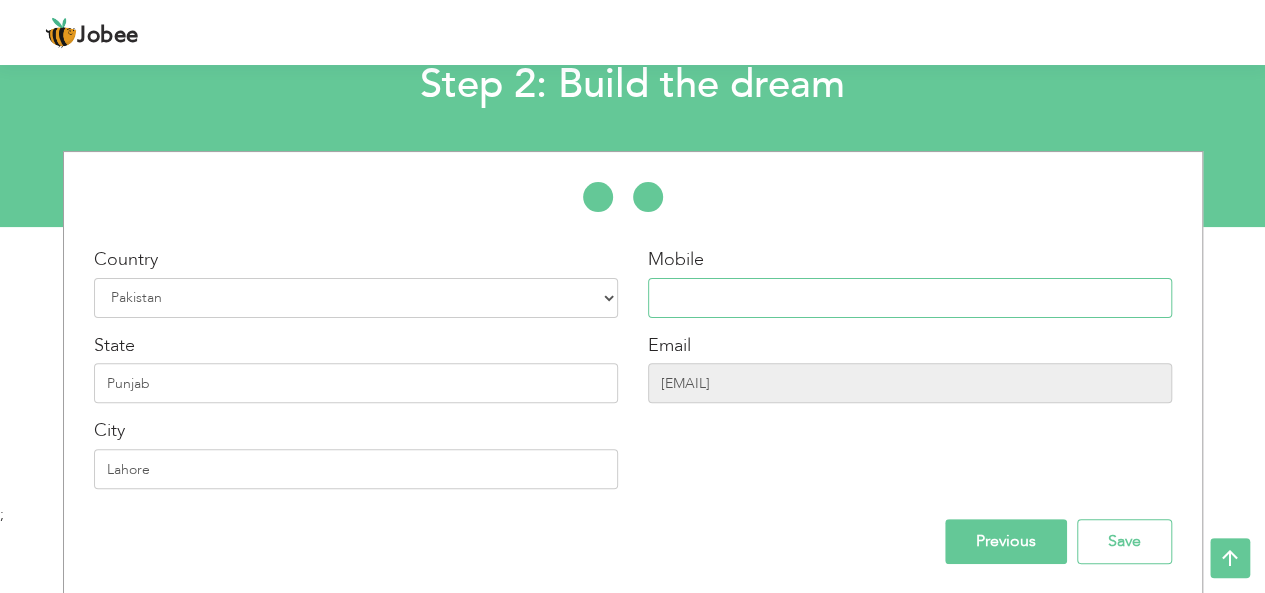 click at bounding box center (910, 298) 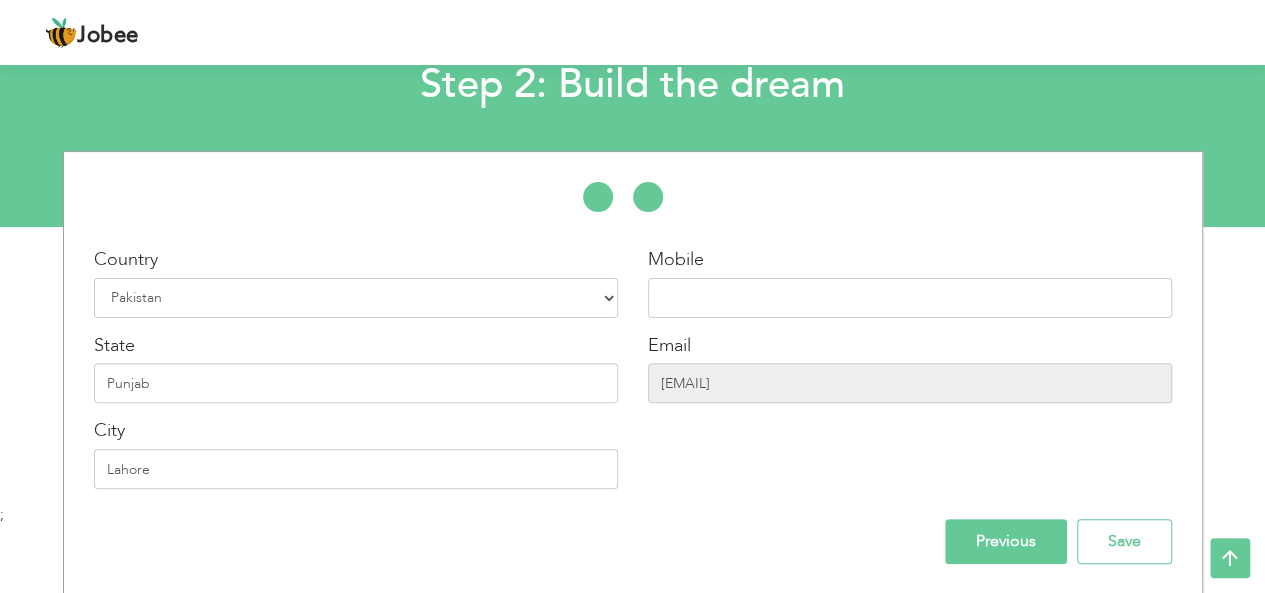 click on "jsbsbjella@gmail.com" at bounding box center (910, 383) 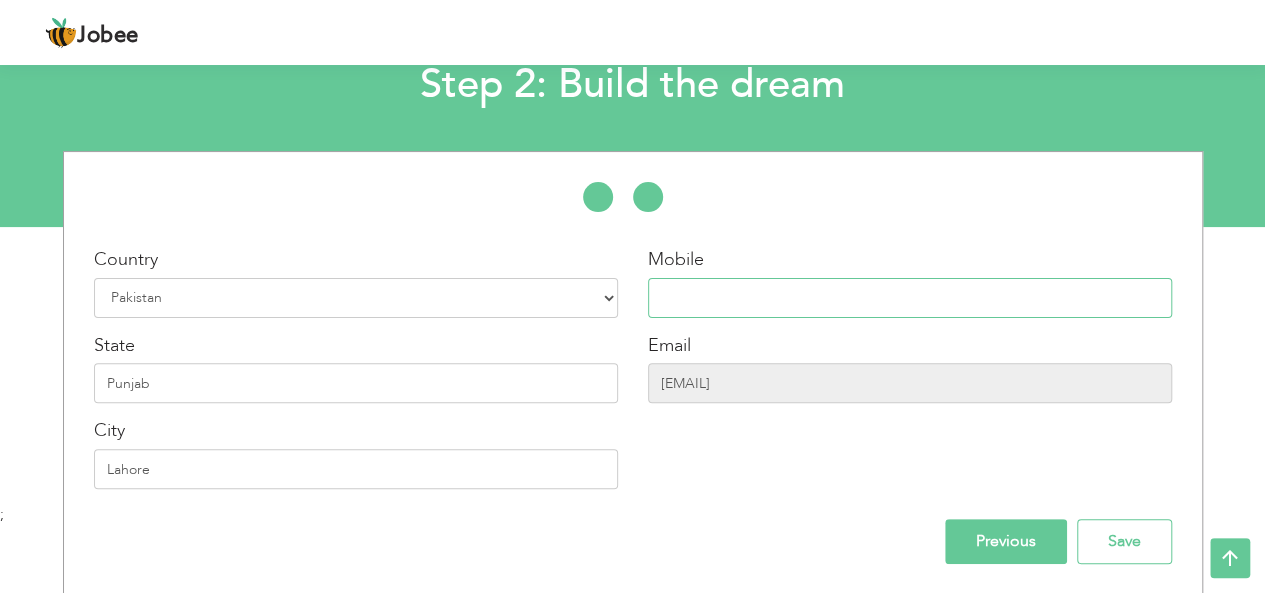 click at bounding box center (910, 298) 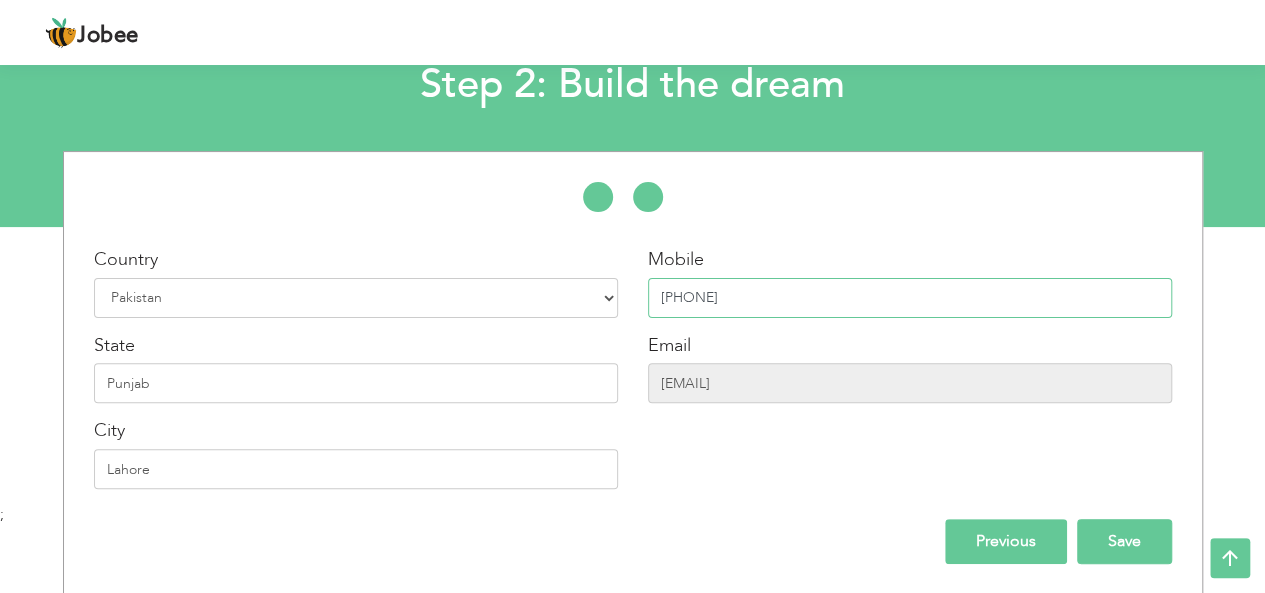 type on "03087869889" 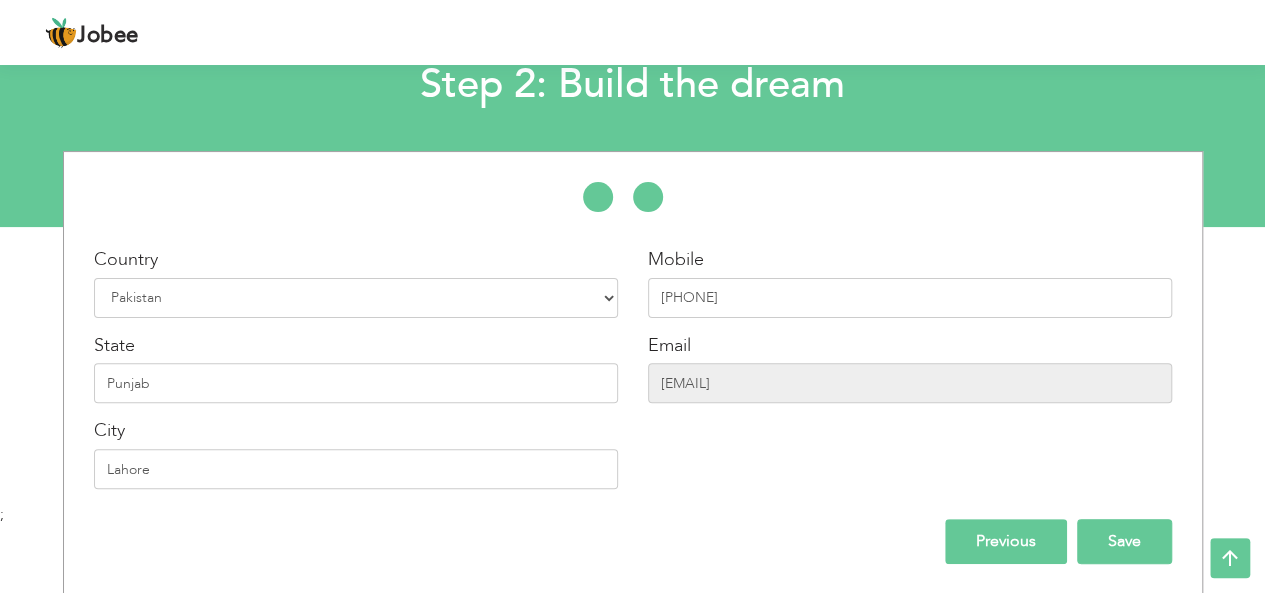 click on "Save" at bounding box center (1124, 541) 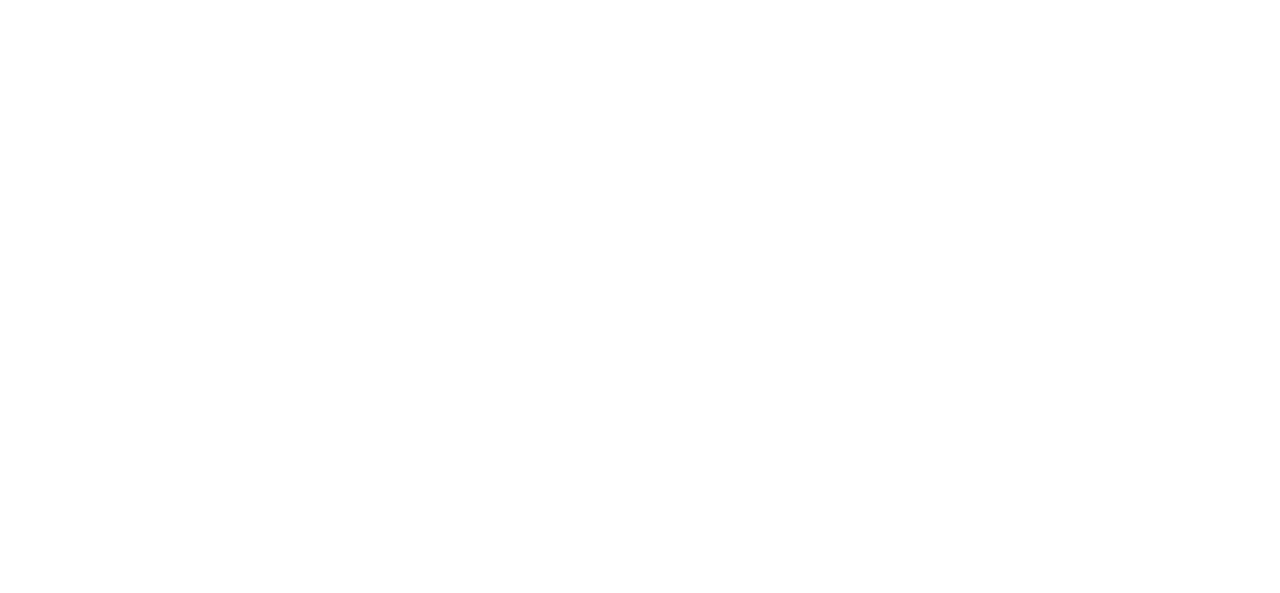 scroll, scrollTop: 0, scrollLeft: 0, axis: both 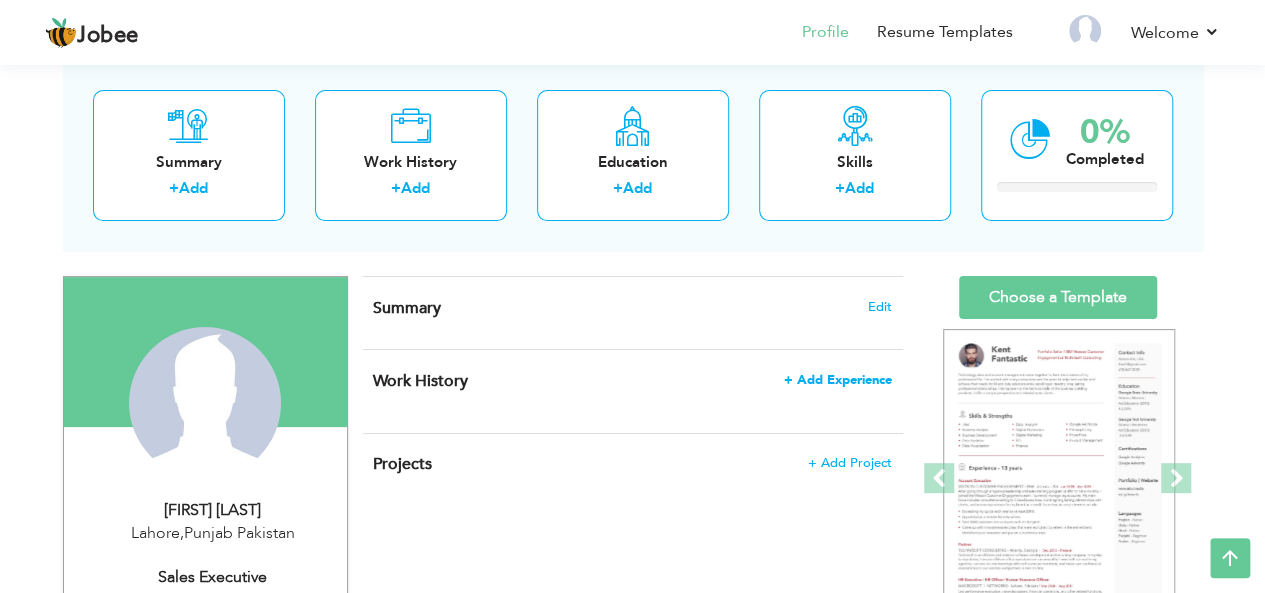 click on "+ Add Experience" at bounding box center (838, 380) 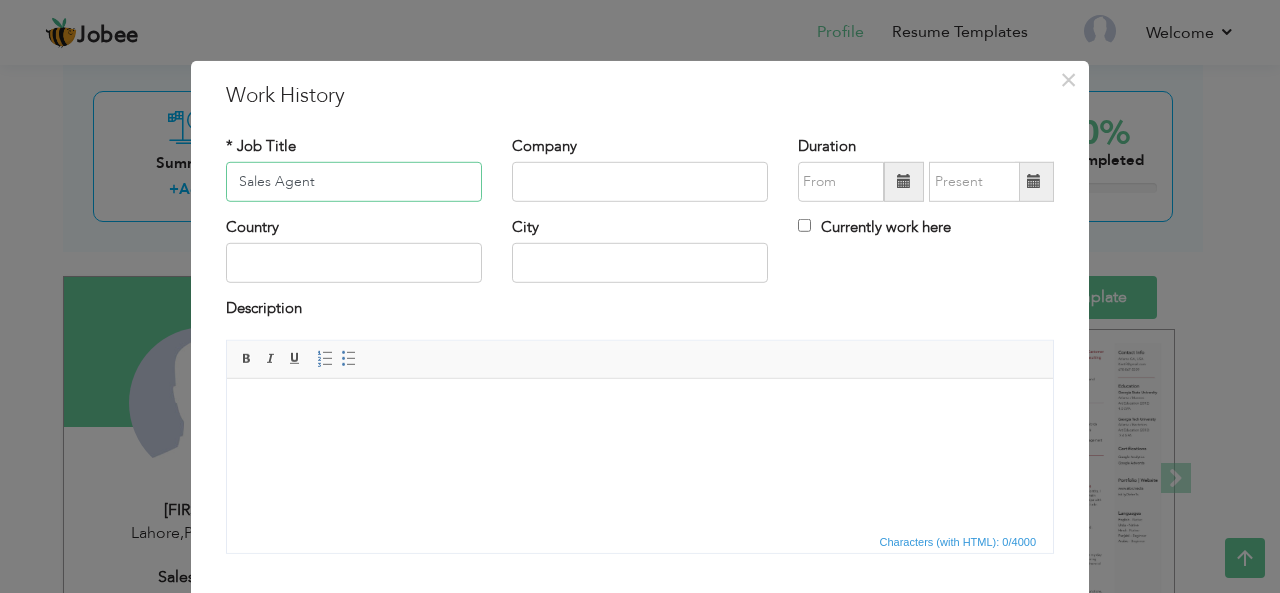 type on "Sales Agent" 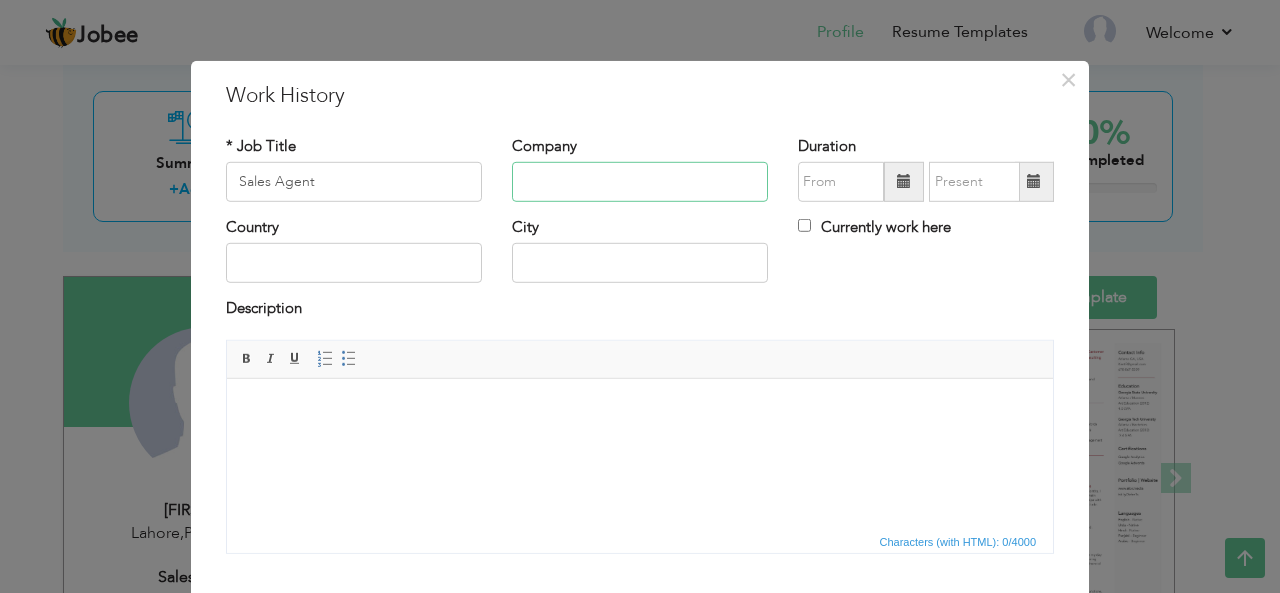 click at bounding box center (640, 182) 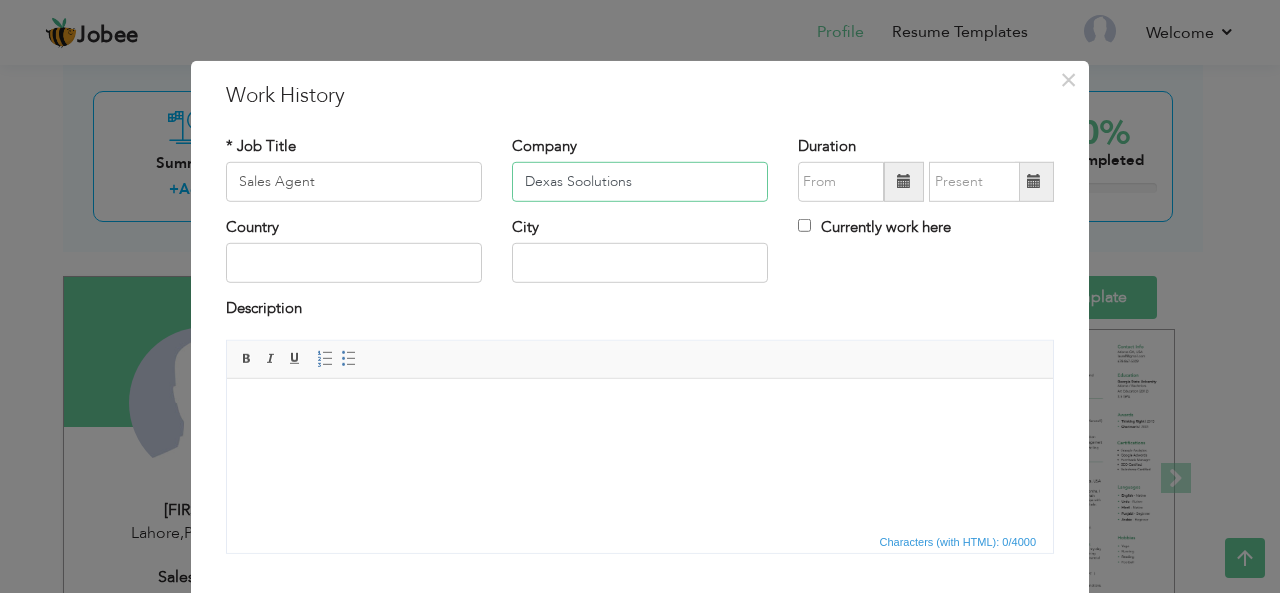 type on "Dexas Soolutions" 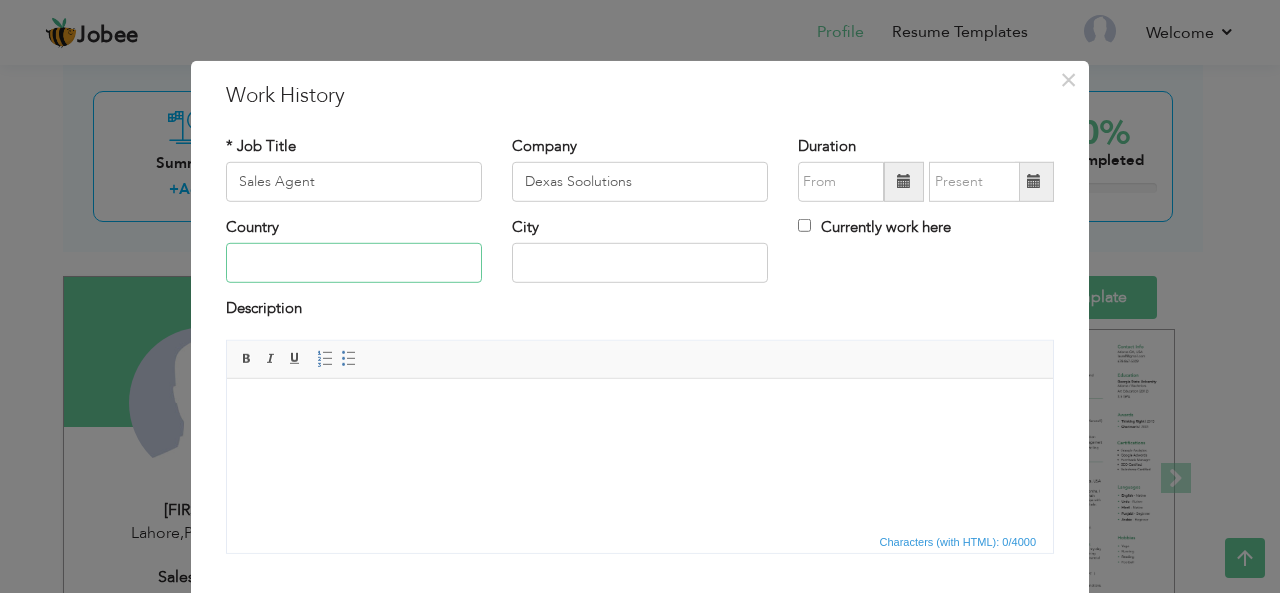 click at bounding box center (354, 263) 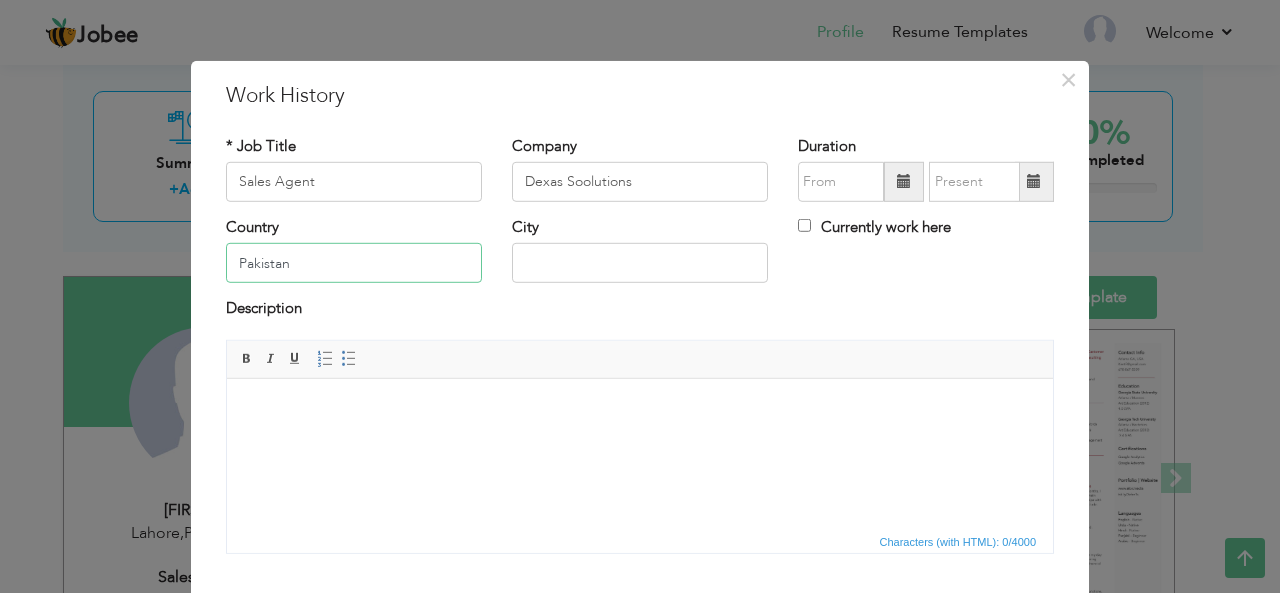 type on "Pakistan" 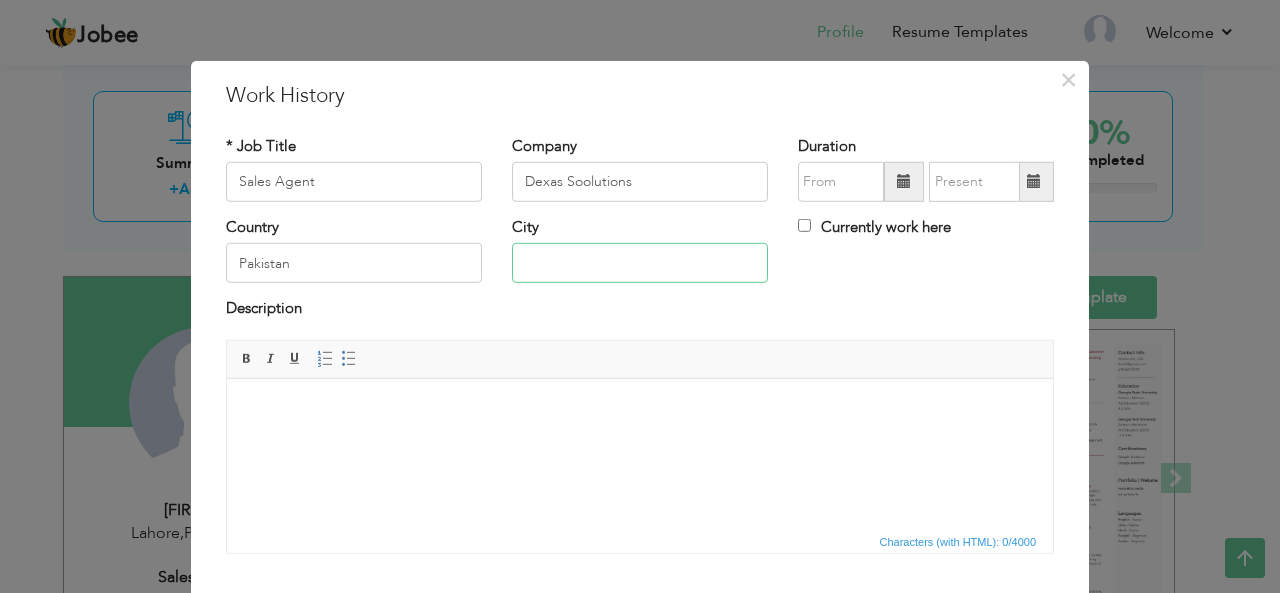 click at bounding box center [640, 263] 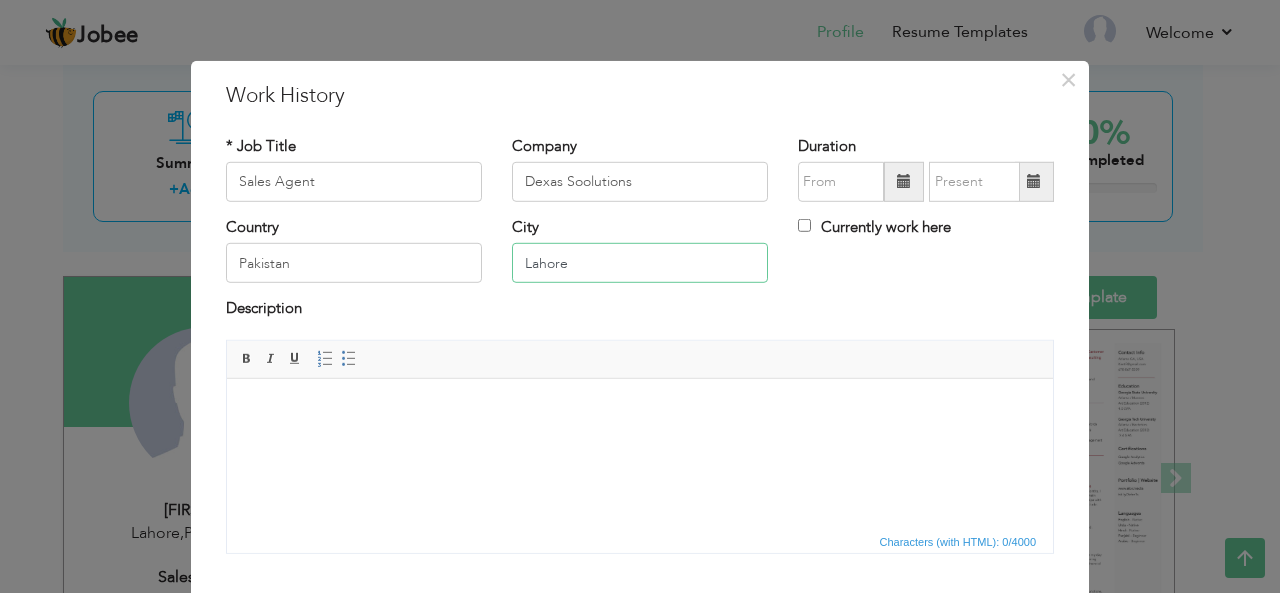 type on "Lahore" 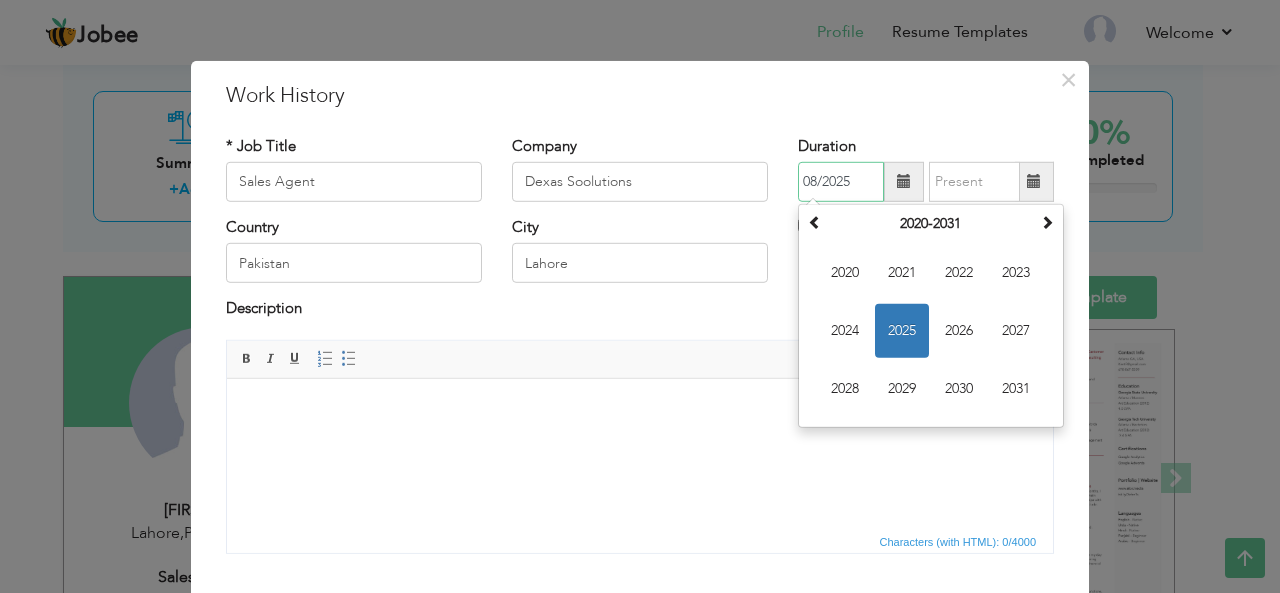 click on "08/2025" at bounding box center (841, 182) 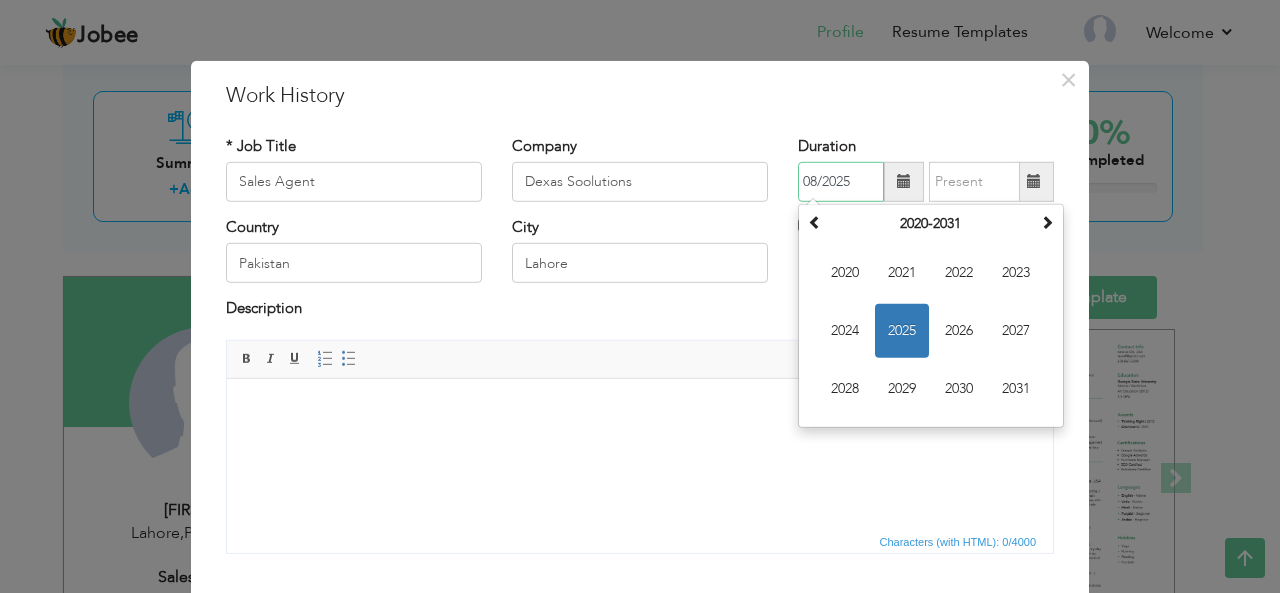 click on "08/2025" at bounding box center [841, 182] 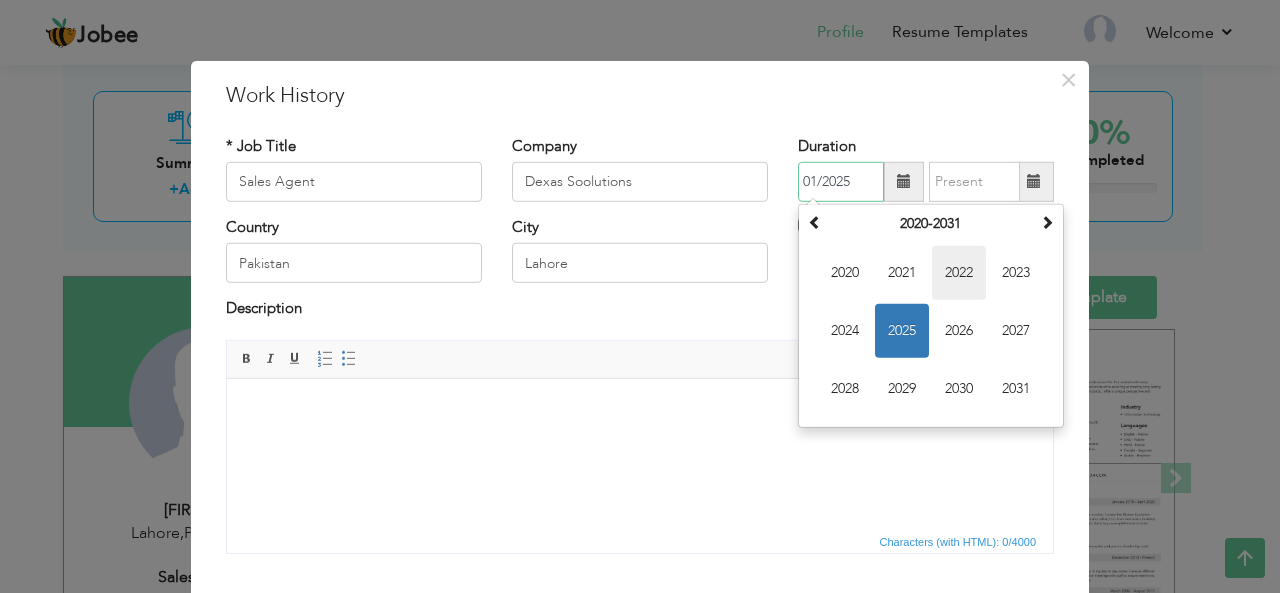 click on "2022" at bounding box center (959, 273) 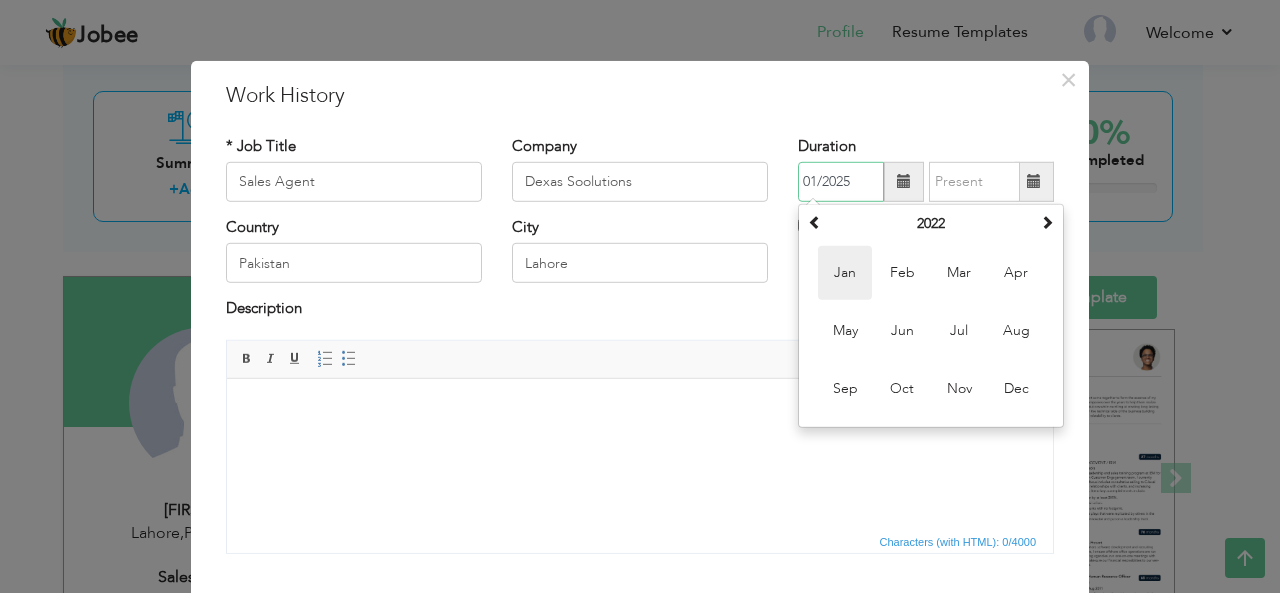 click on "Jan" at bounding box center [845, 273] 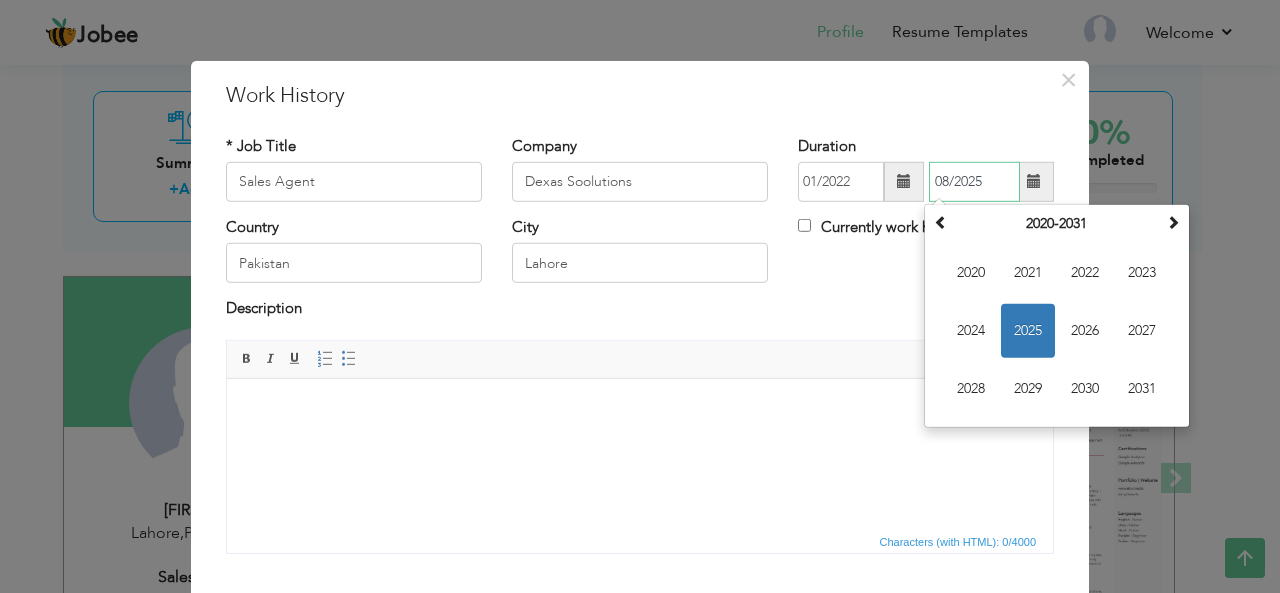 click on "08/2025" at bounding box center [974, 182] 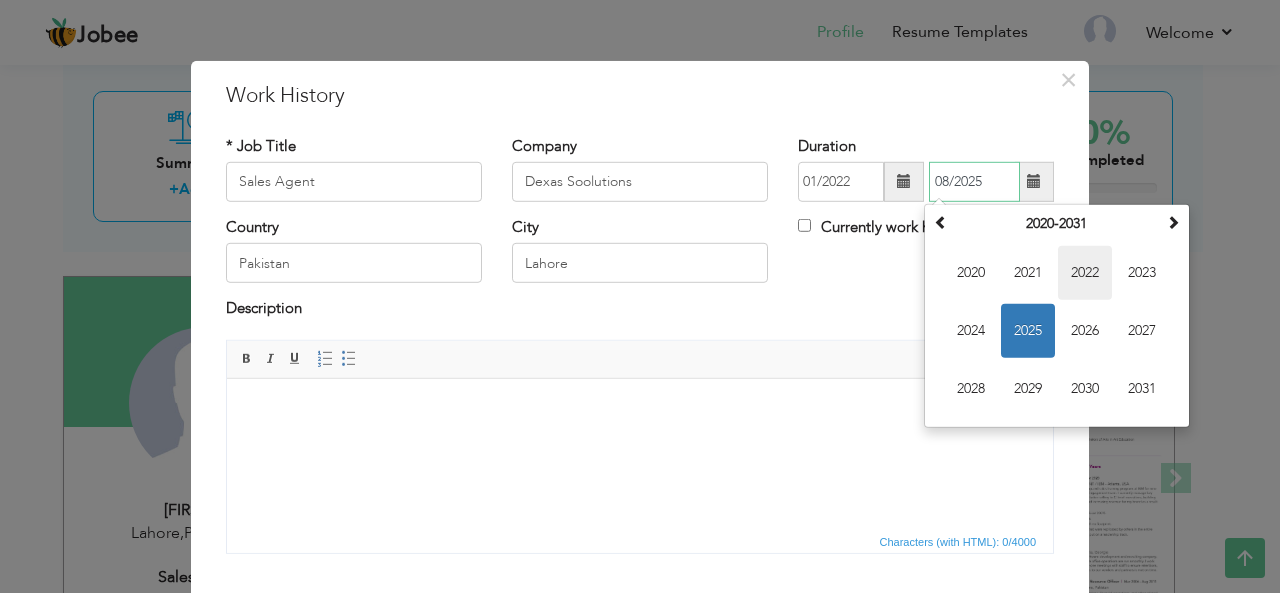 click on "2022" at bounding box center (1085, 273) 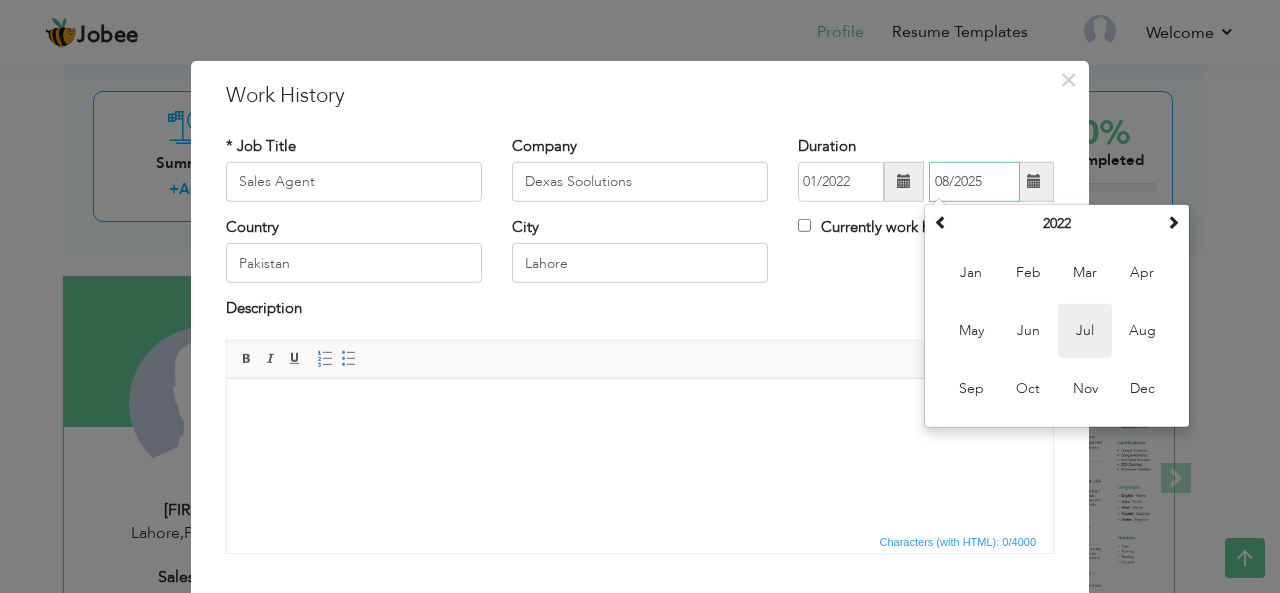 click on "Jul" at bounding box center (1085, 331) 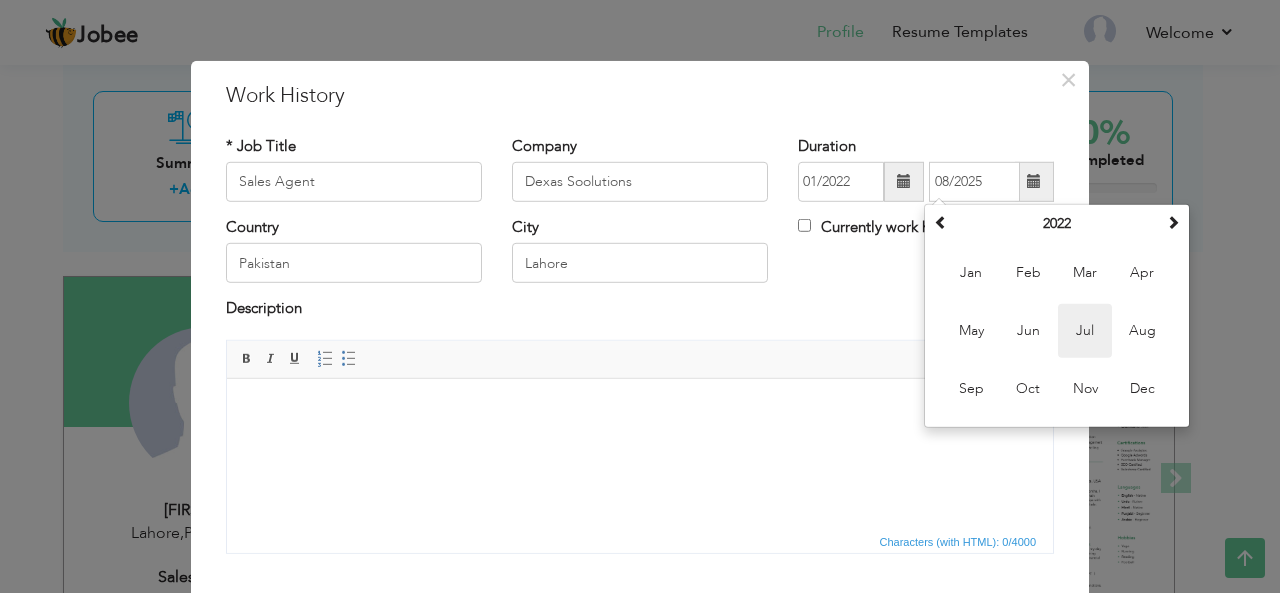 type on "07/2022" 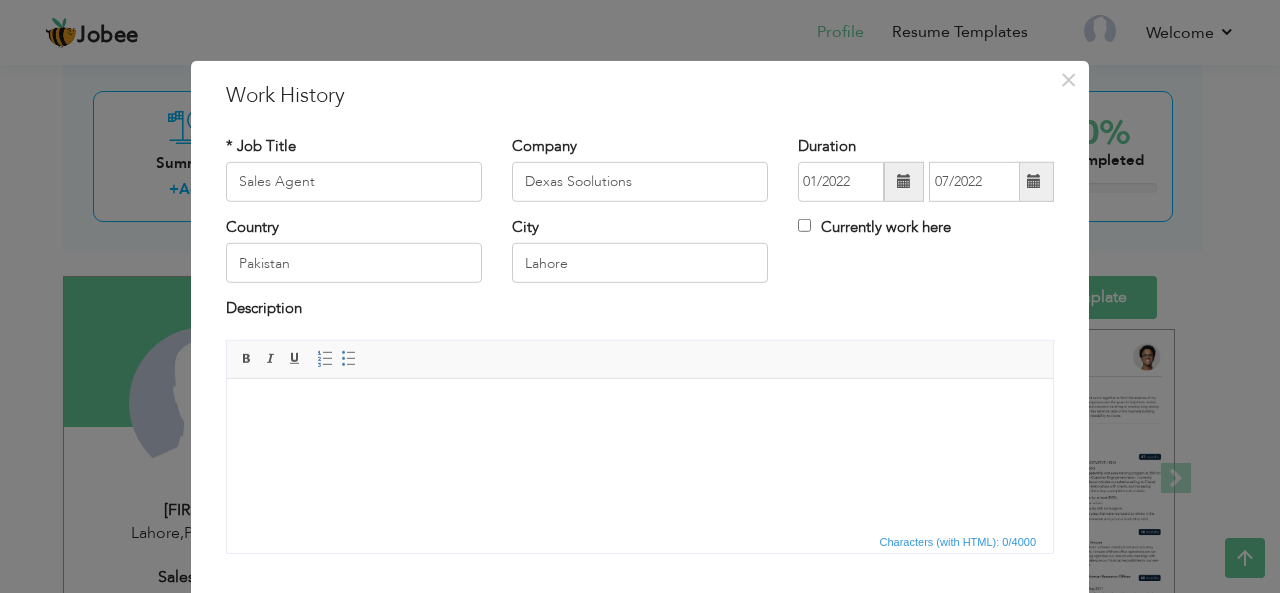 click at bounding box center (640, 408) 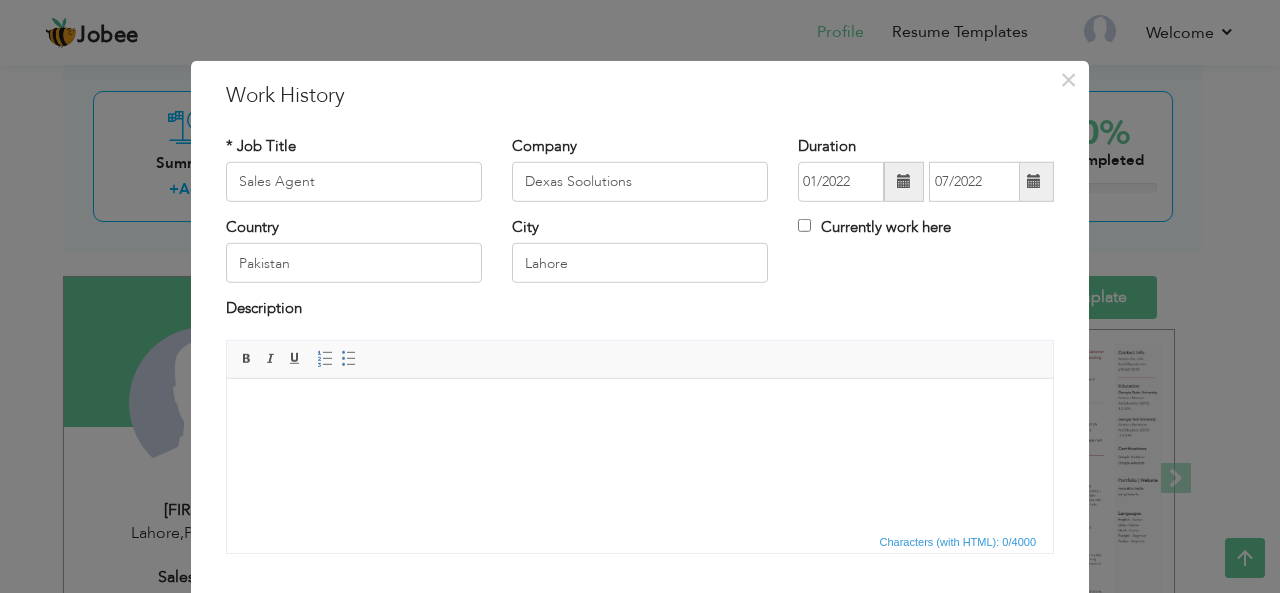 type 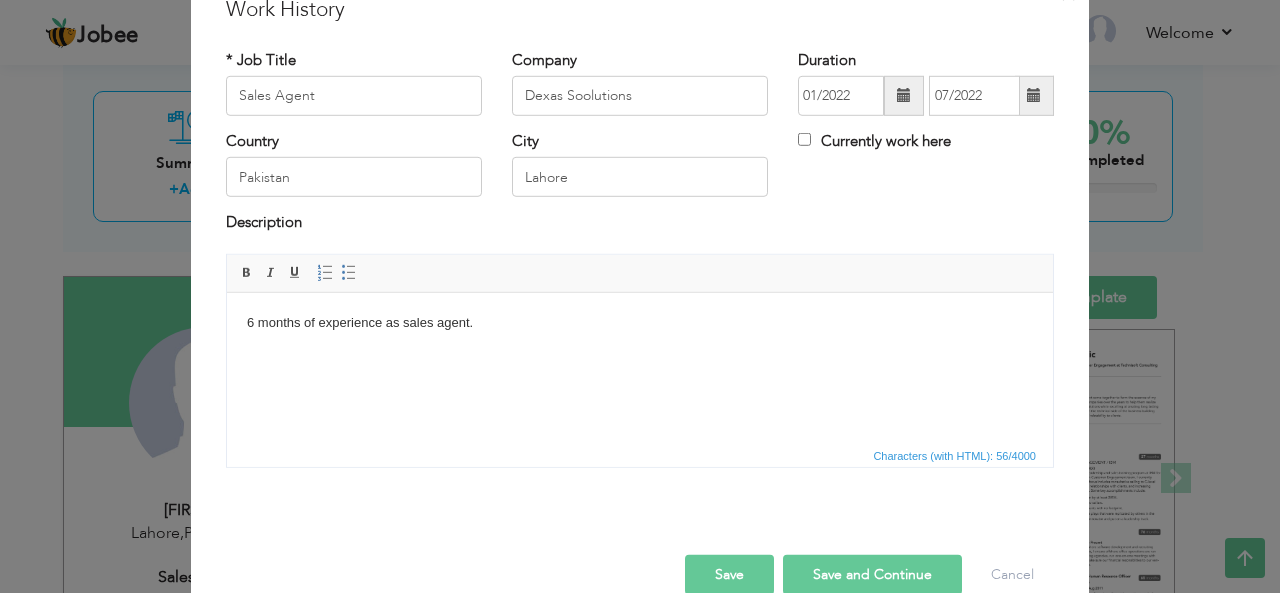 scroll, scrollTop: 86, scrollLeft: 0, axis: vertical 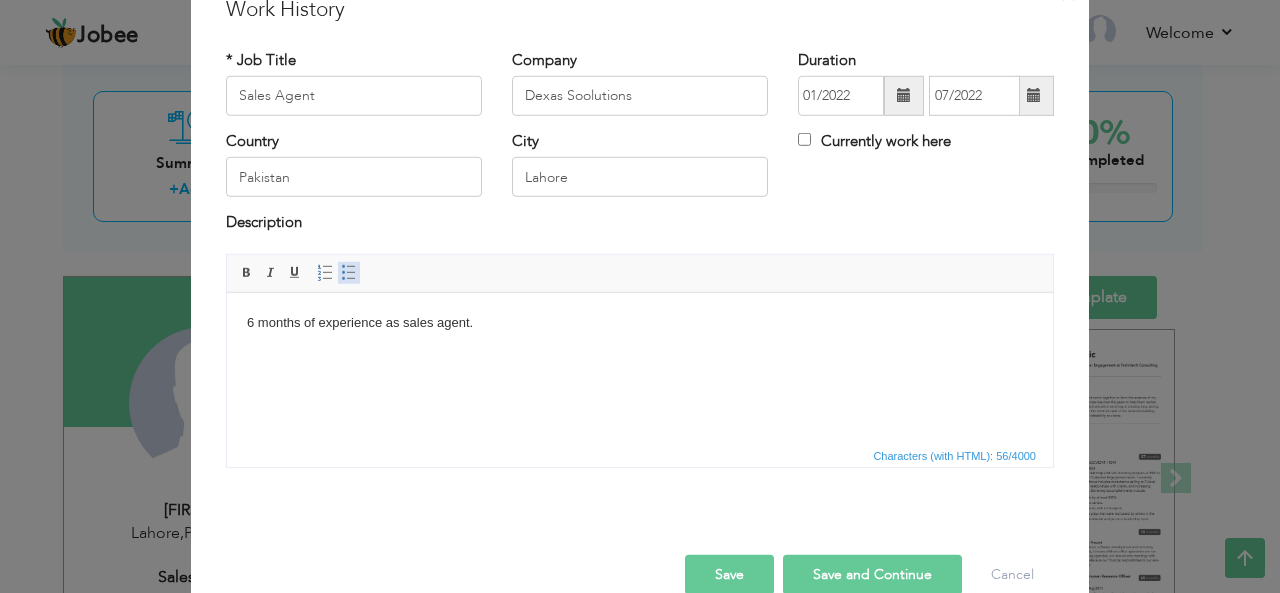 click at bounding box center (349, 273) 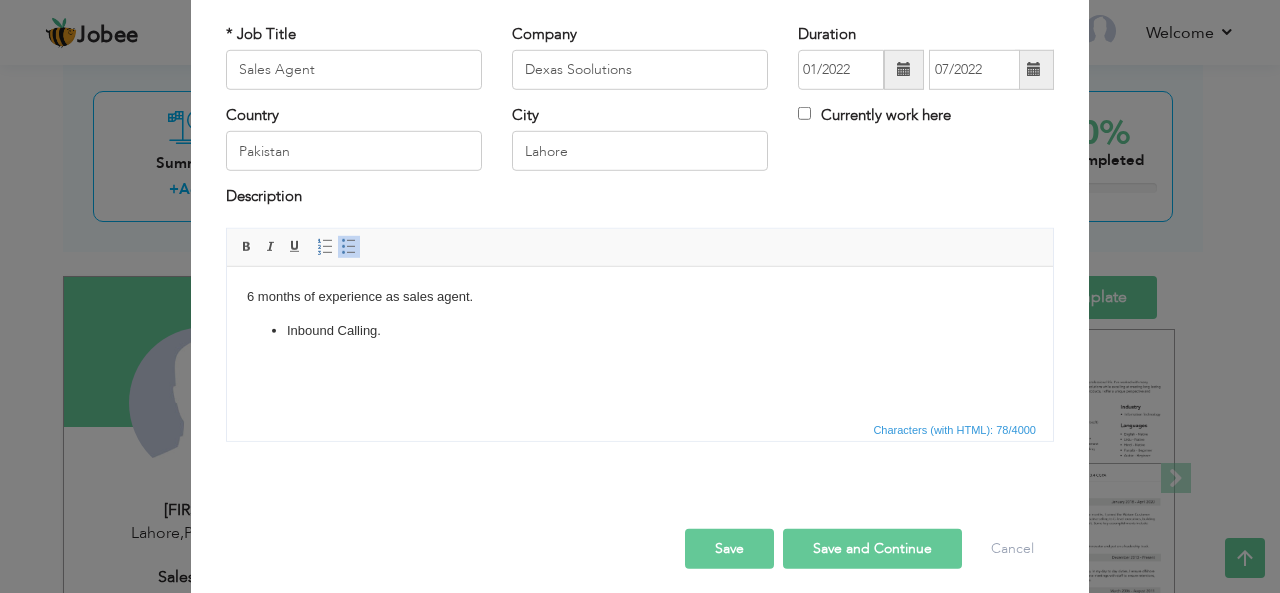 scroll, scrollTop: 120, scrollLeft: 0, axis: vertical 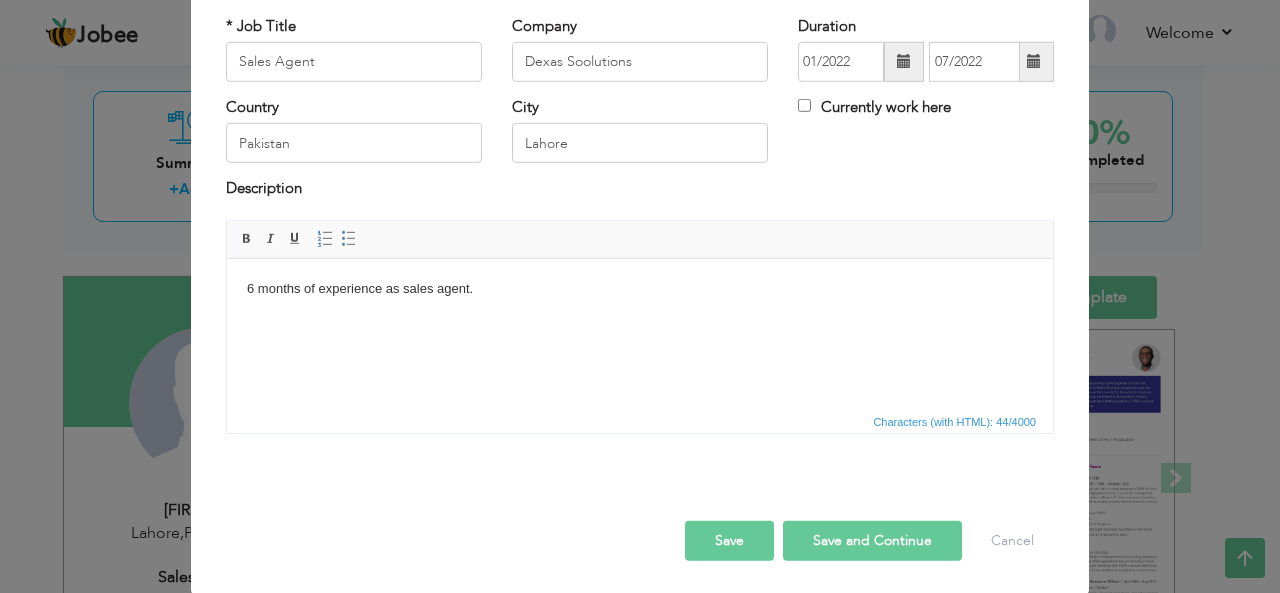 click on "Save and Continue" at bounding box center (872, 541) 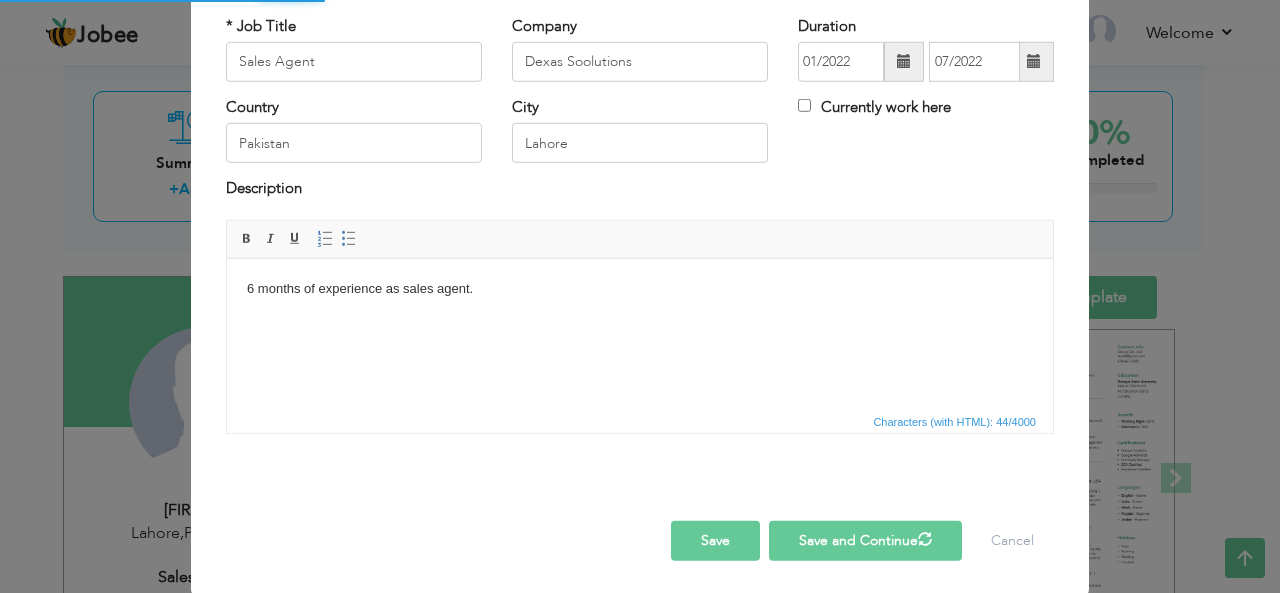 type 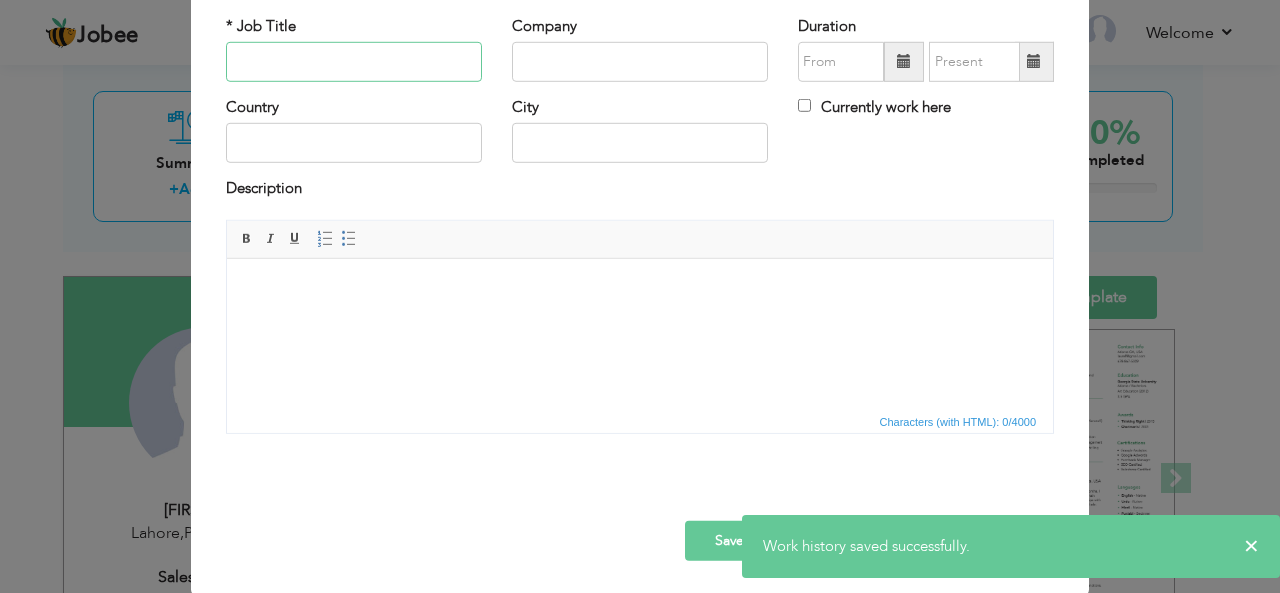 click at bounding box center (354, 62) 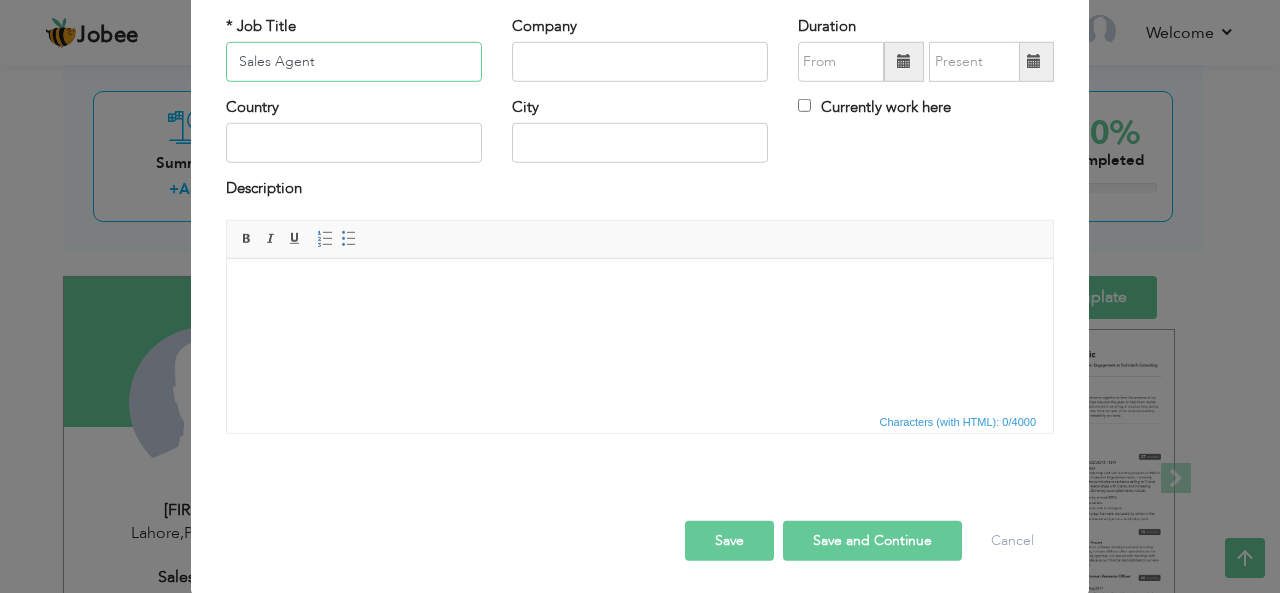 type on "Sales Agent" 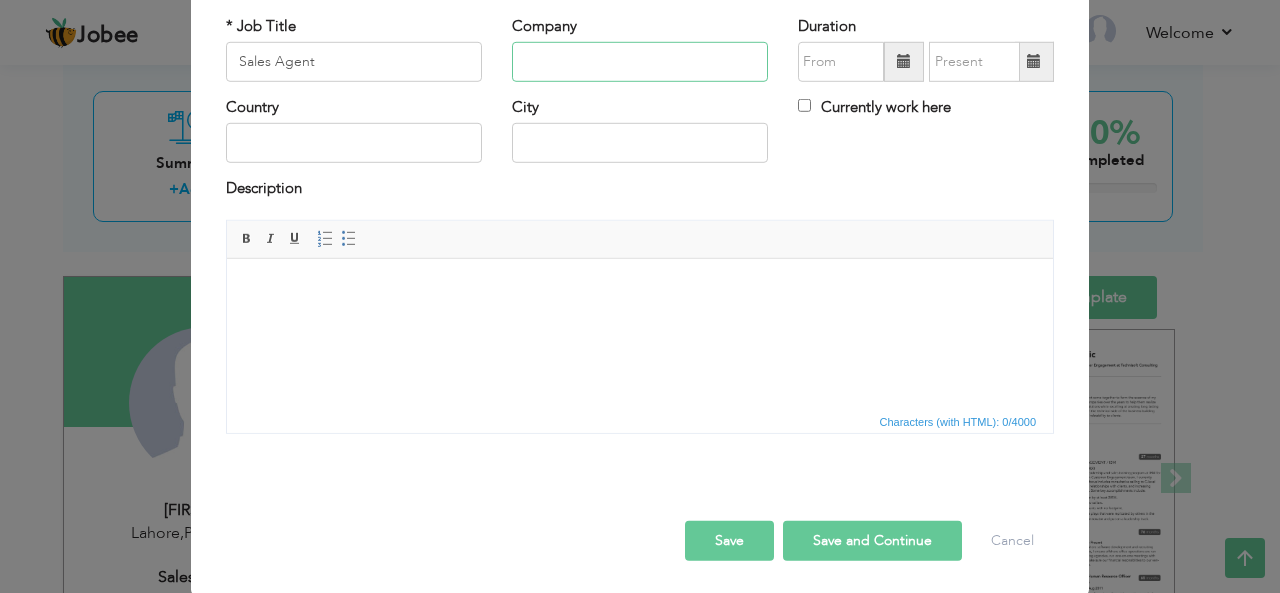 click at bounding box center (640, 62) 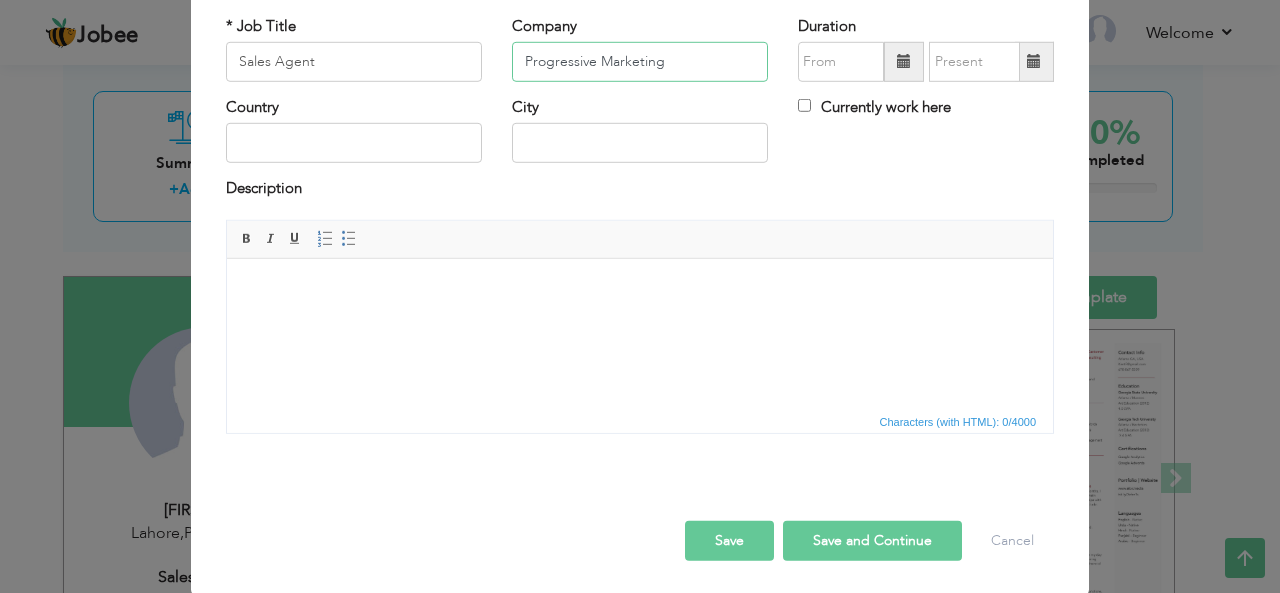 type on "Progressive Marketing" 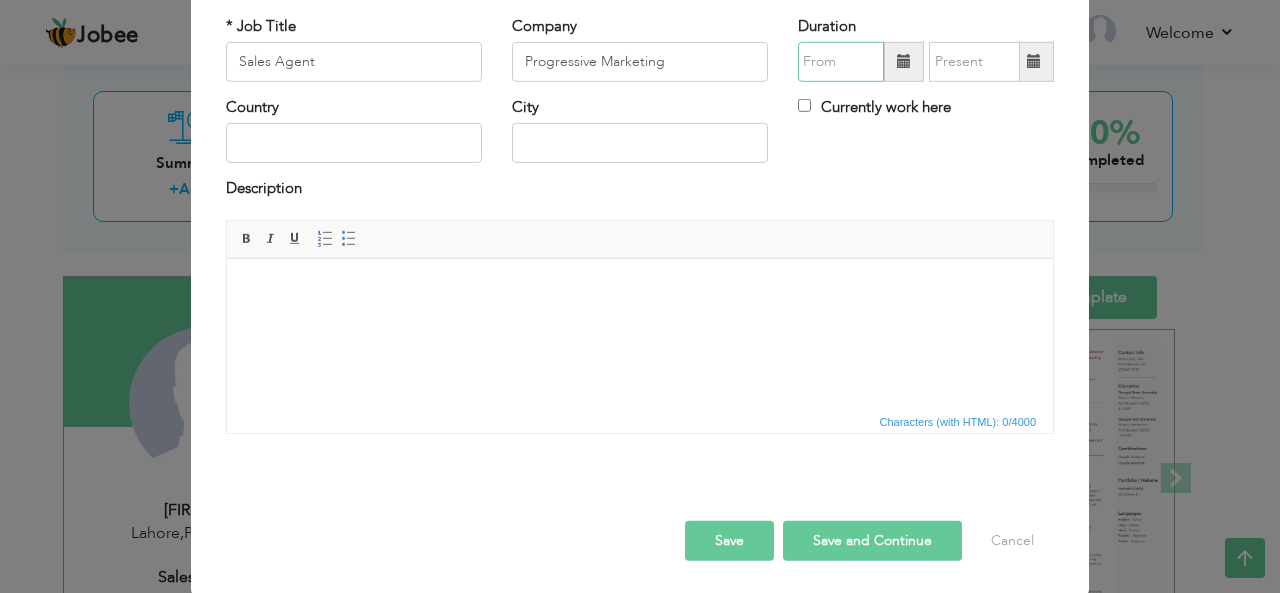 click at bounding box center (841, 62) 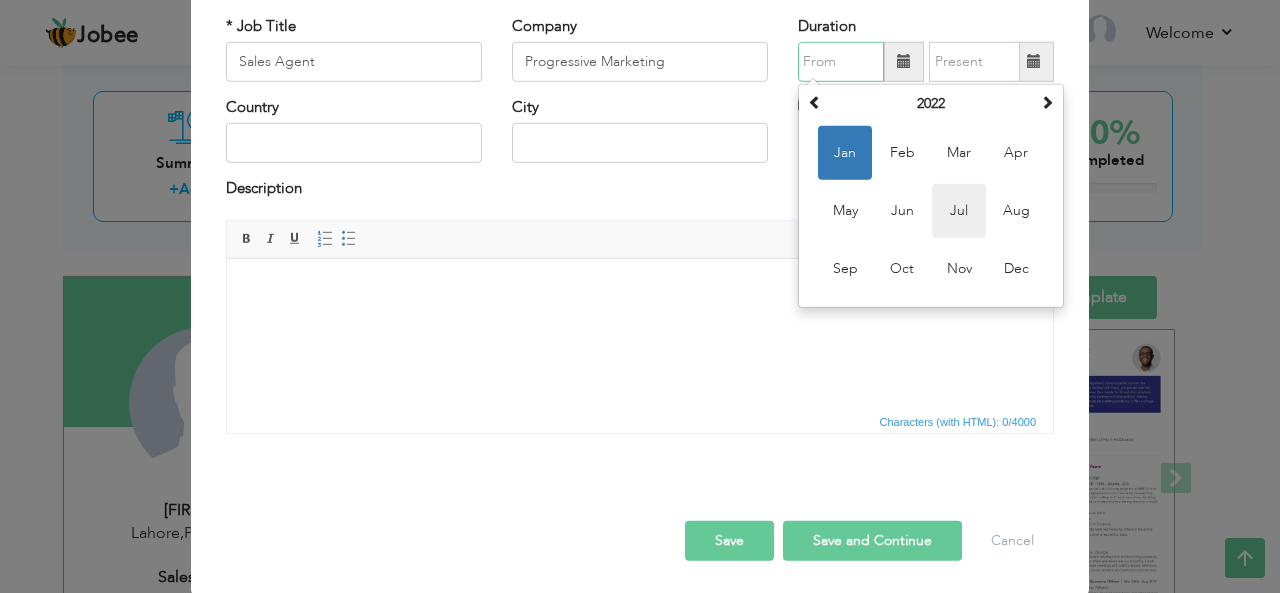 click on "Jul" at bounding box center (959, 211) 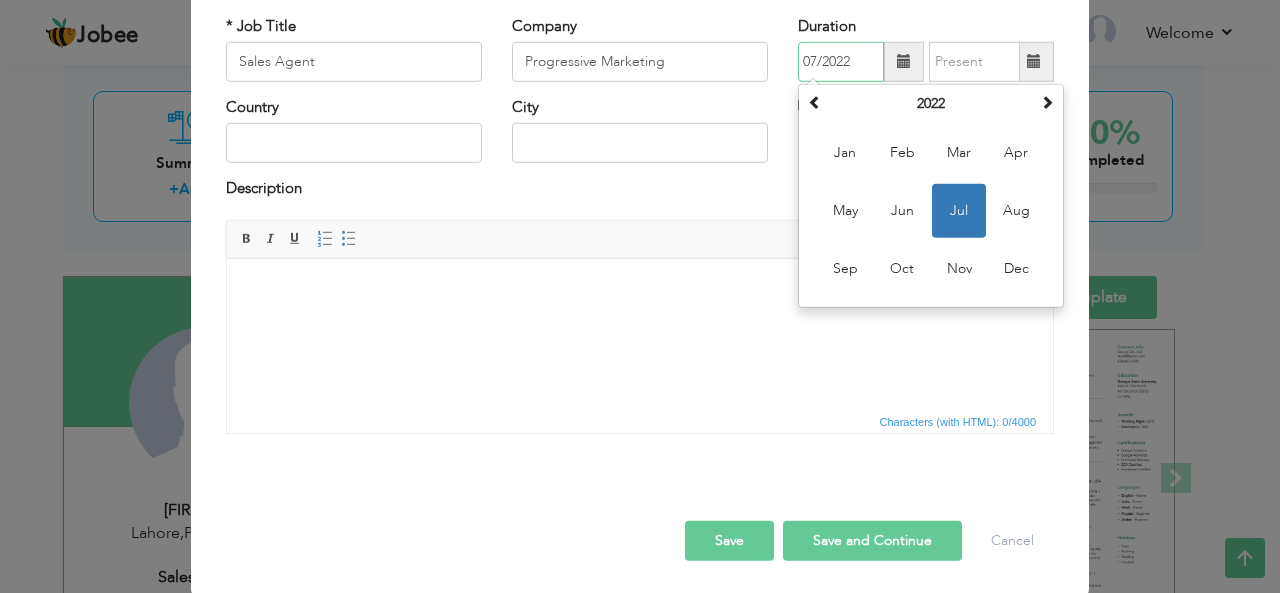 click on "07/2022" at bounding box center (841, 62) 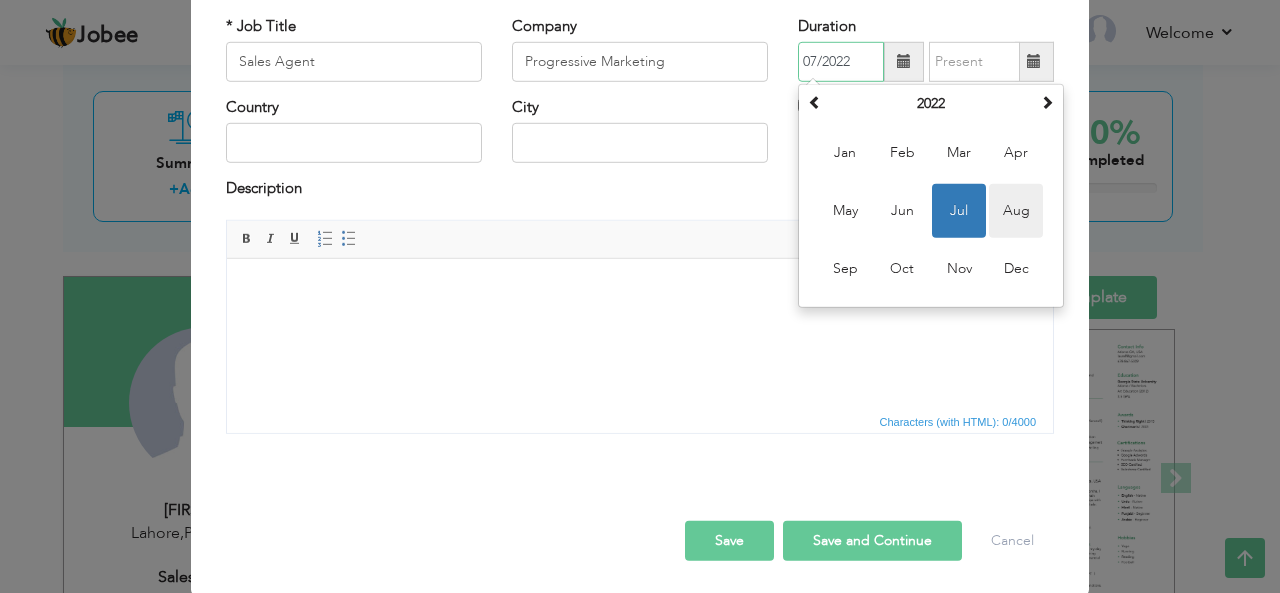 click on "Aug" at bounding box center [1016, 211] 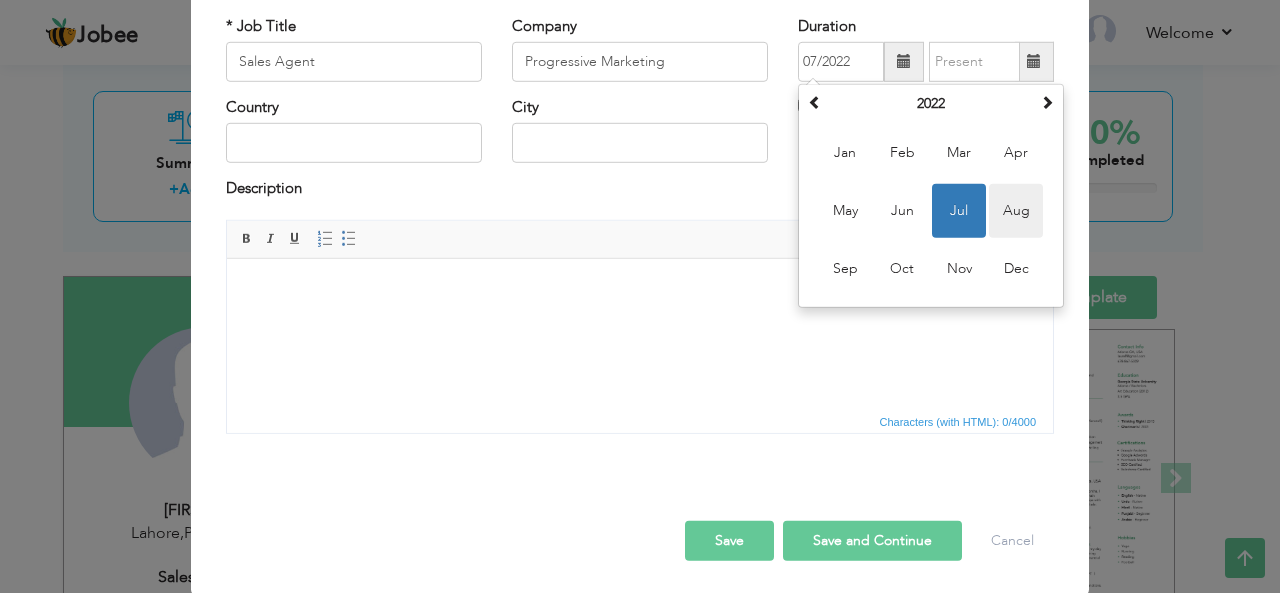 type on "08/2022" 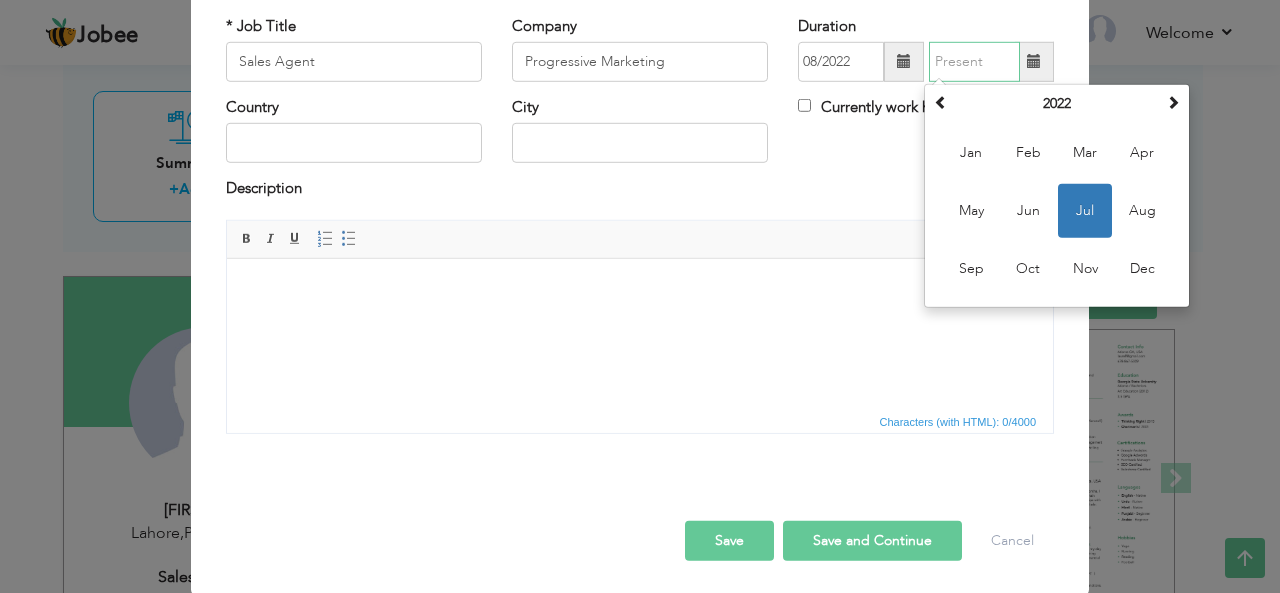 click at bounding box center (974, 62) 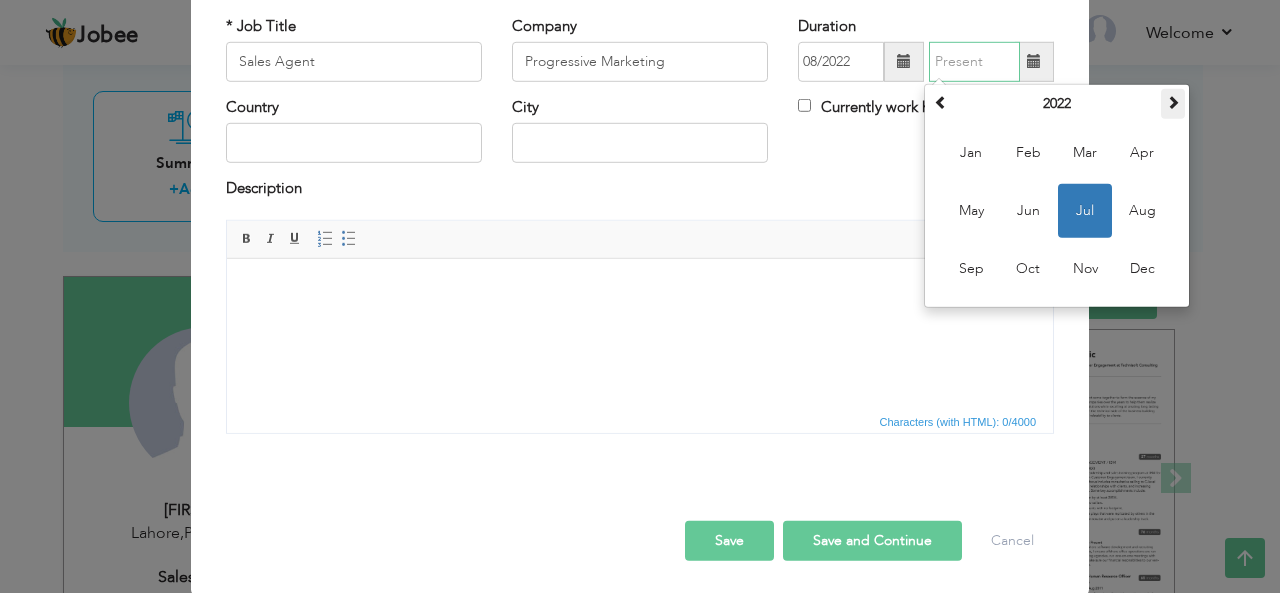 click at bounding box center (1173, 102) 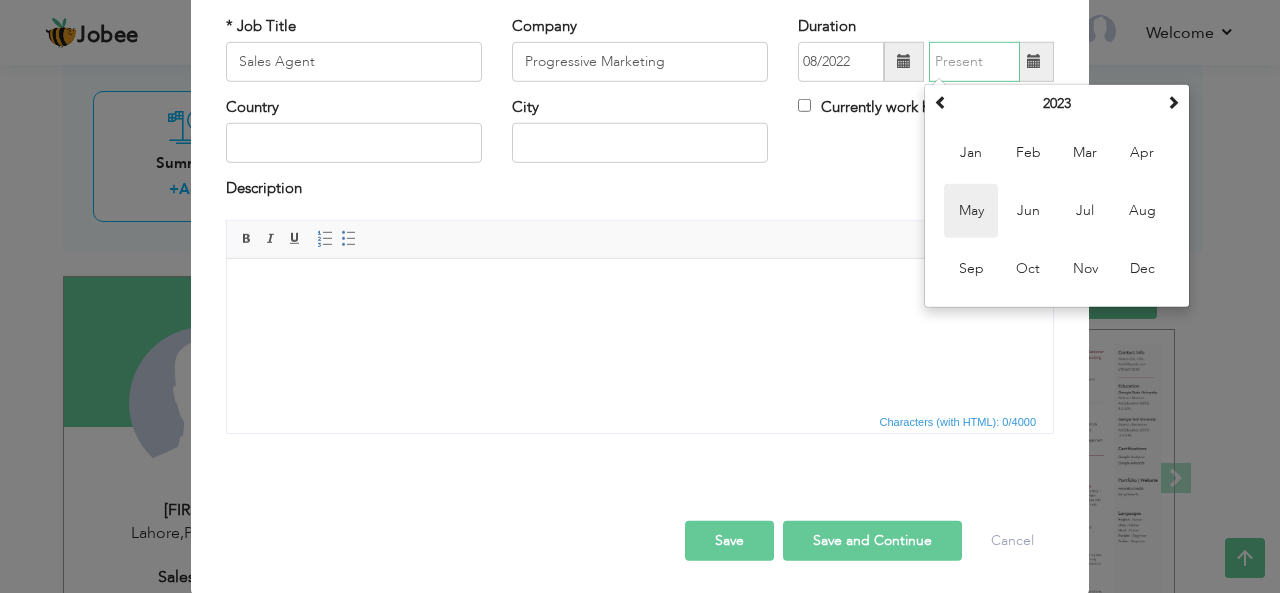 click on "May" at bounding box center (971, 211) 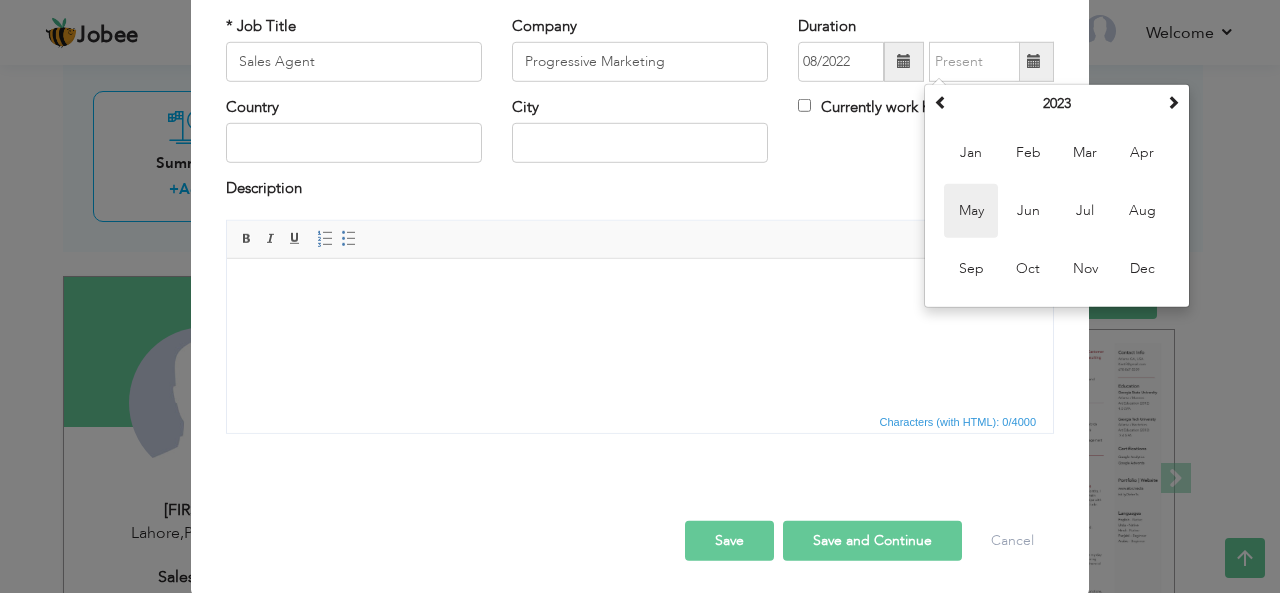 type on "05/2023" 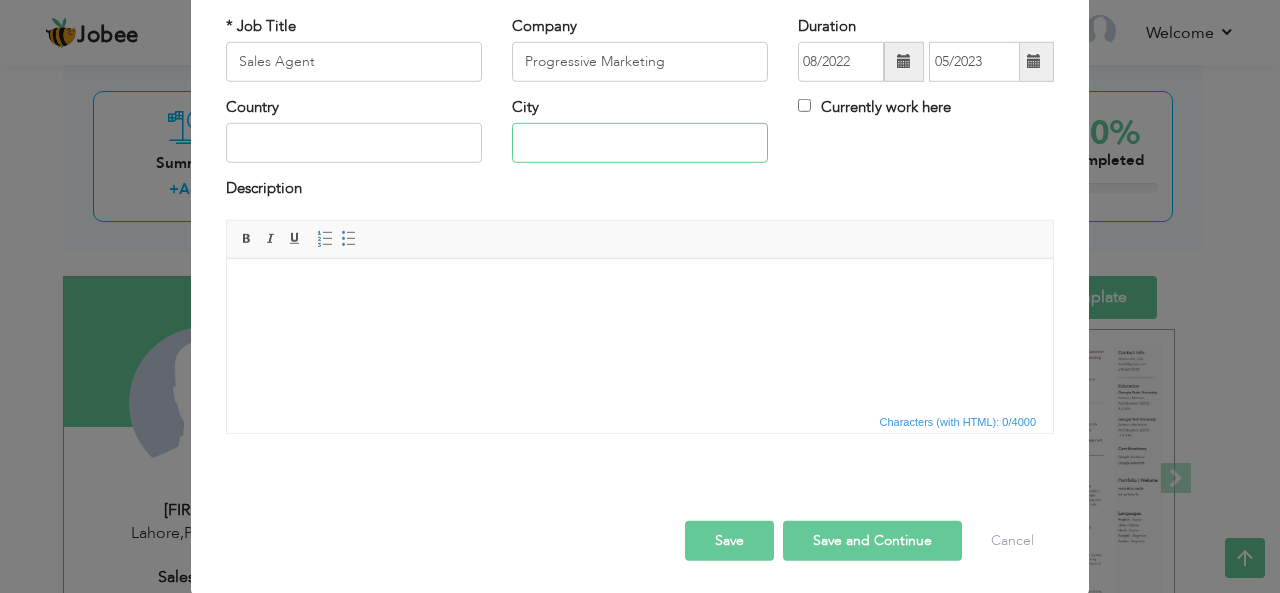click at bounding box center (640, 143) 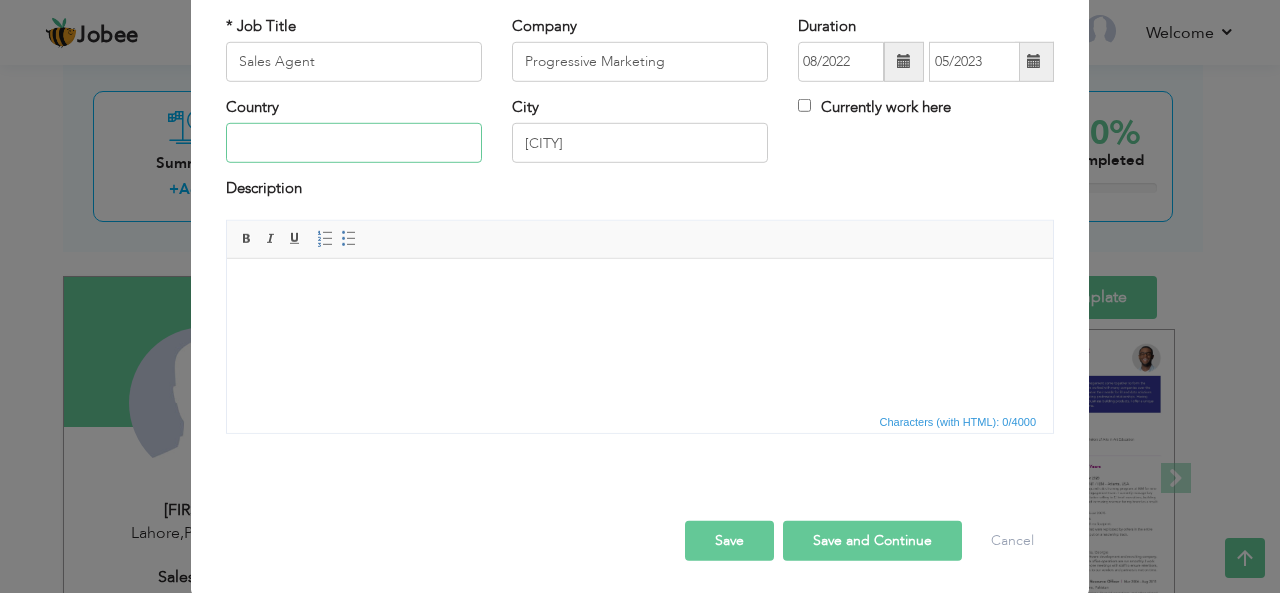 click at bounding box center (354, 143) 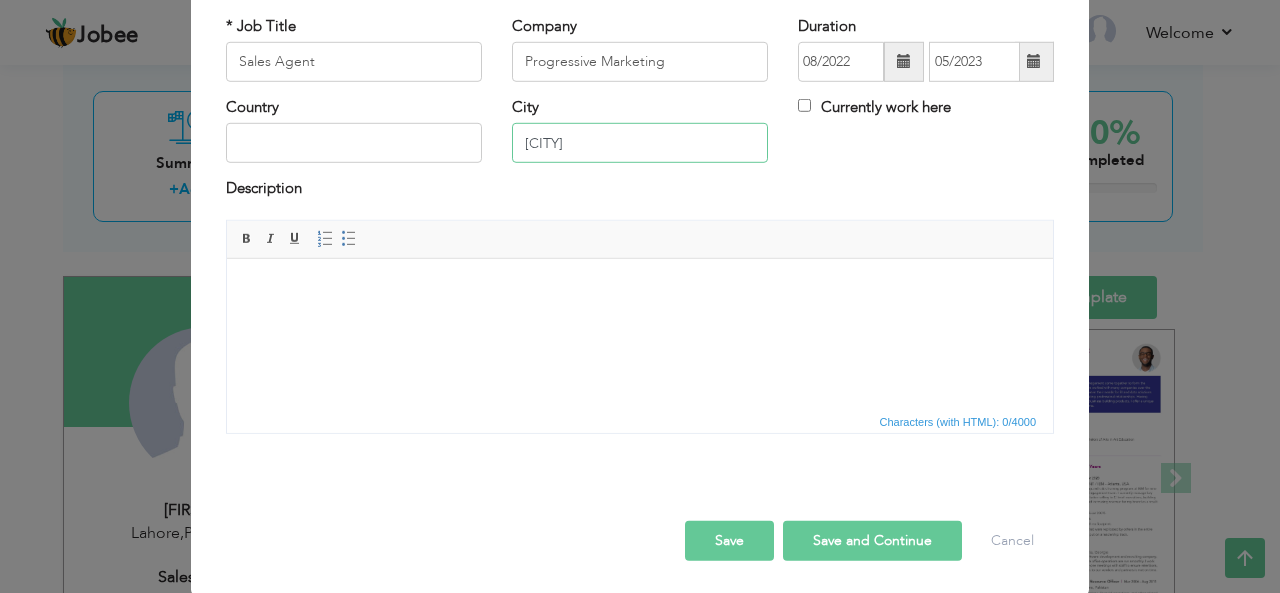 click on "Lahoore" at bounding box center [640, 143] 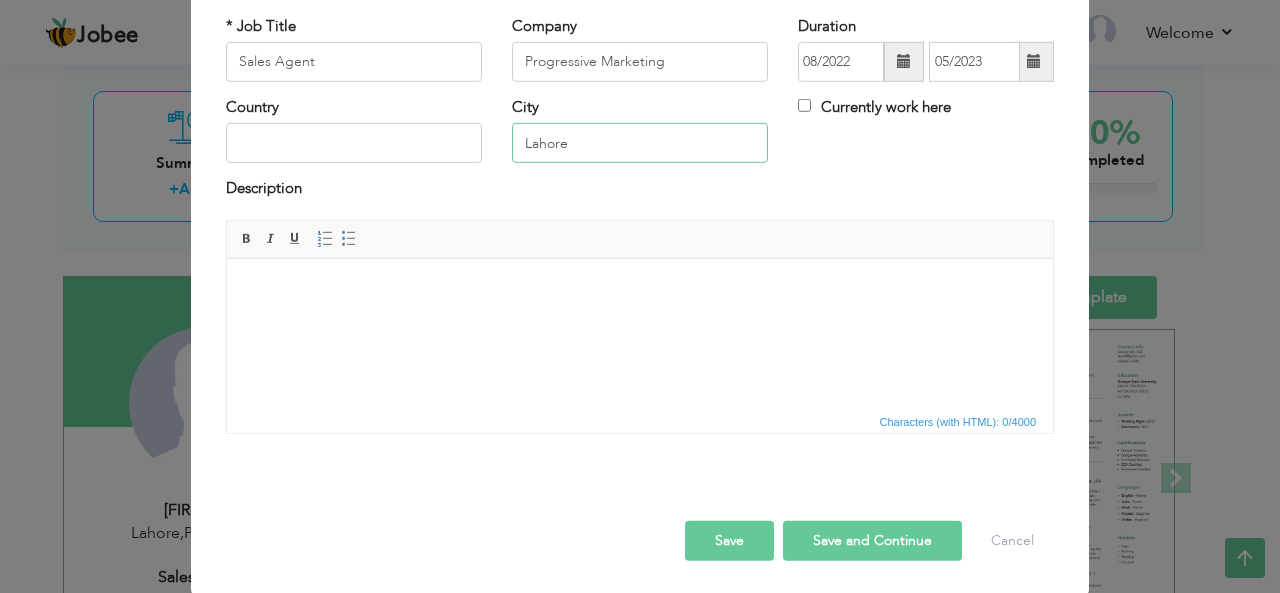 type on "Lahore" 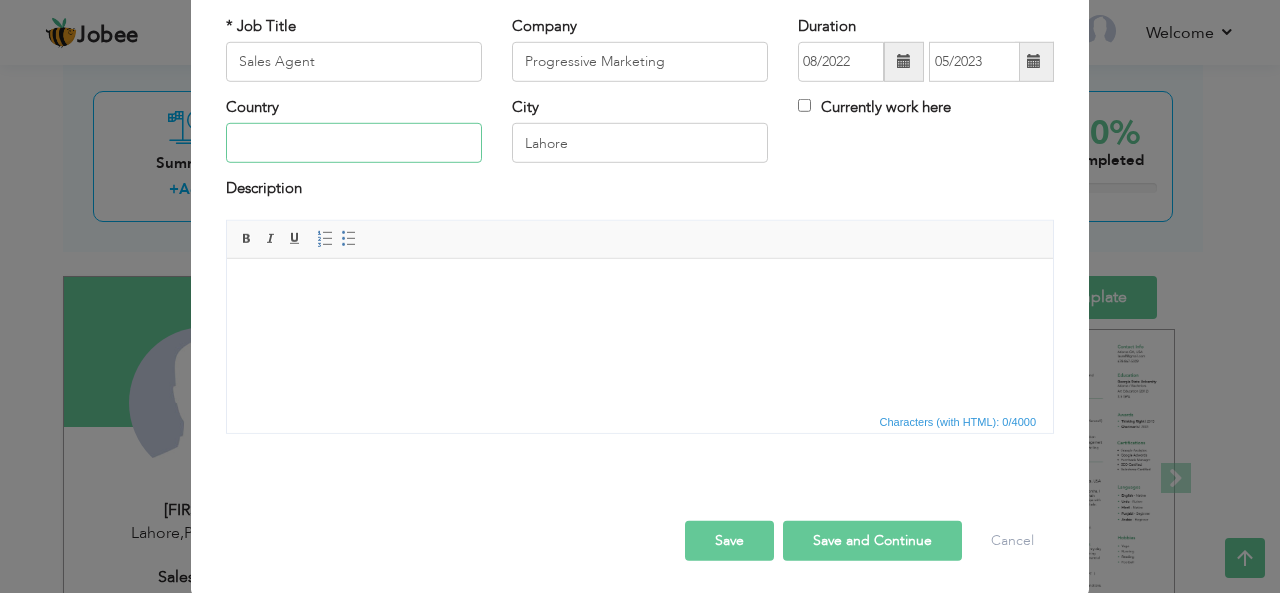 click at bounding box center [354, 143] 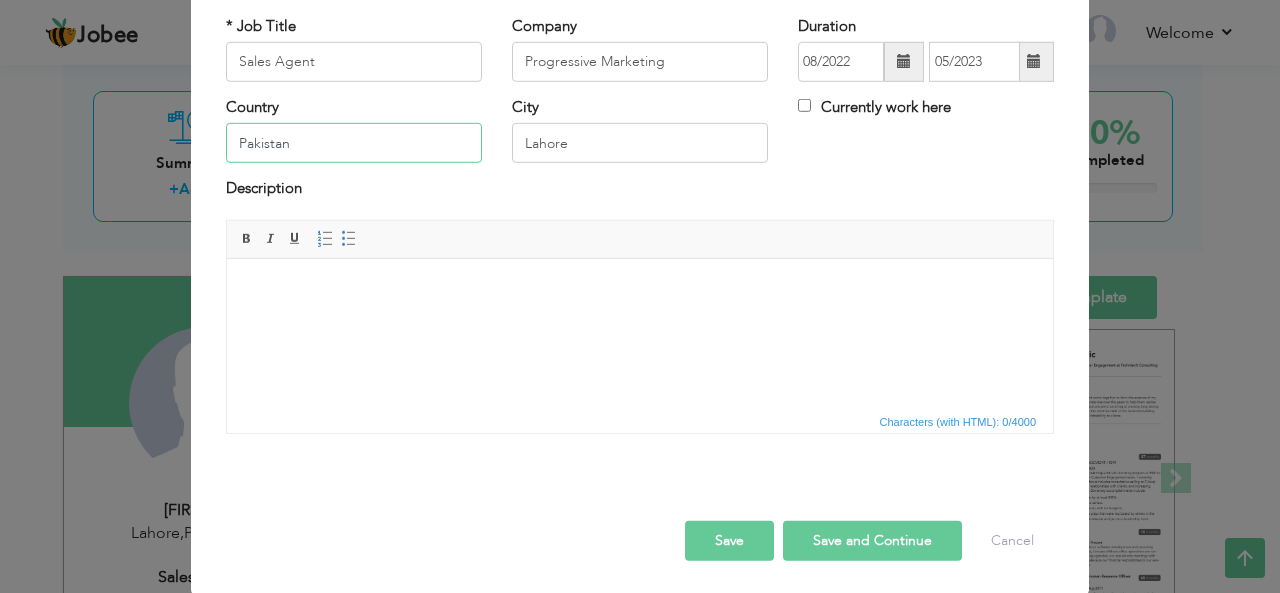 type on "Pakistan" 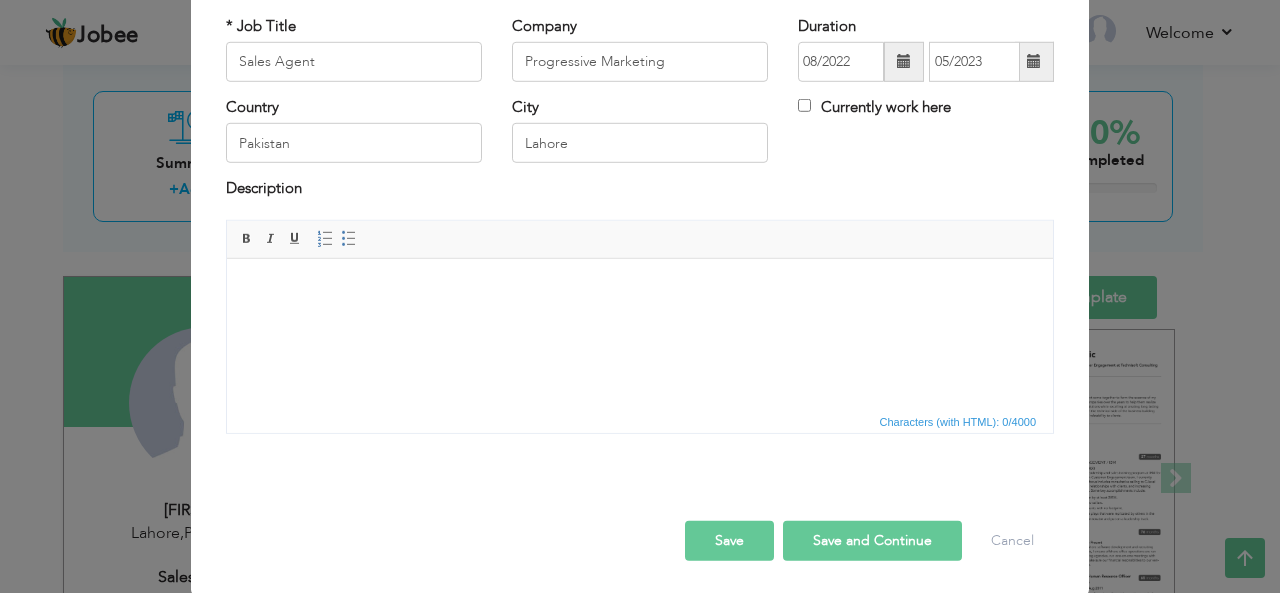 click at bounding box center [640, 288] 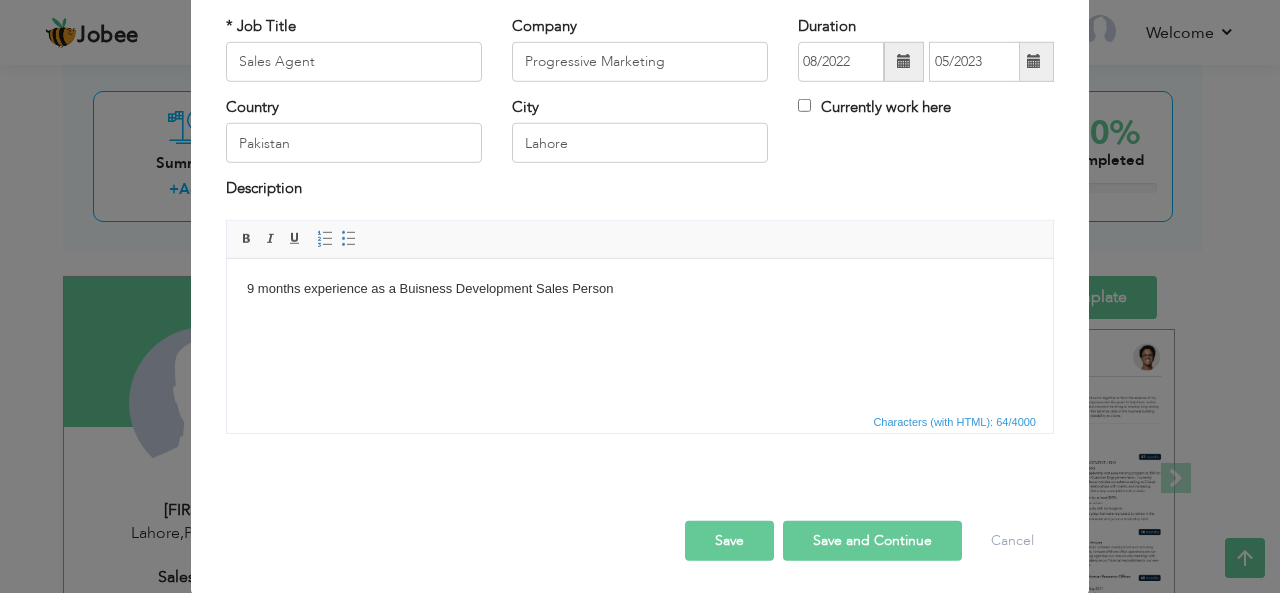 click on "9 months experience as a Buisness Development Sales Person" at bounding box center [640, 288] 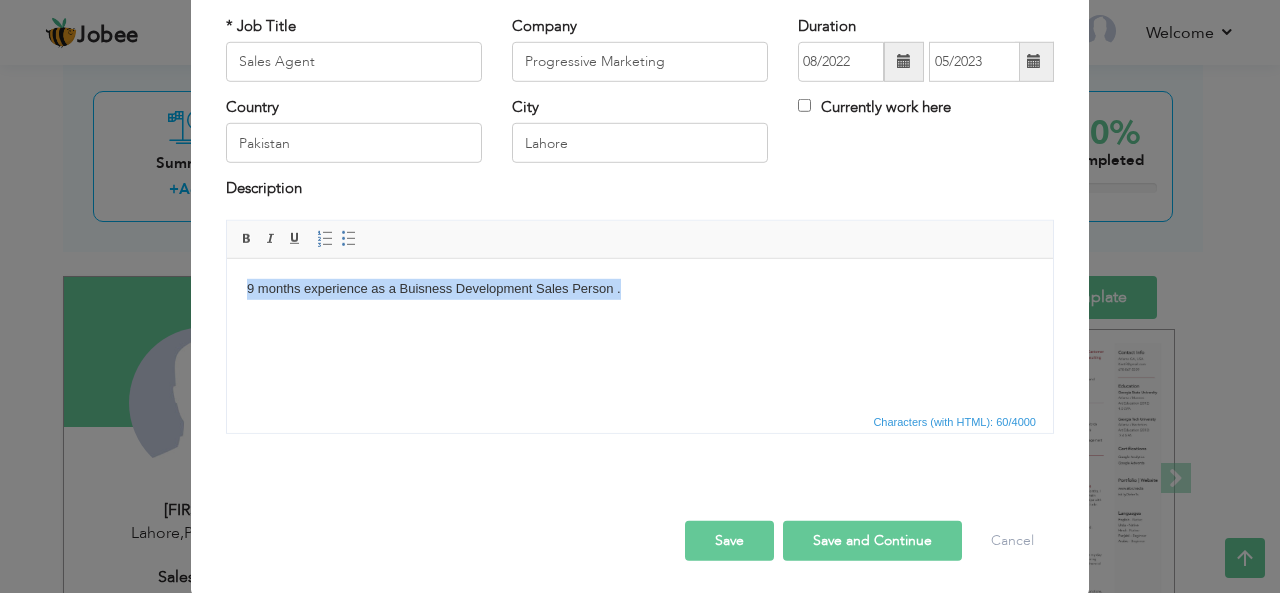 copy on "9 months experience as a Buisness Development Sales Person ." 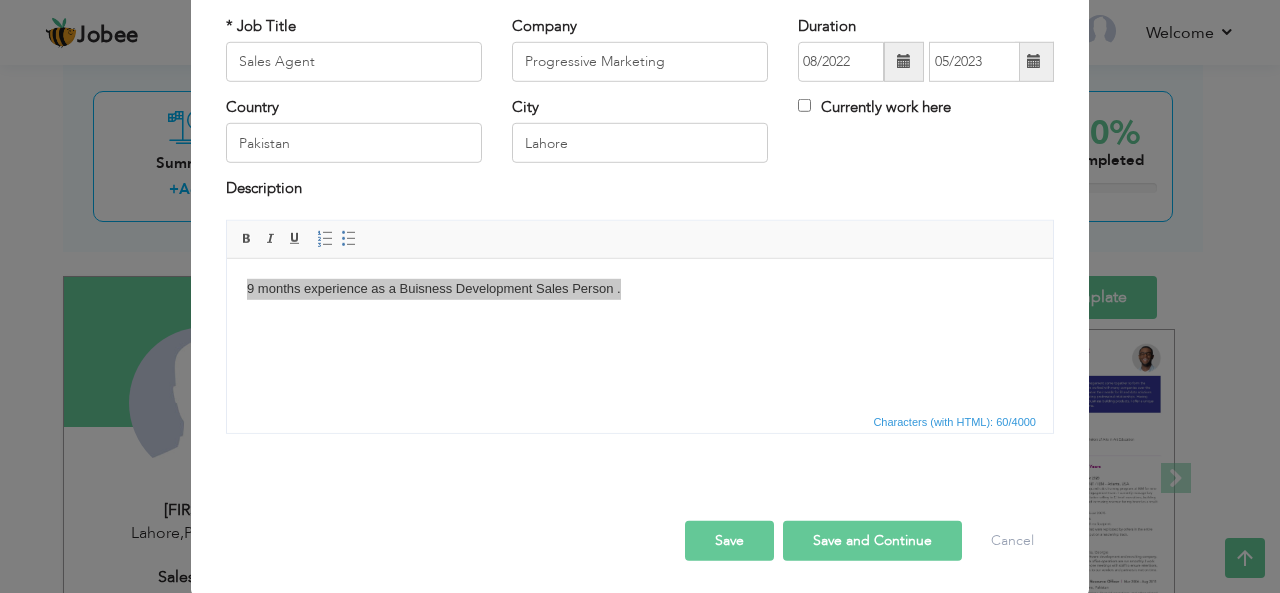 click on "Save and Continue" at bounding box center [872, 541] 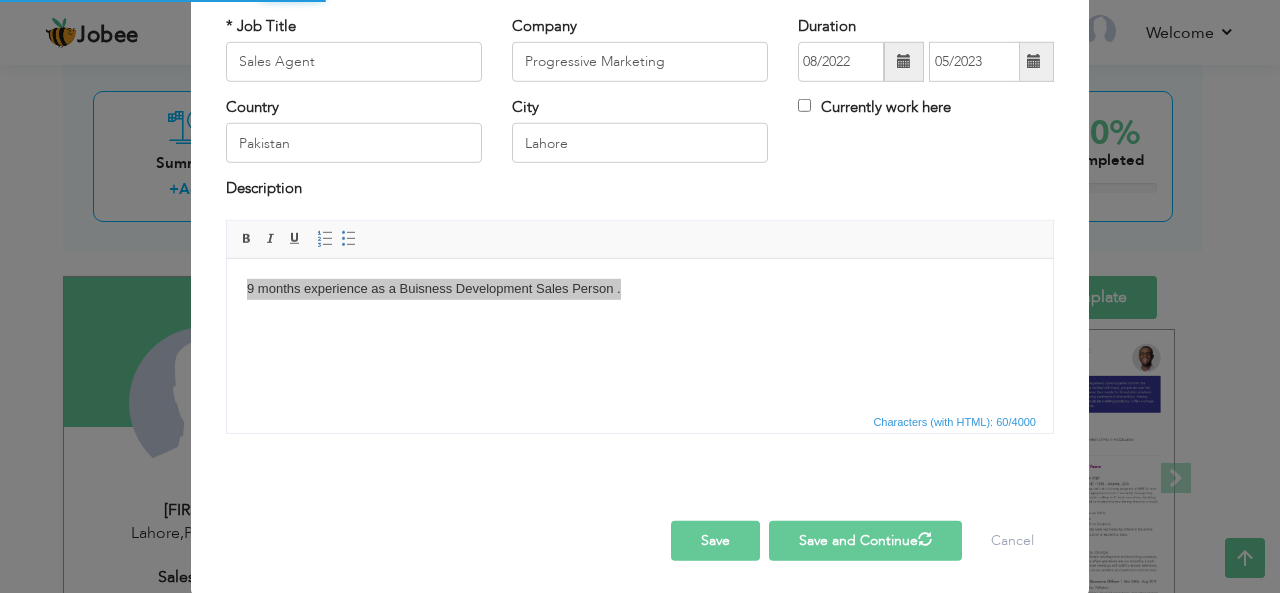 type 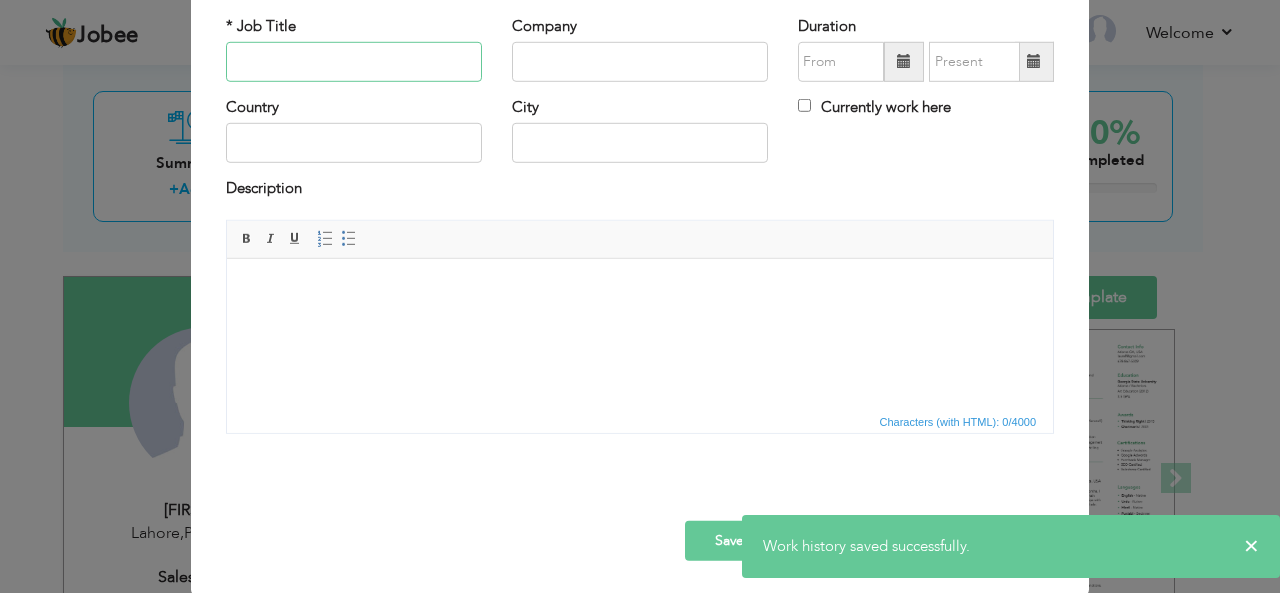 click at bounding box center (354, 62) 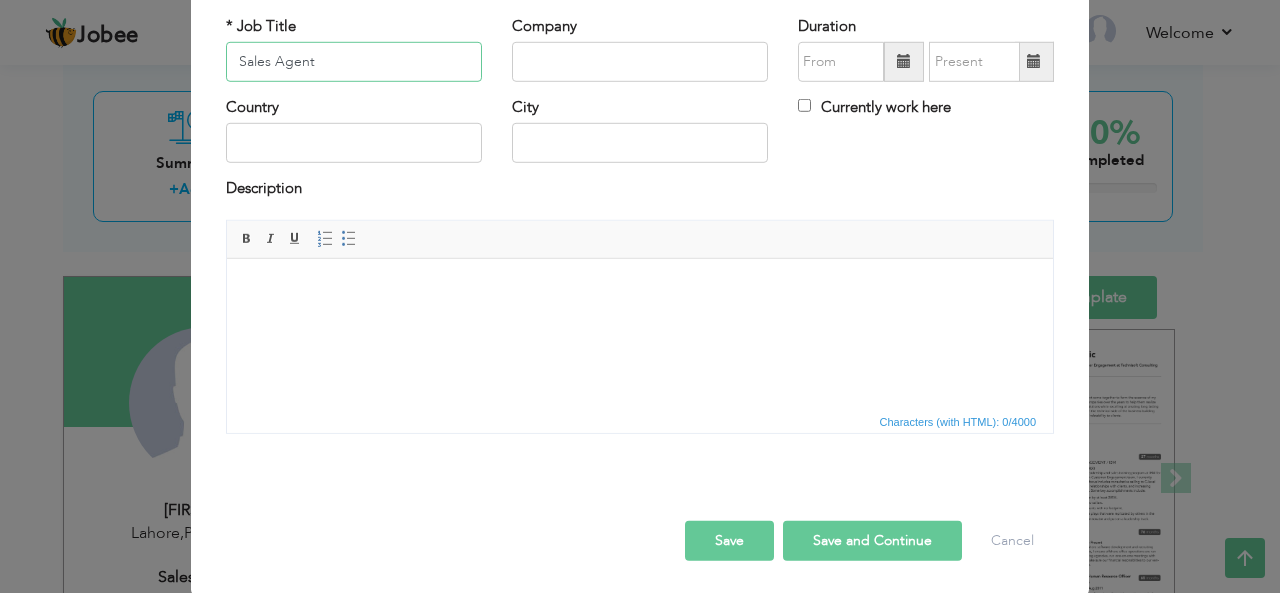 type on "Sales Agent" 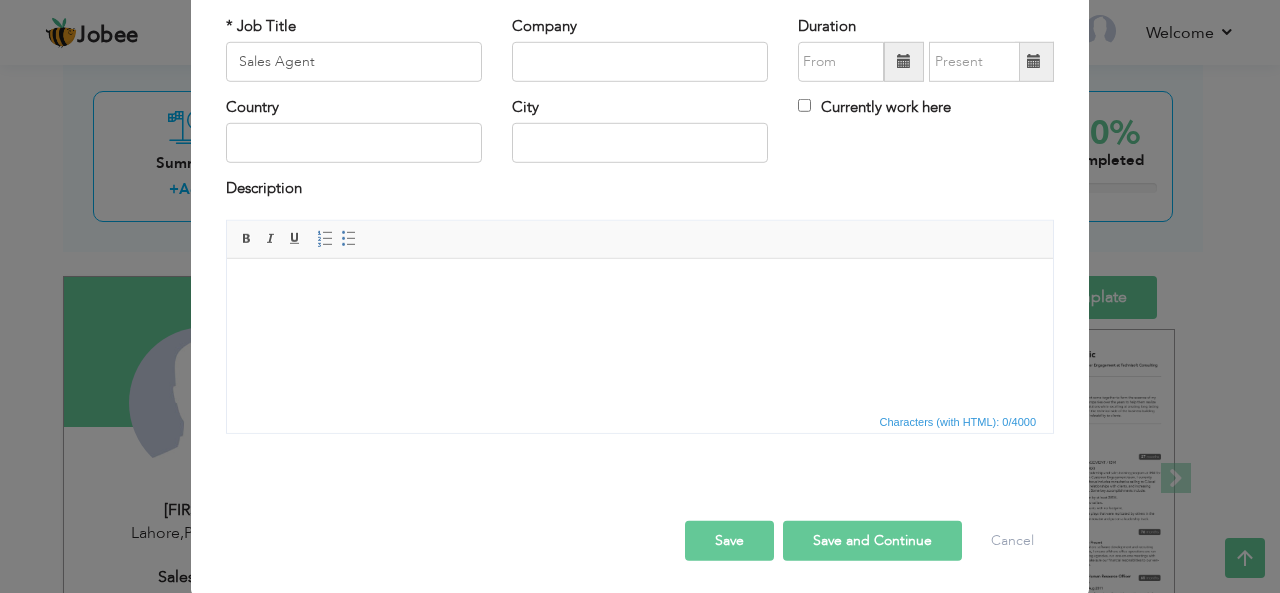 click at bounding box center (640, 288) 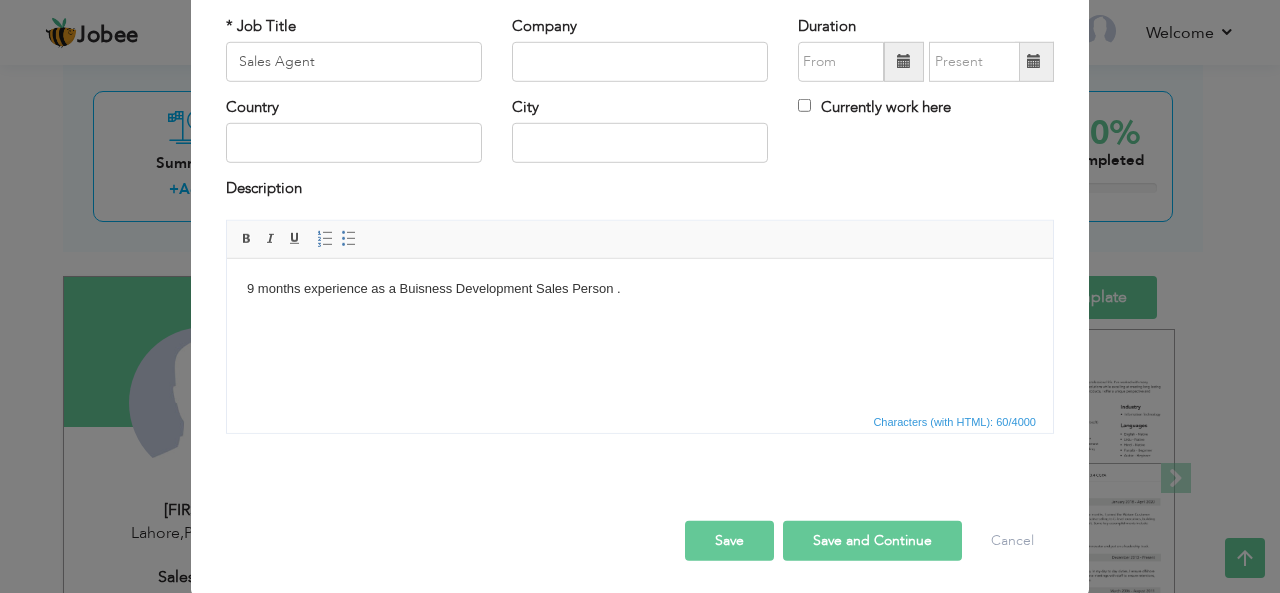 click on "9 months experience as a Buisness Development Sales Person ." at bounding box center [640, 288] 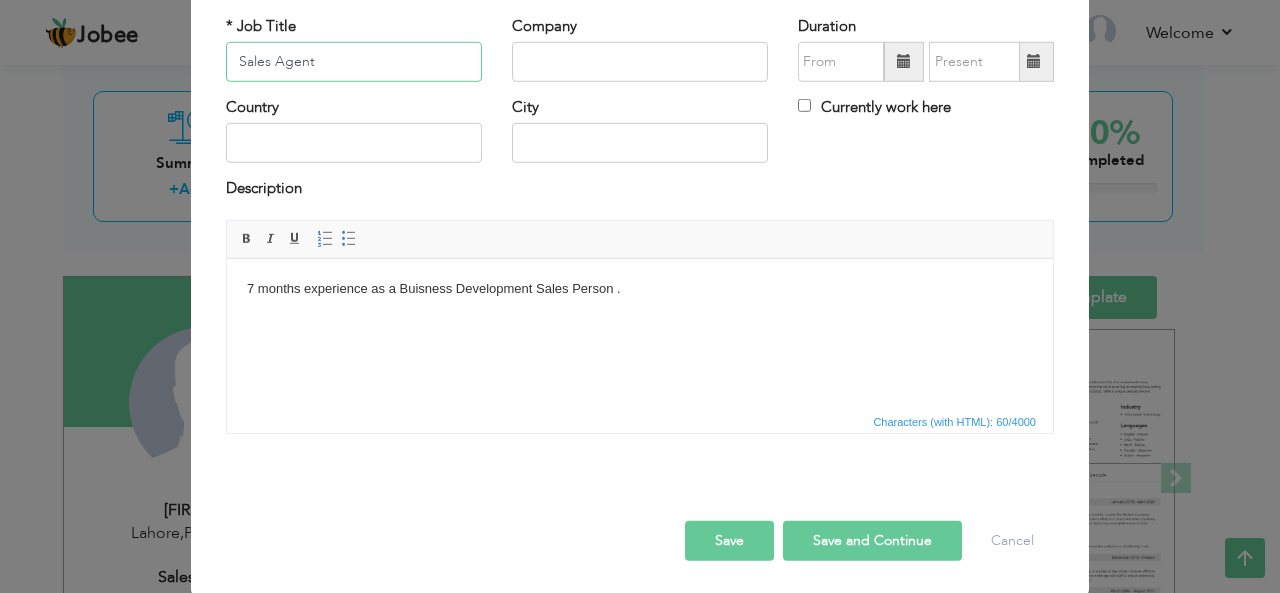 click on "Sales Agent" at bounding box center [354, 62] 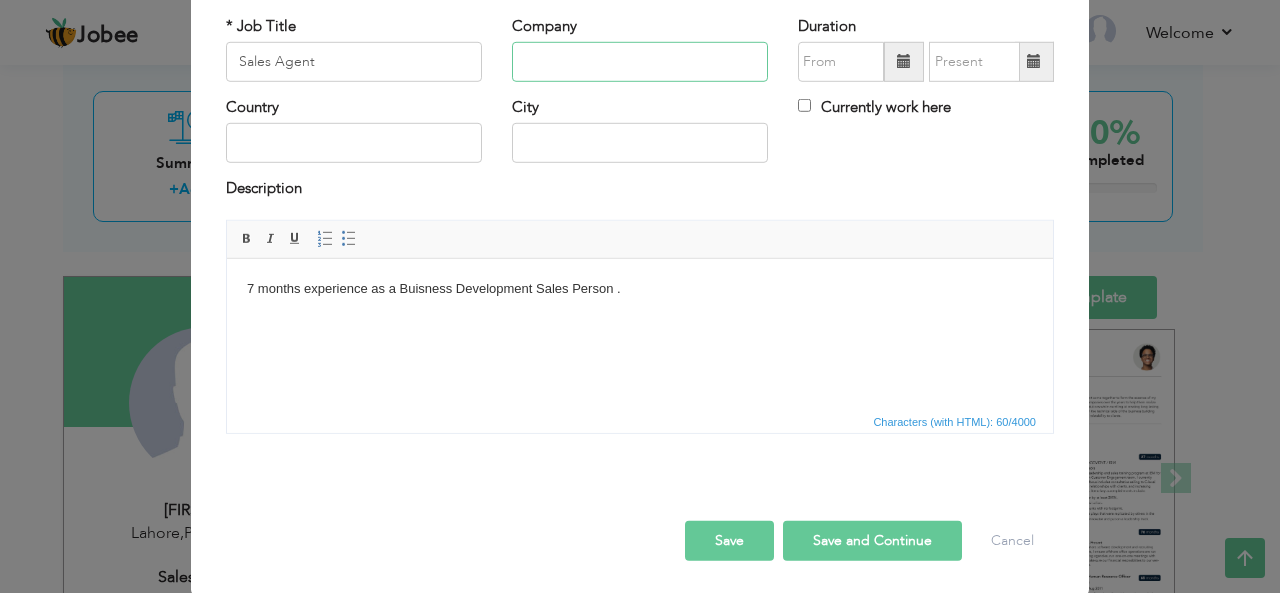 click at bounding box center [640, 62] 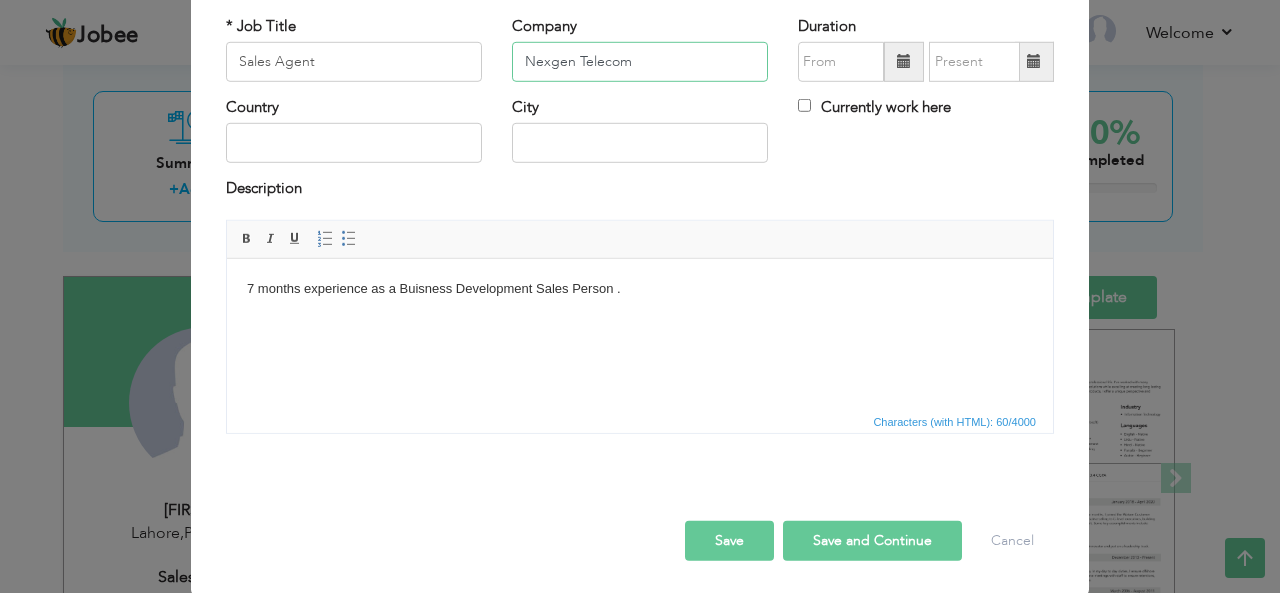 type on "Nexgen Telecom" 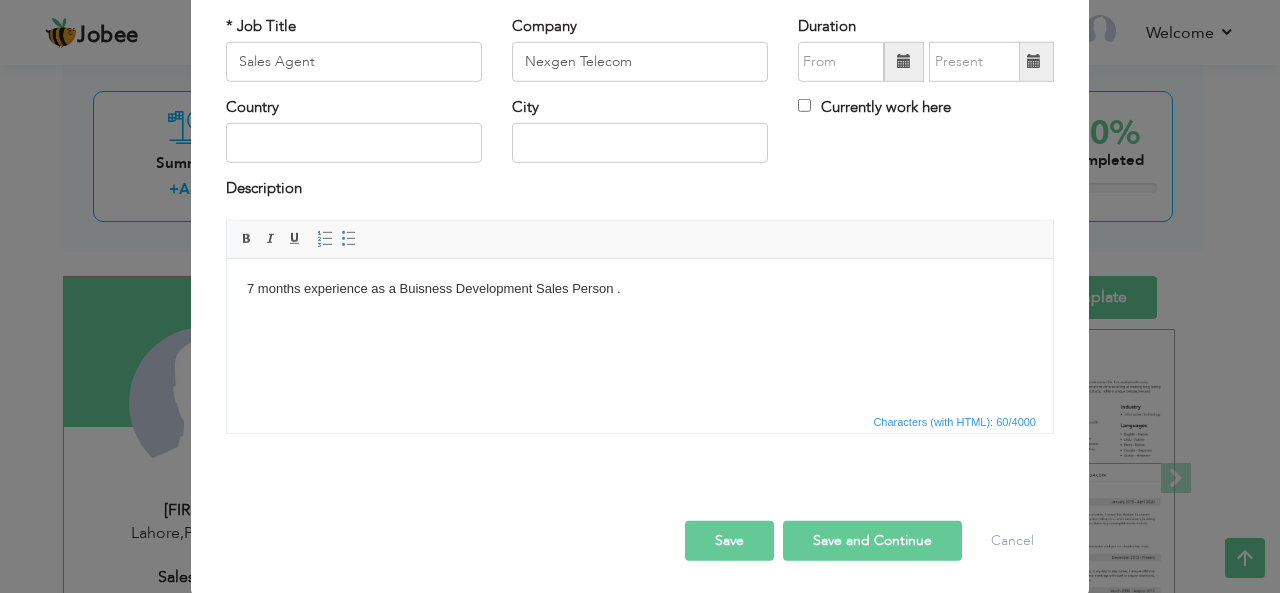 click on "7 months experience as a Buisness Development Sales Person ." at bounding box center (640, 288) 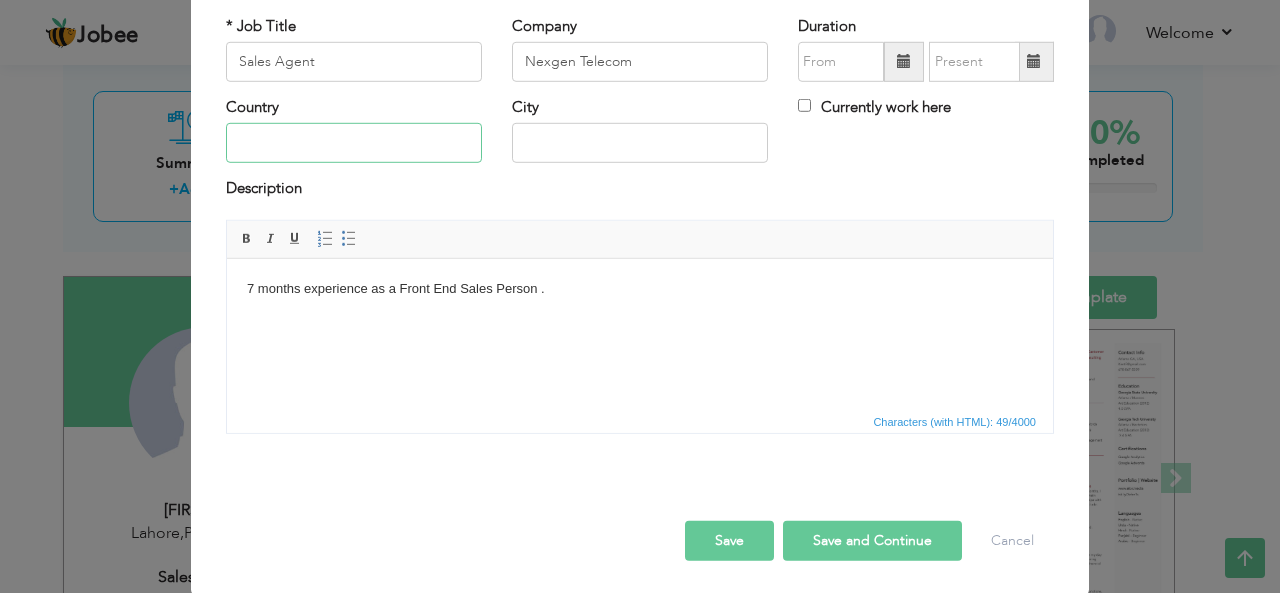 click at bounding box center (354, 143) 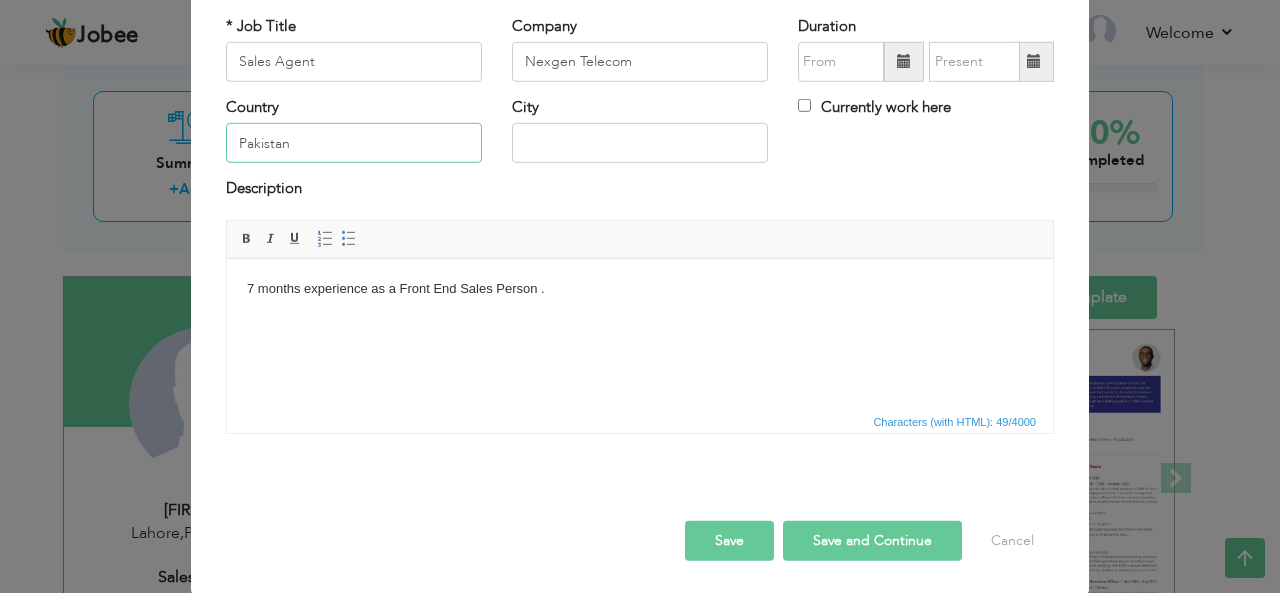 type on "Pakistan" 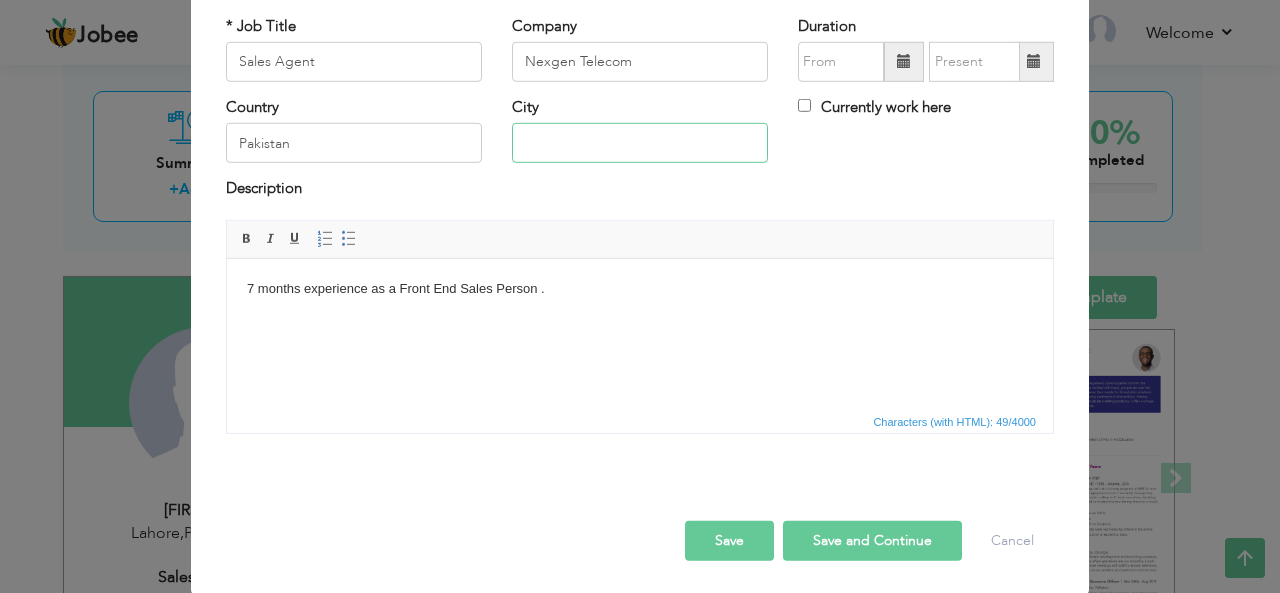 click at bounding box center [640, 143] 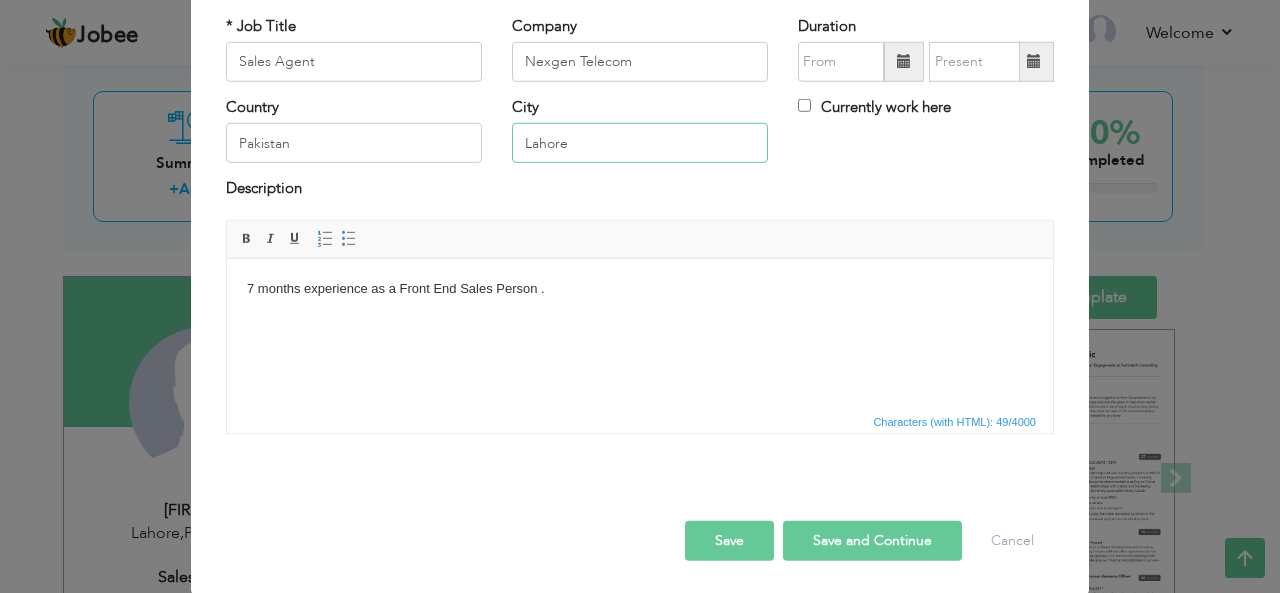 type on "Lahore" 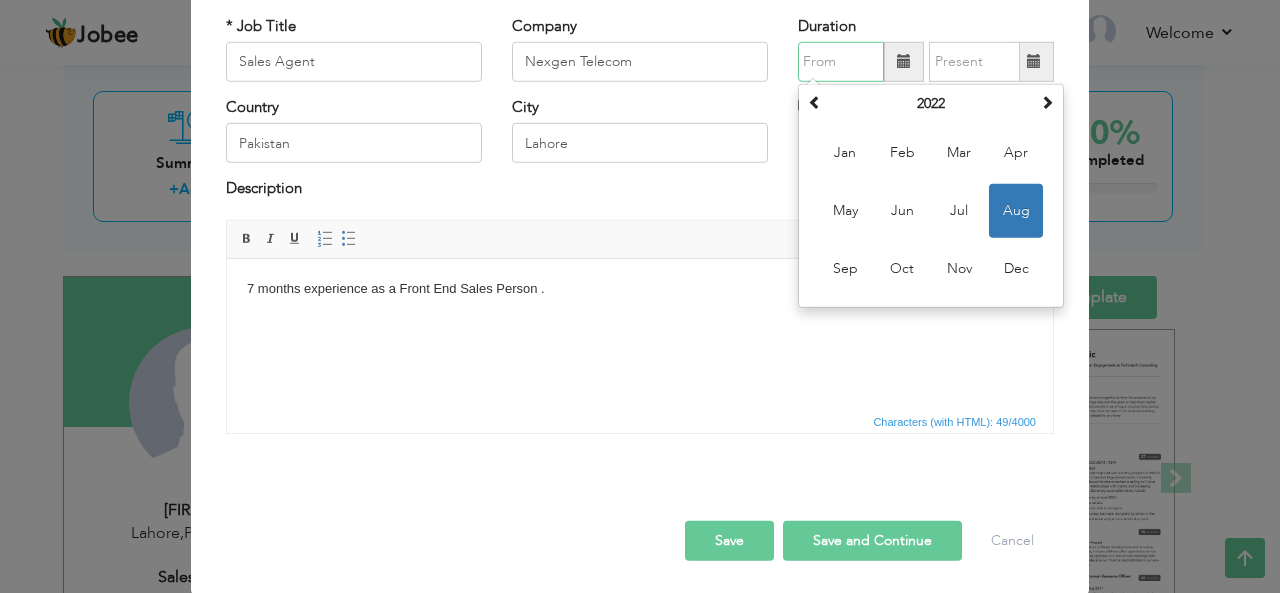 click at bounding box center (841, 62) 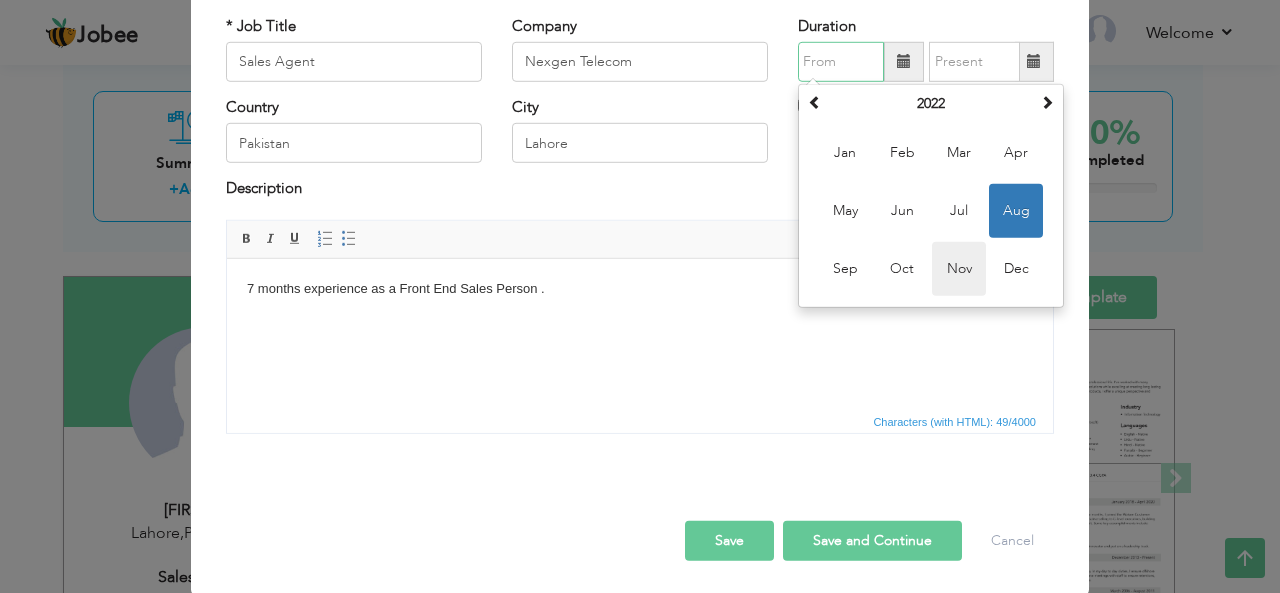 click on "Nov" at bounding box center (959, 269) 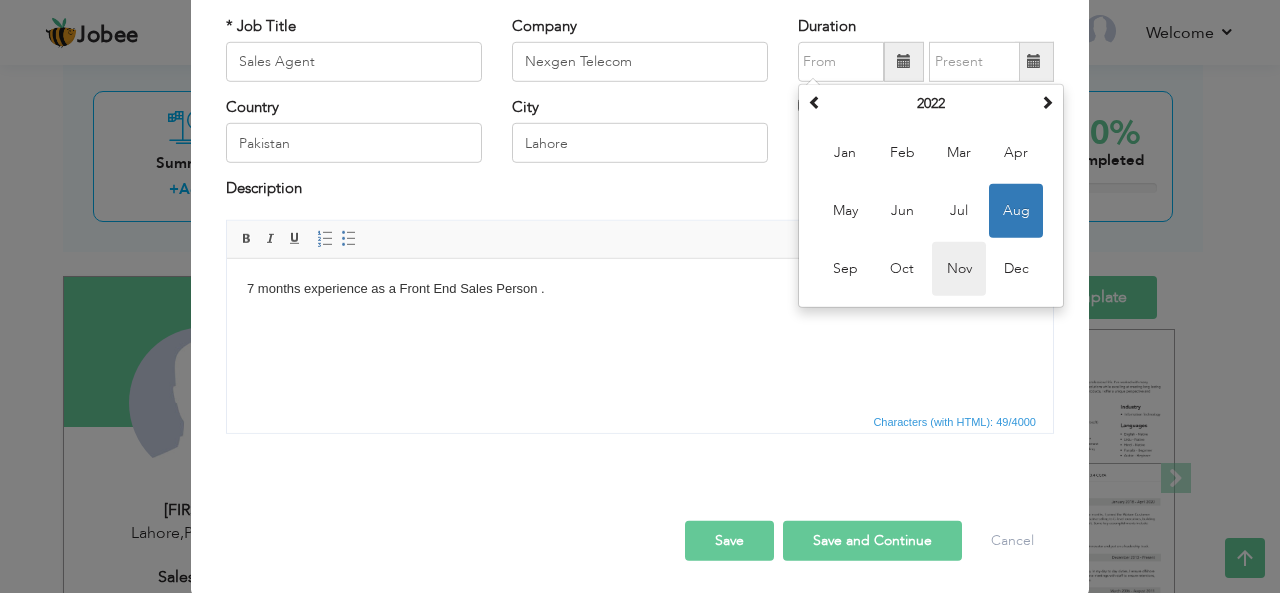type on "11/2022" 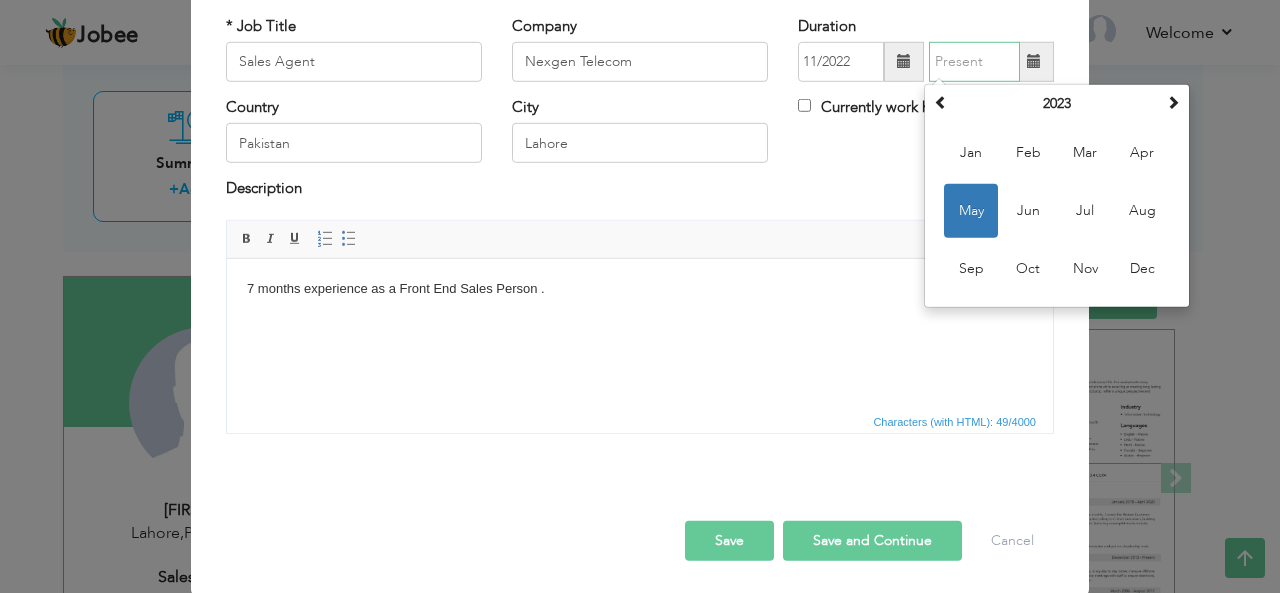 click at bounding box center [974, 62] 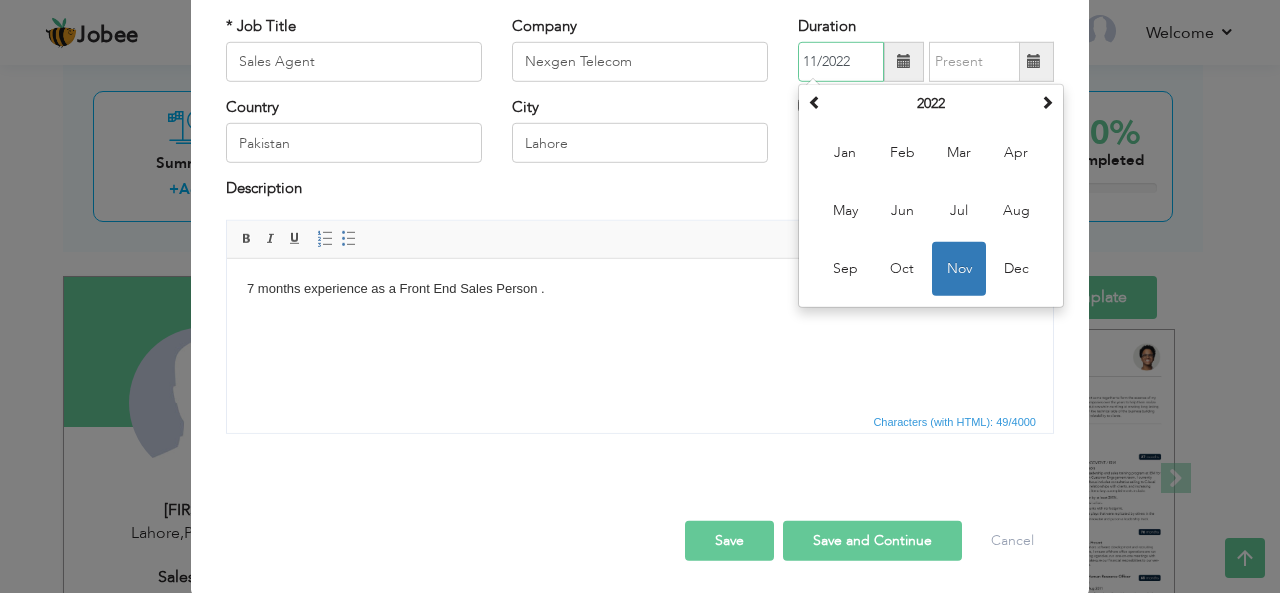 click on "11/2022" at bounding box center [841, 62] 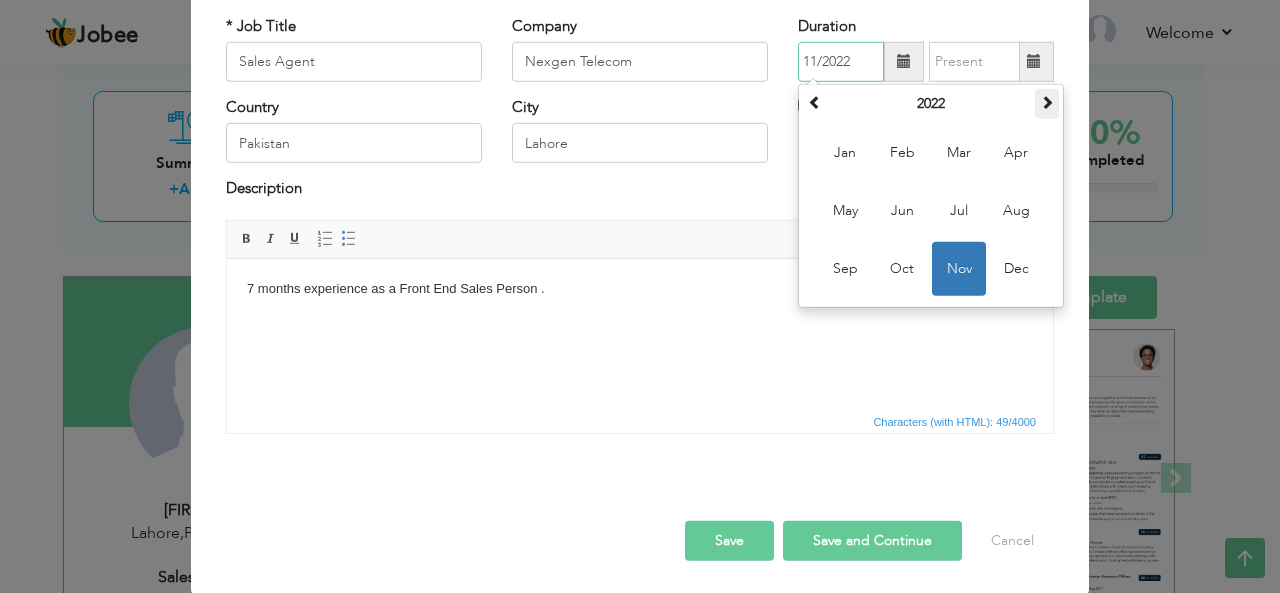 click at bounding box center (1047, 102) 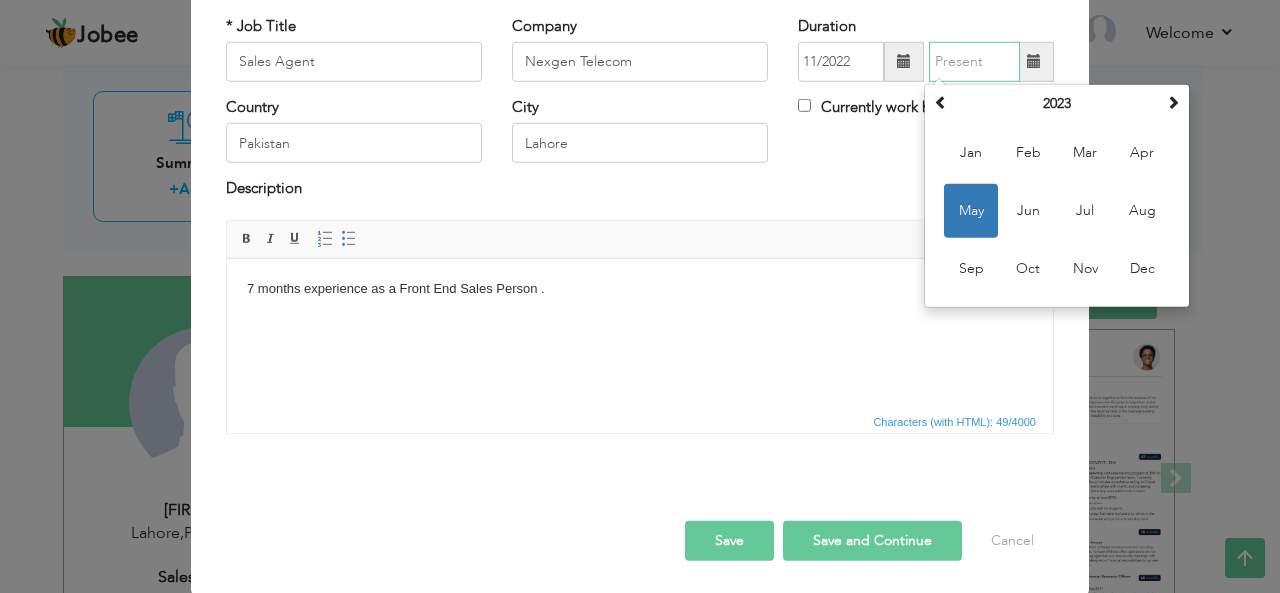 click at bounding box center [974, 62] 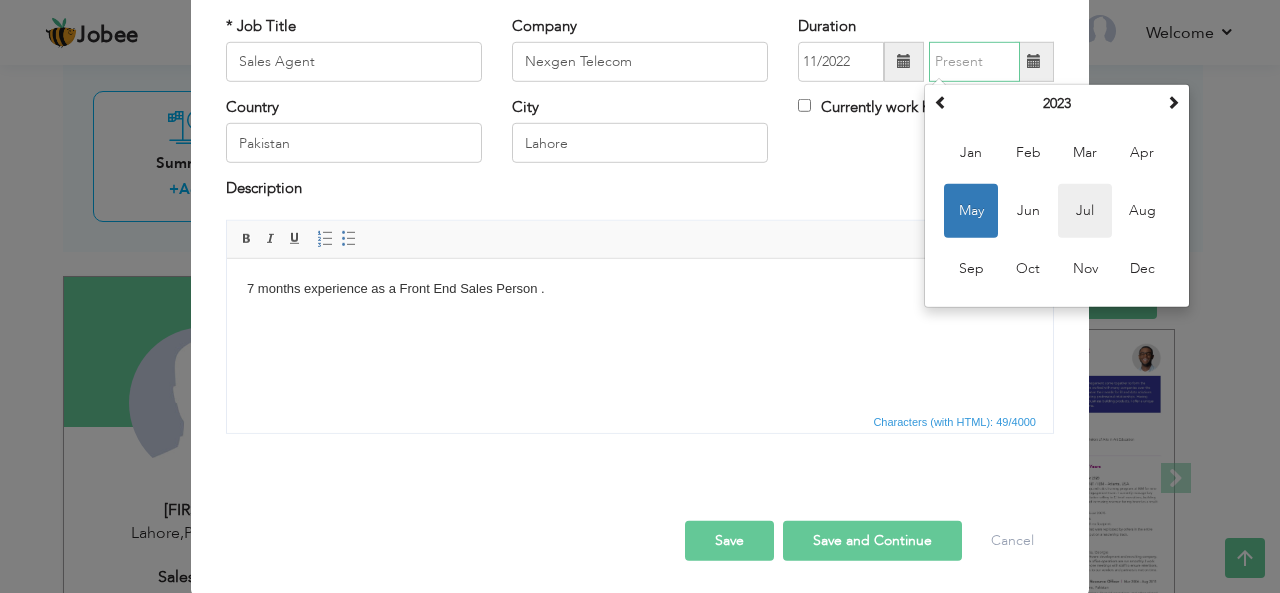 click on "Jul" at bounding box center [1085, 211] 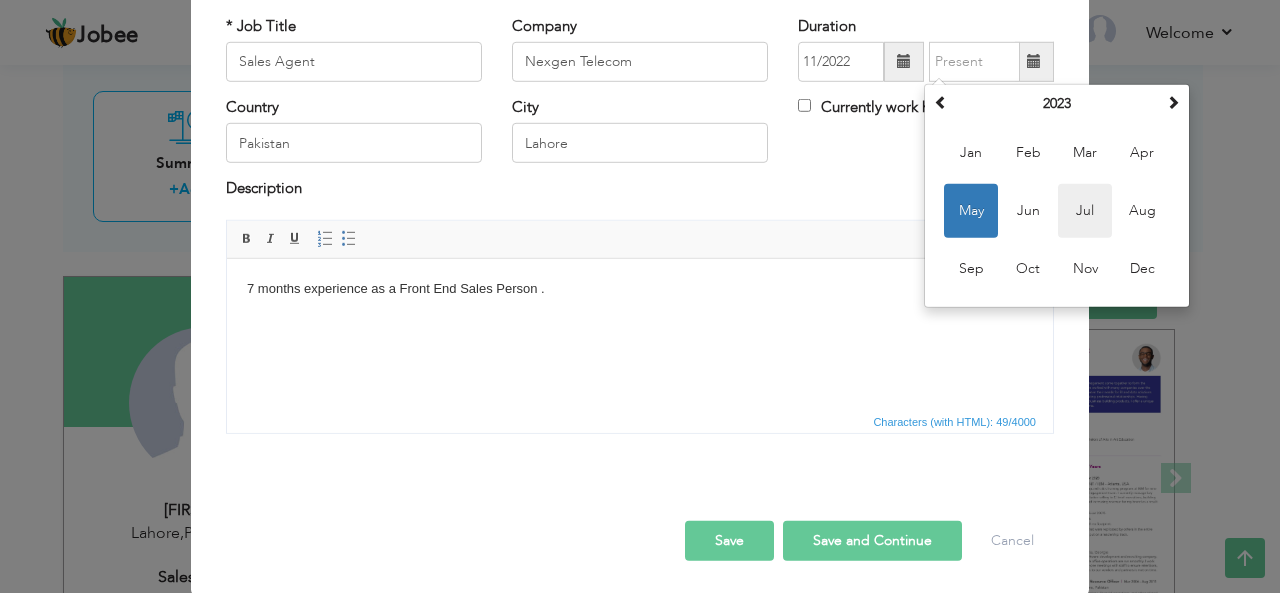 type on "07/2023" 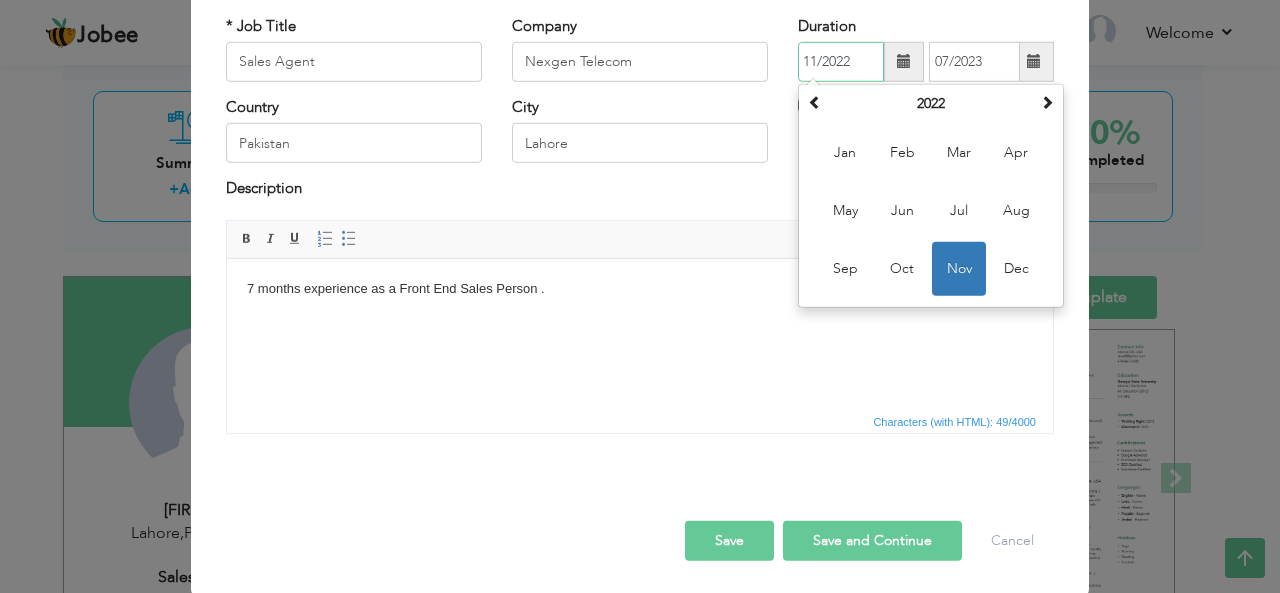 click on "11/2022" at bounding box center (841, 62) 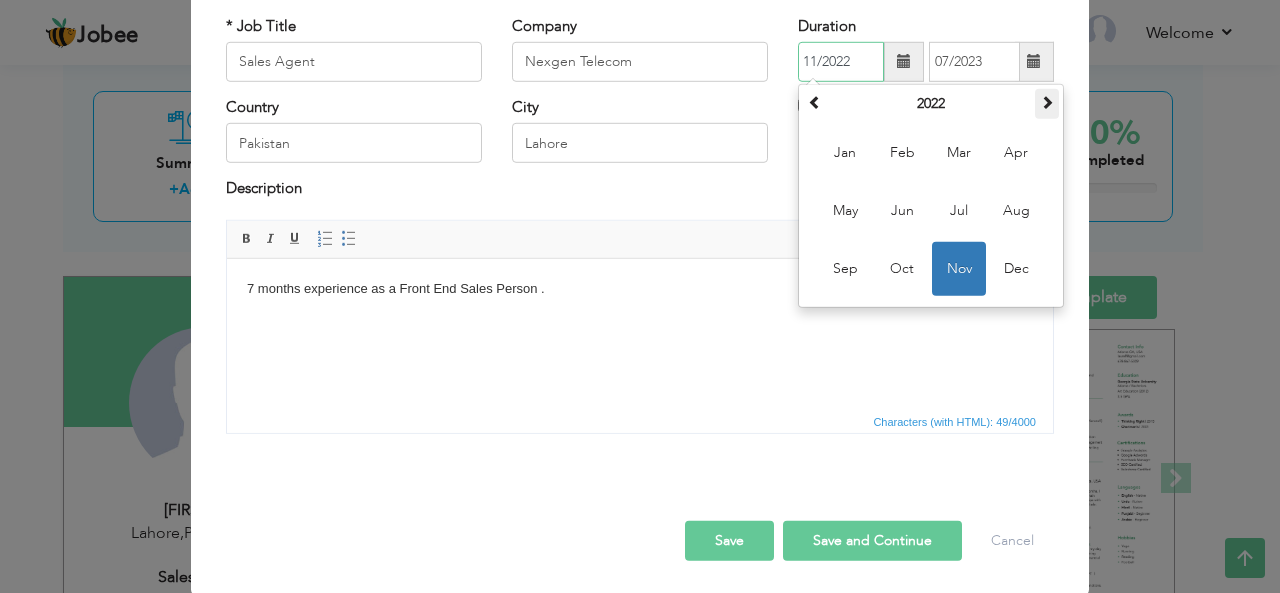click at bounding box center (1047, 102) 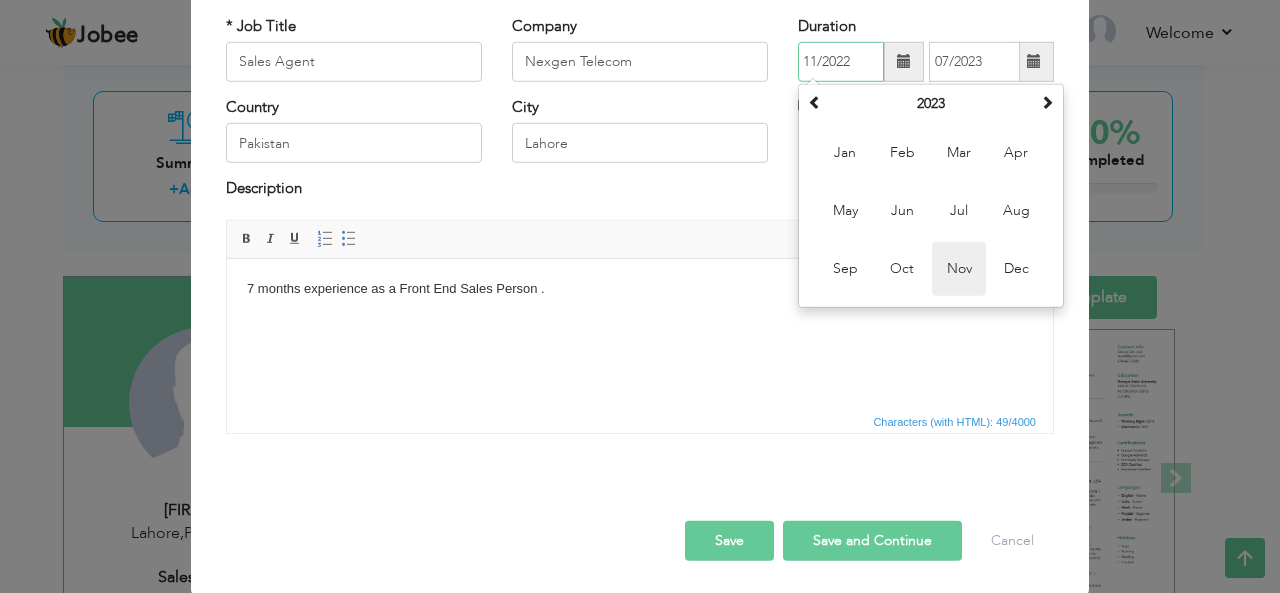 click on "Nov" at bounding box center (959, 269) 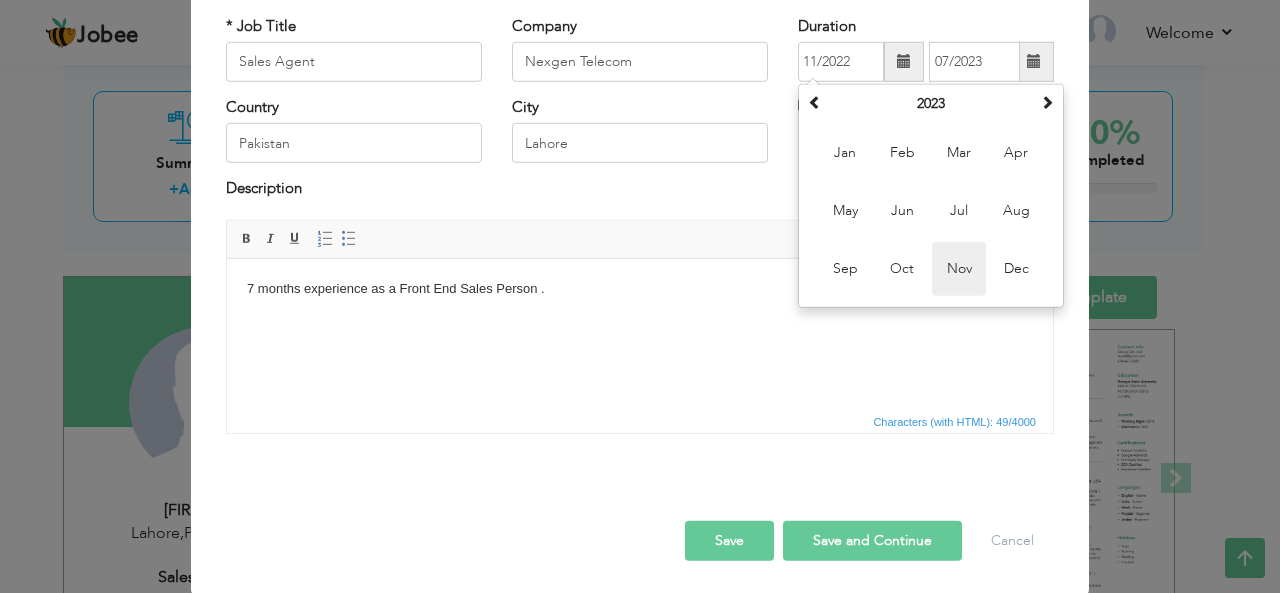 type on "11/2023" 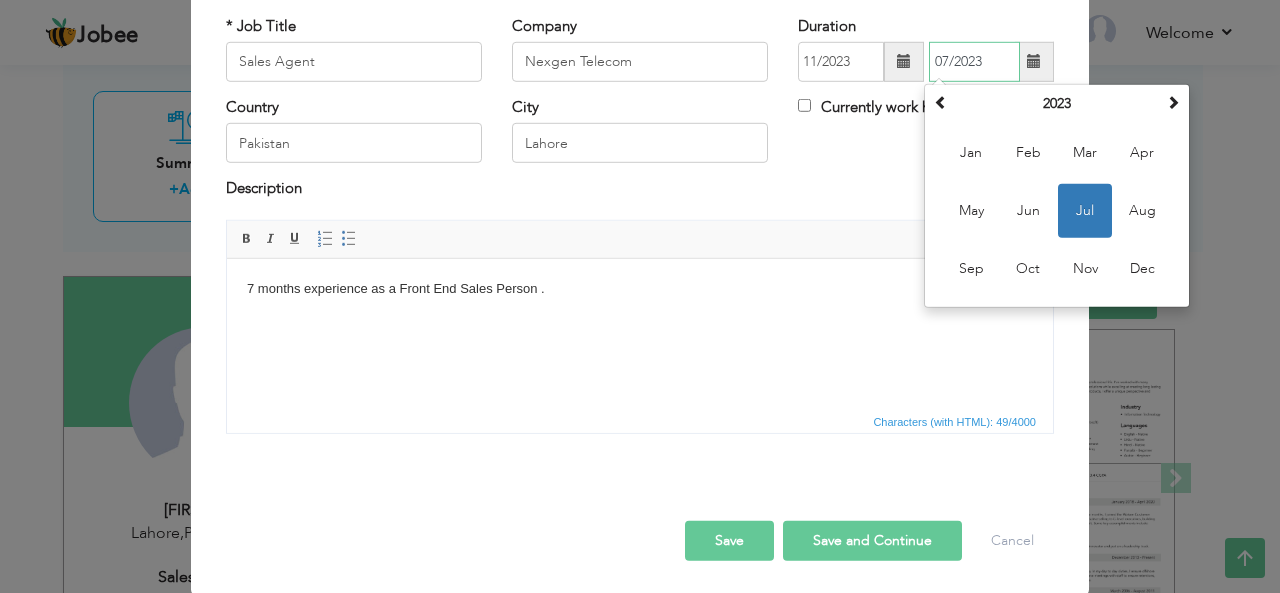 click on "07/2023" at bounding box center (974, 62) 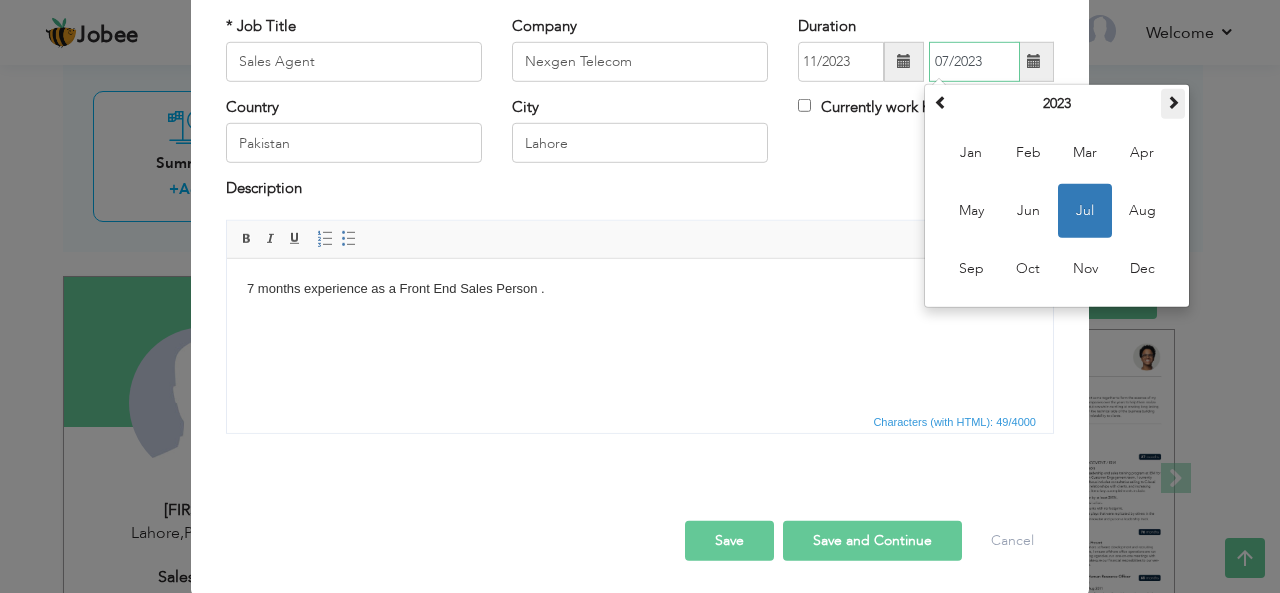 click at bounding box center [1173, 104] 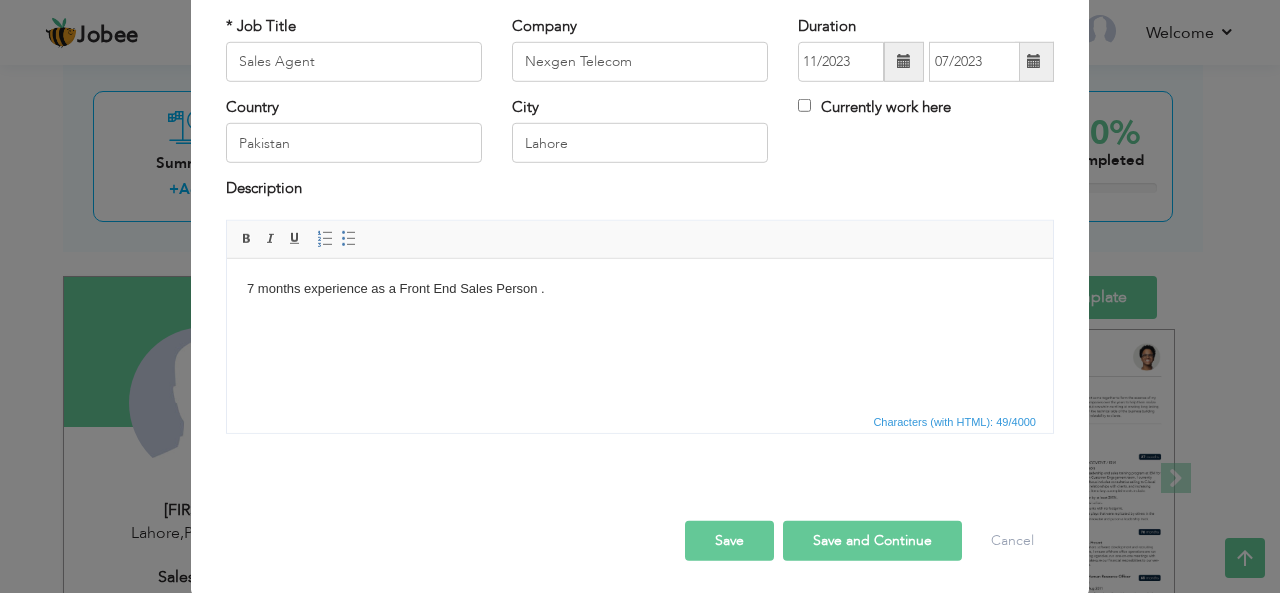 click on "Characters (with HTML): 49/4000" at bounding box center (954, 422) 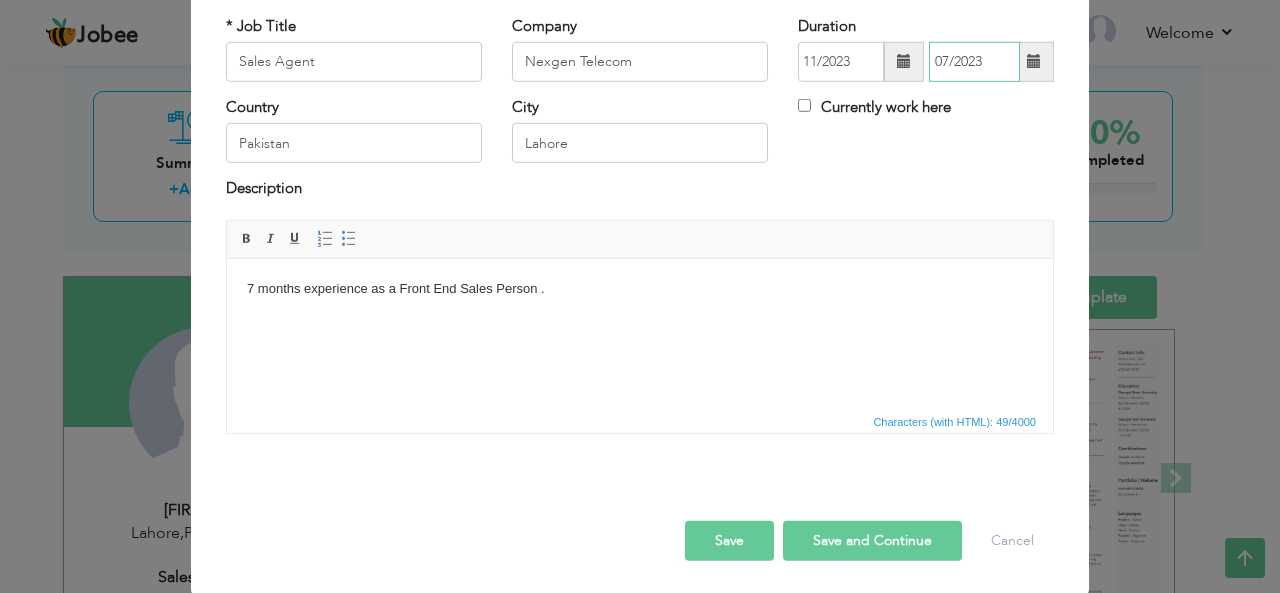 click on "07/2023" at bounding box center [974, 62] 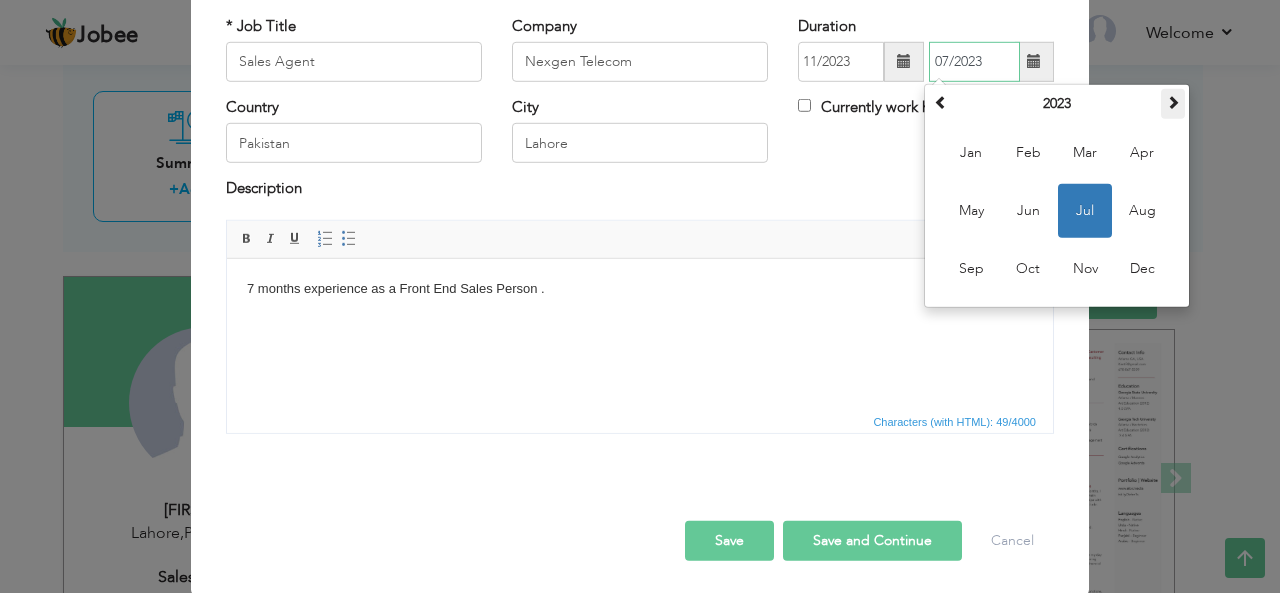 click at bounding box center (1173, 104) 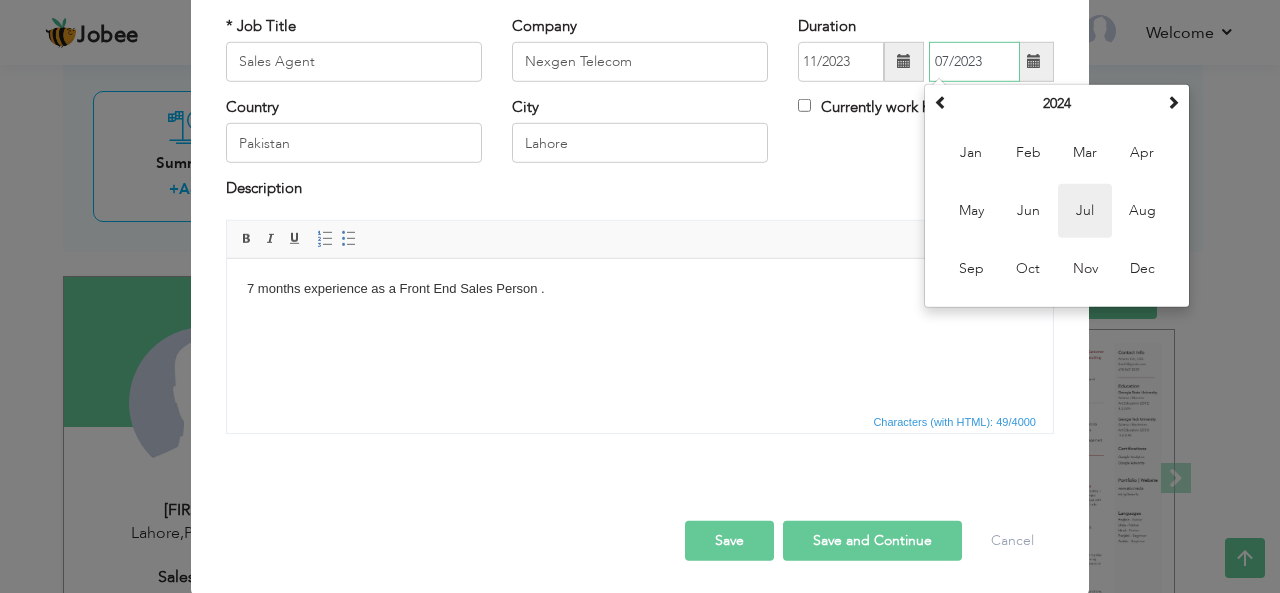 click on "Jul" at bounding box center [1085, 211] 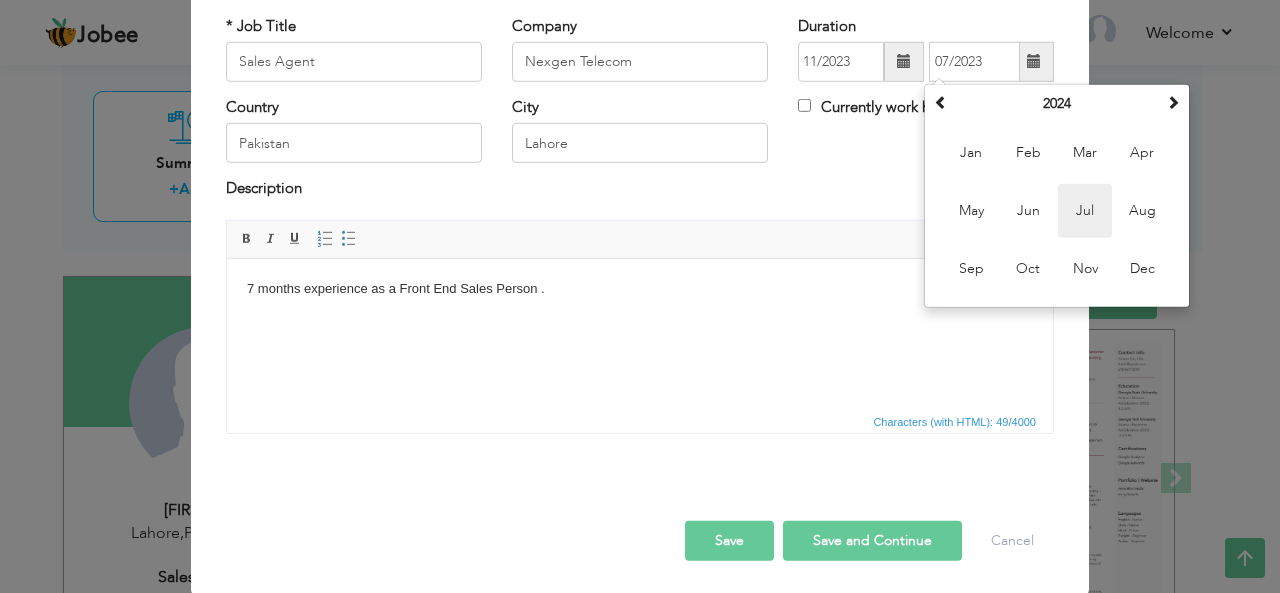 type on "07/2024" 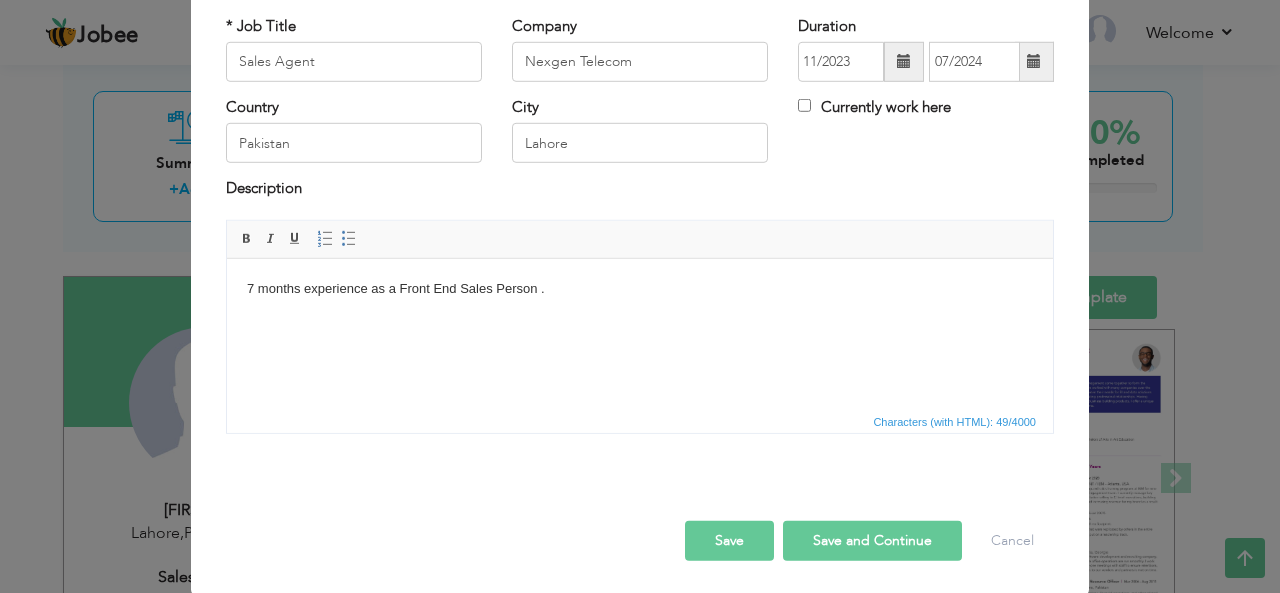 click on "Save and Continue" at bounding box center [872, 541] 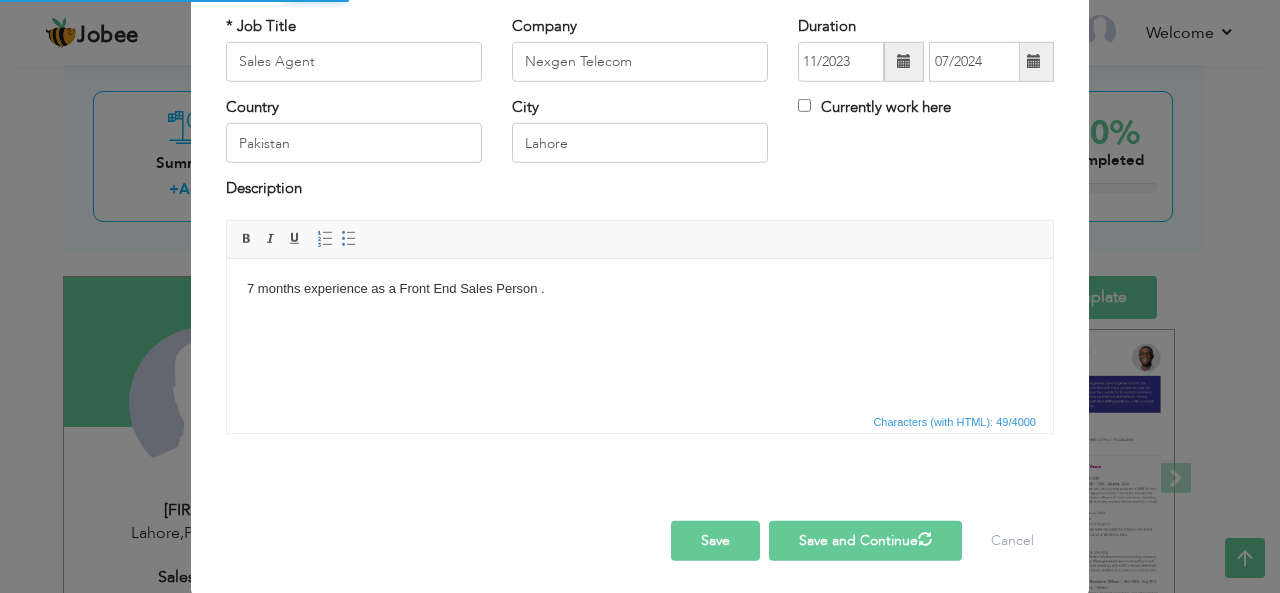 type 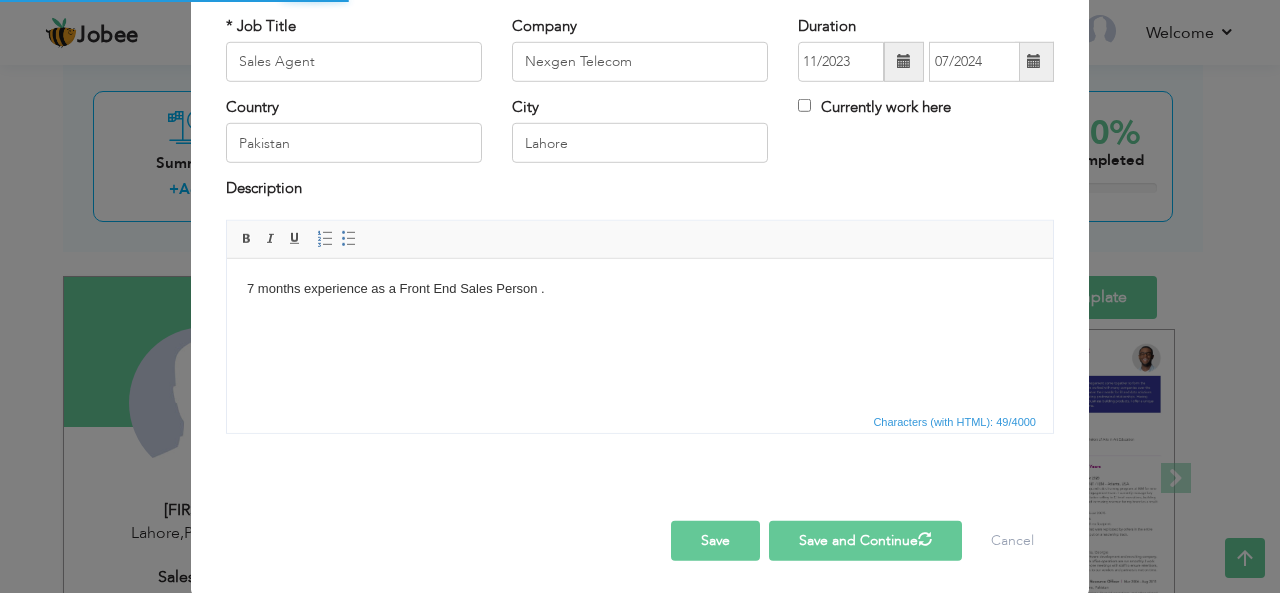 type 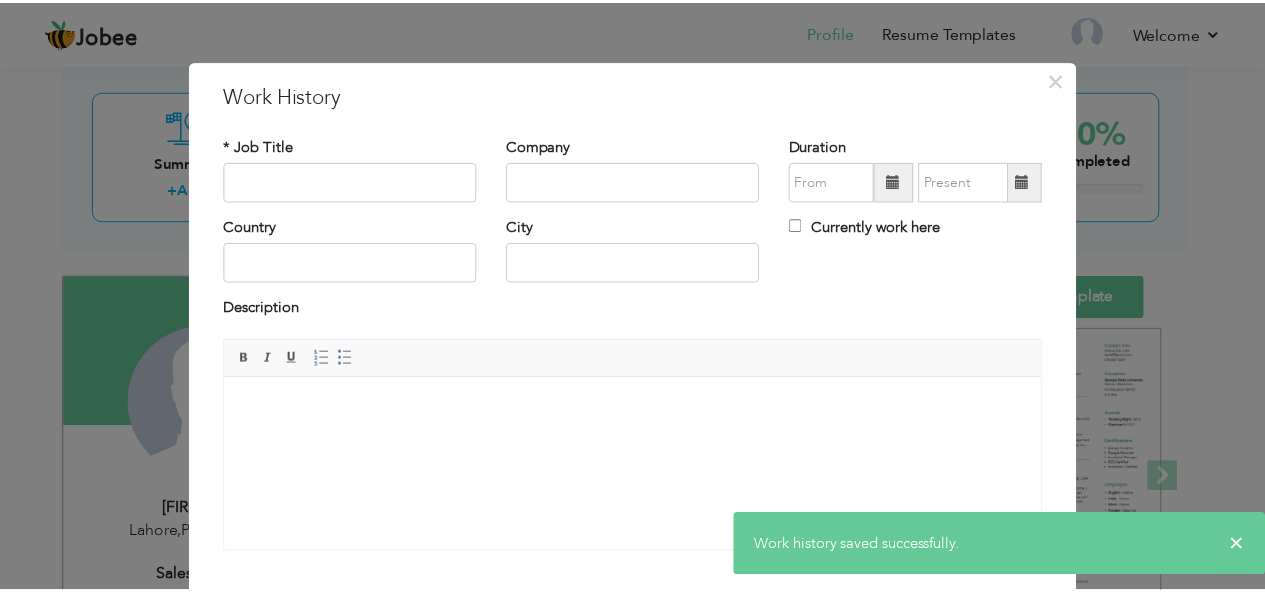scroll, scrollTop: 120, scrollLeft: 0, axis: vertical 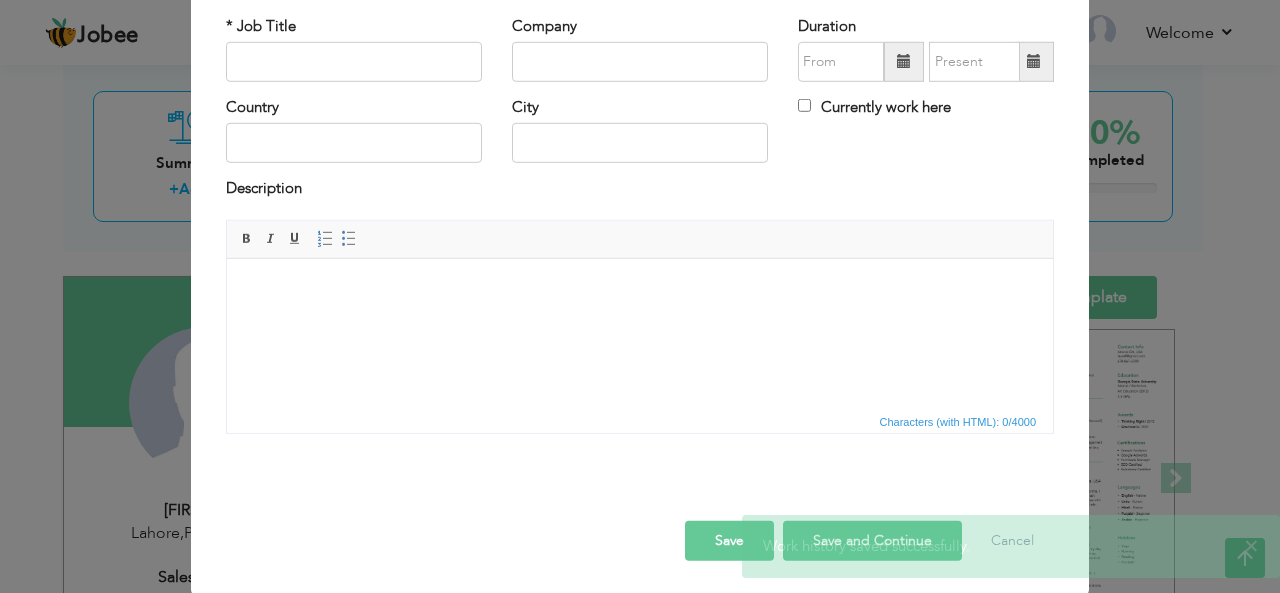 click on "Save" at bounding box center (729, 541) 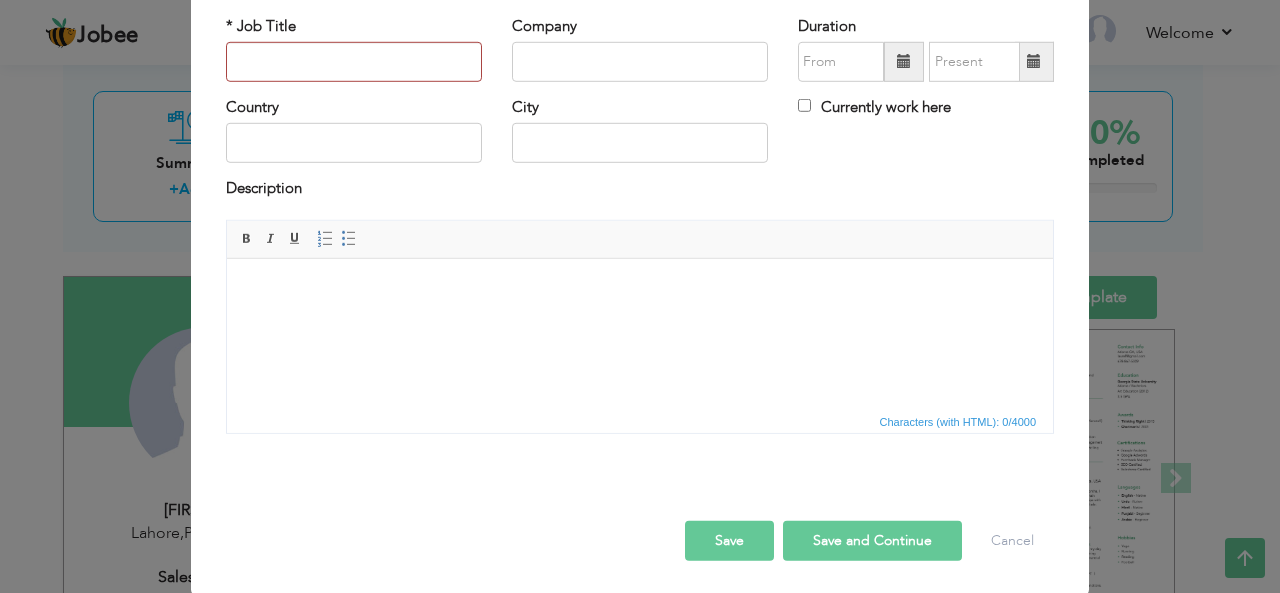 click on "Save" at bounding box center (729, 541) 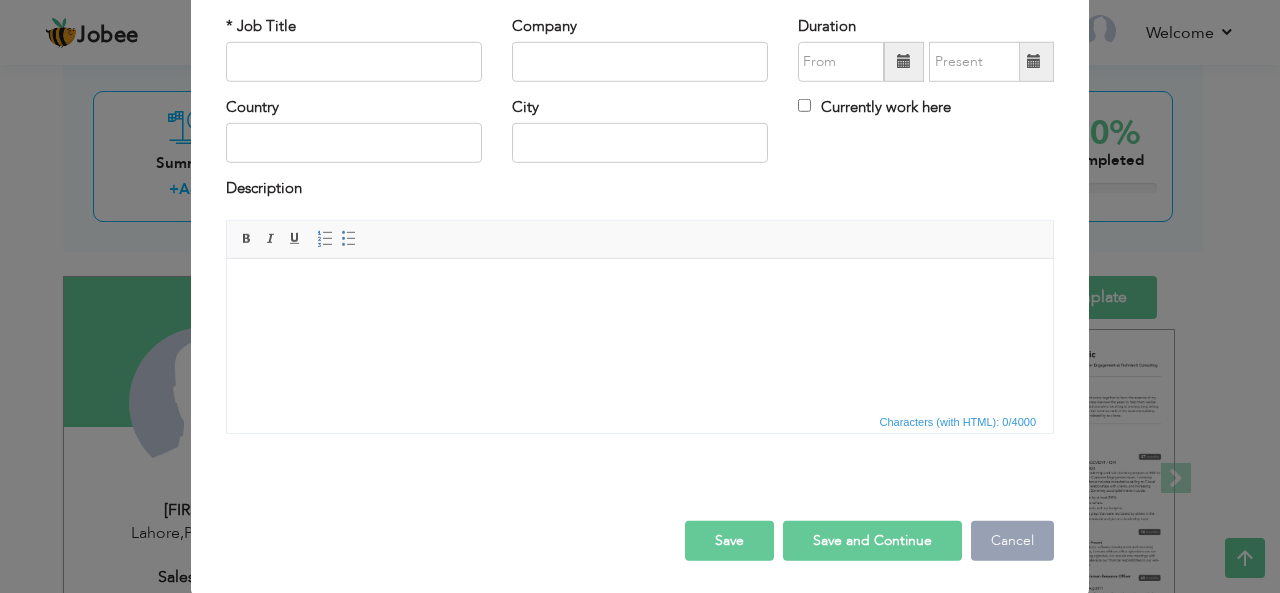 click on "Cancel" at bounding box center [1012, 541] 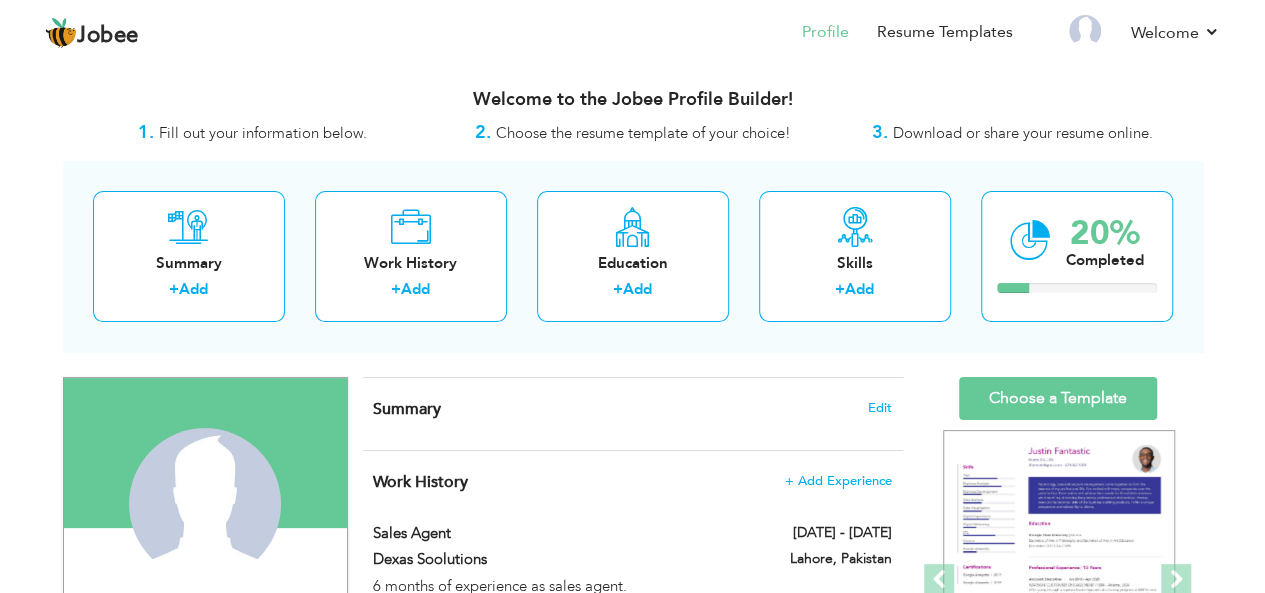 scroll, scrollTop: 5, scrollLeft: 0, axis: vertical 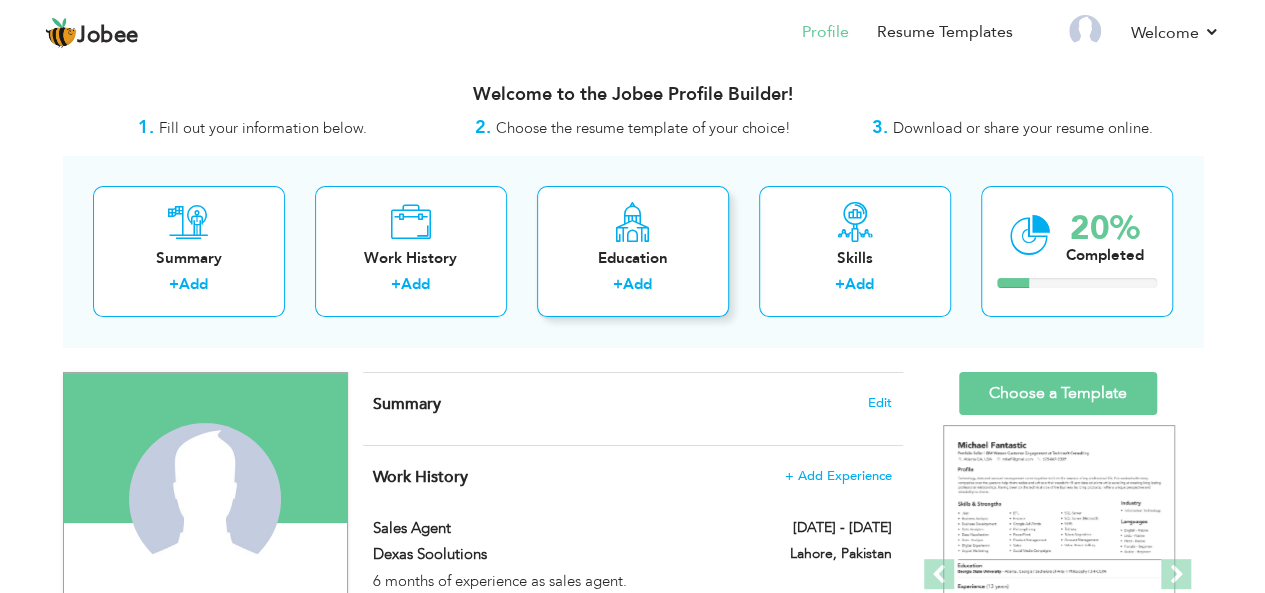 click on "Education" at bounding box center [633, 258] 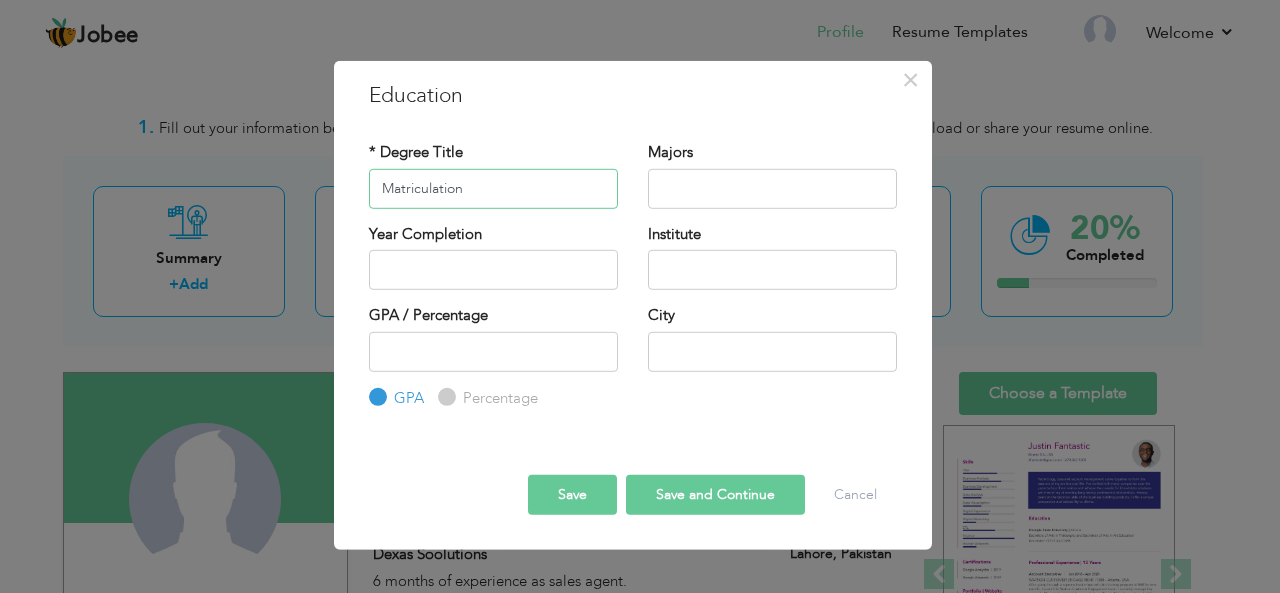type on "Matriculation" 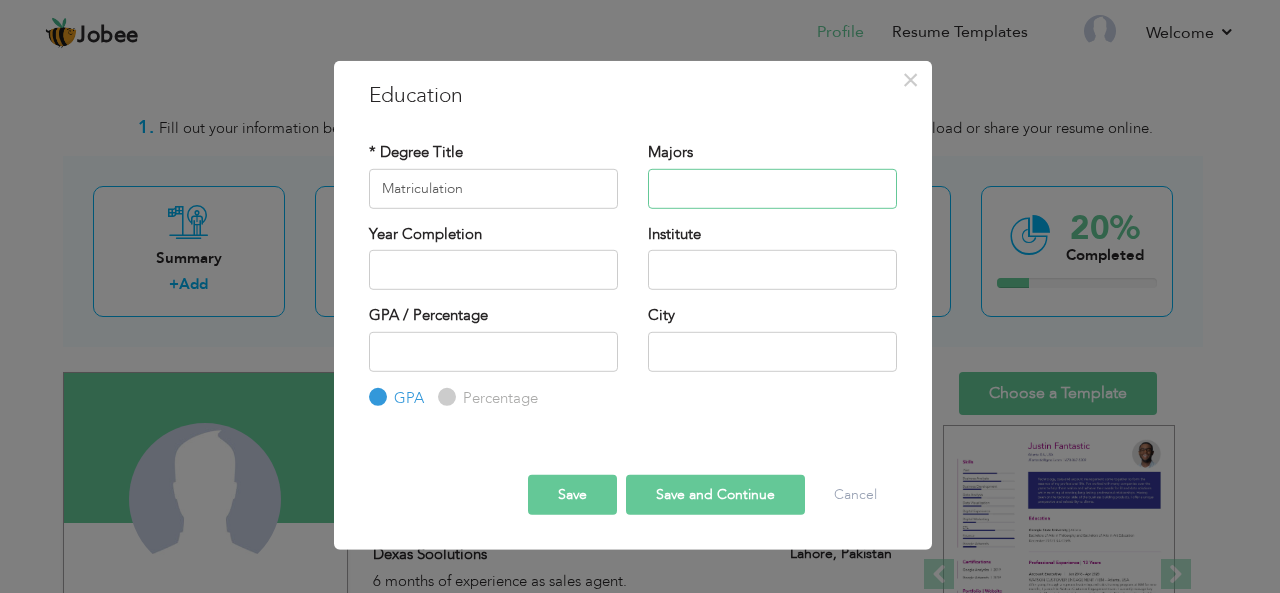 click at bounding box center [772, 188] 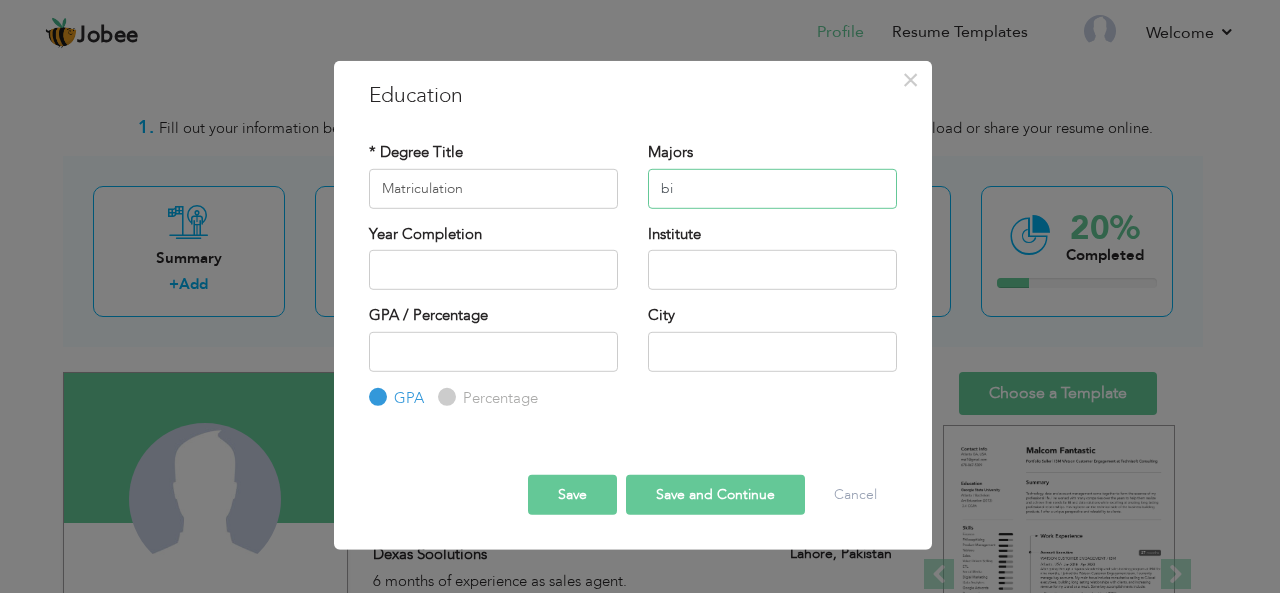type on "b" 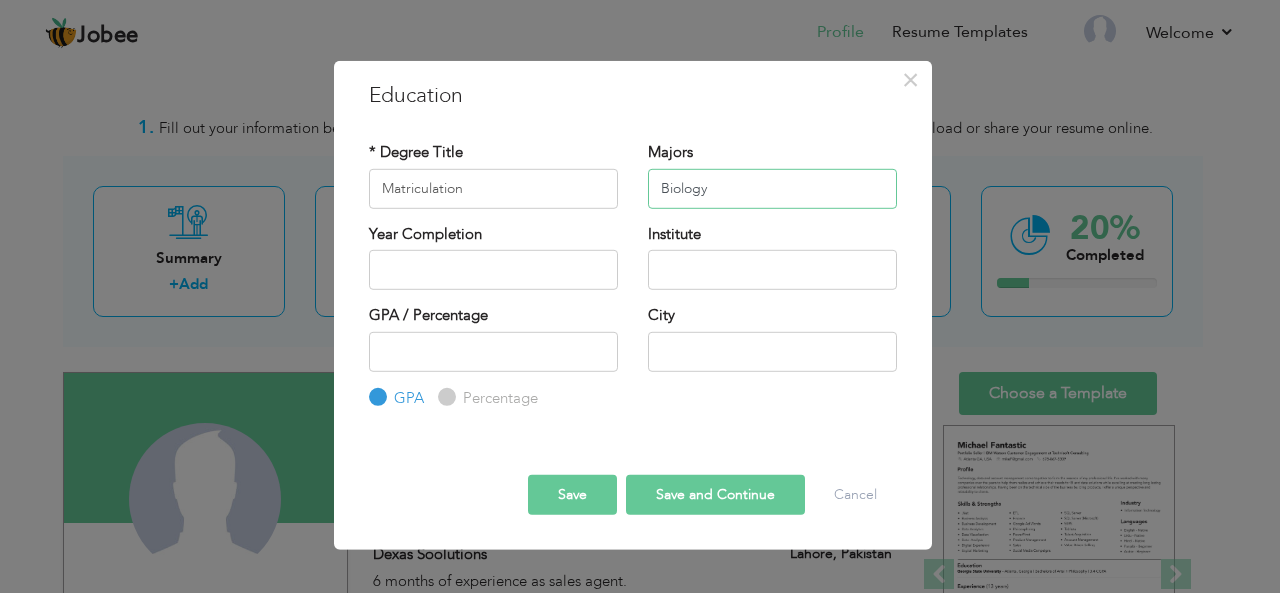 type on "Biology" 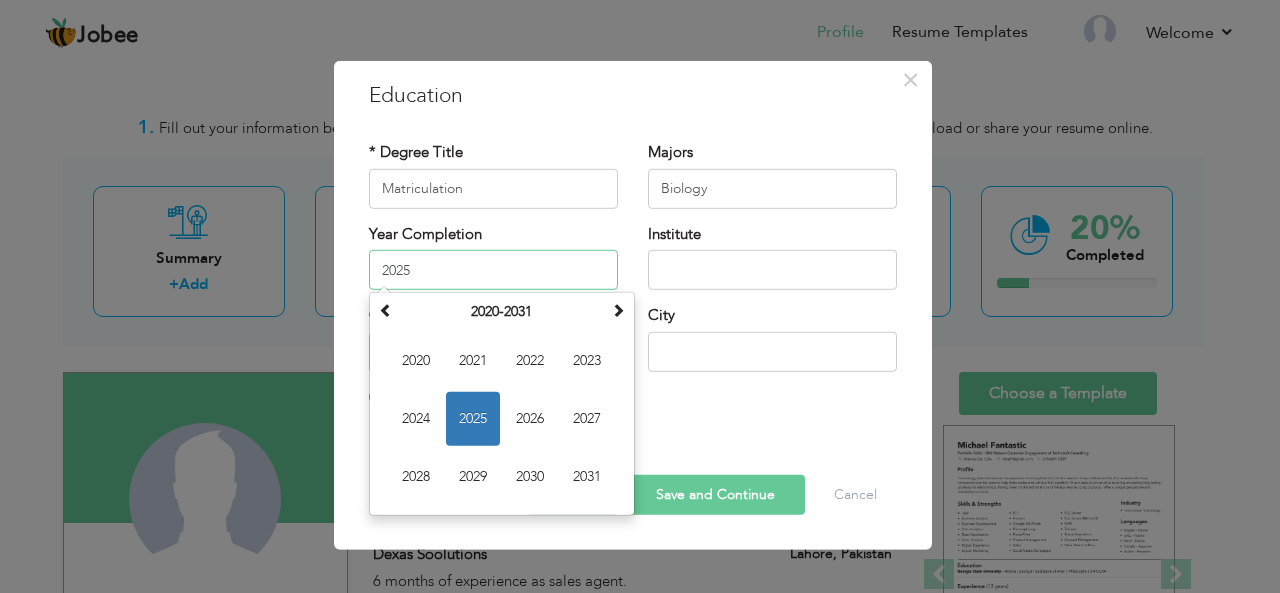 click on "2025" at bounding box center [493, 270] 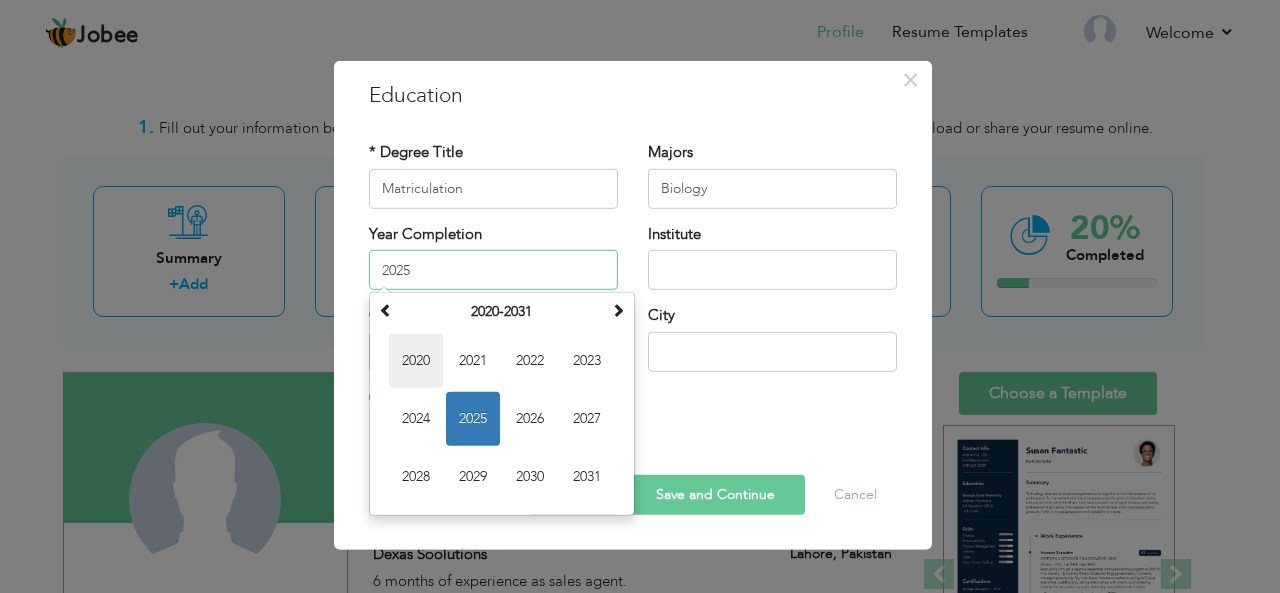 click on "2020" at bounding box center (416, 361) 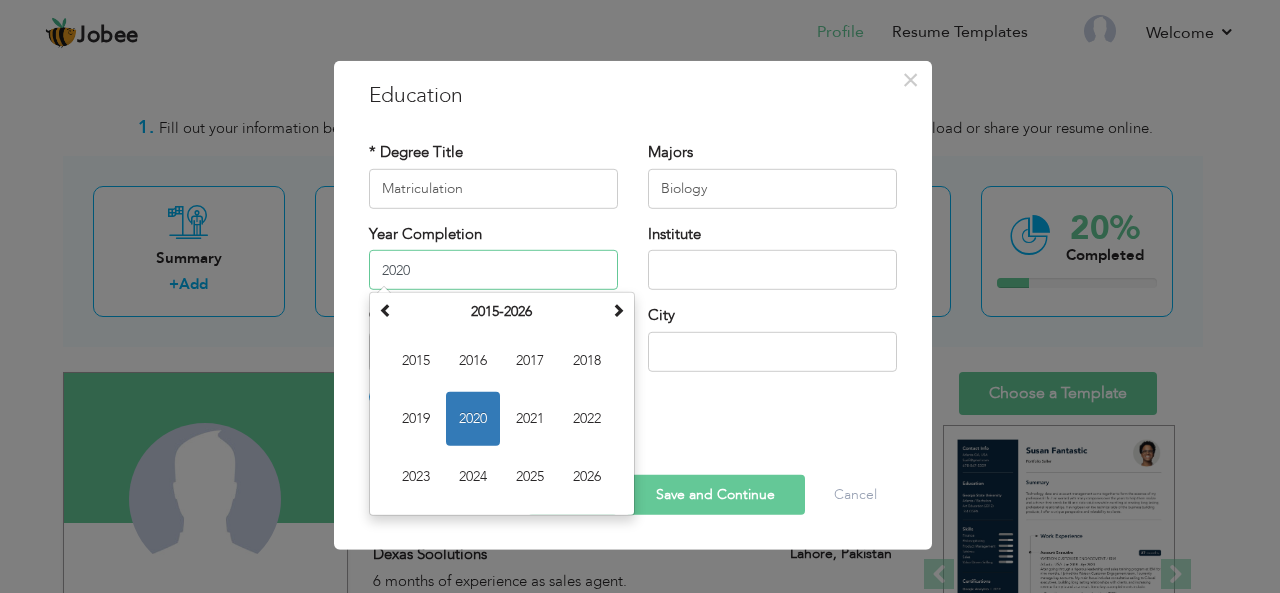 click on "2020" at bounding box center (493, 270) 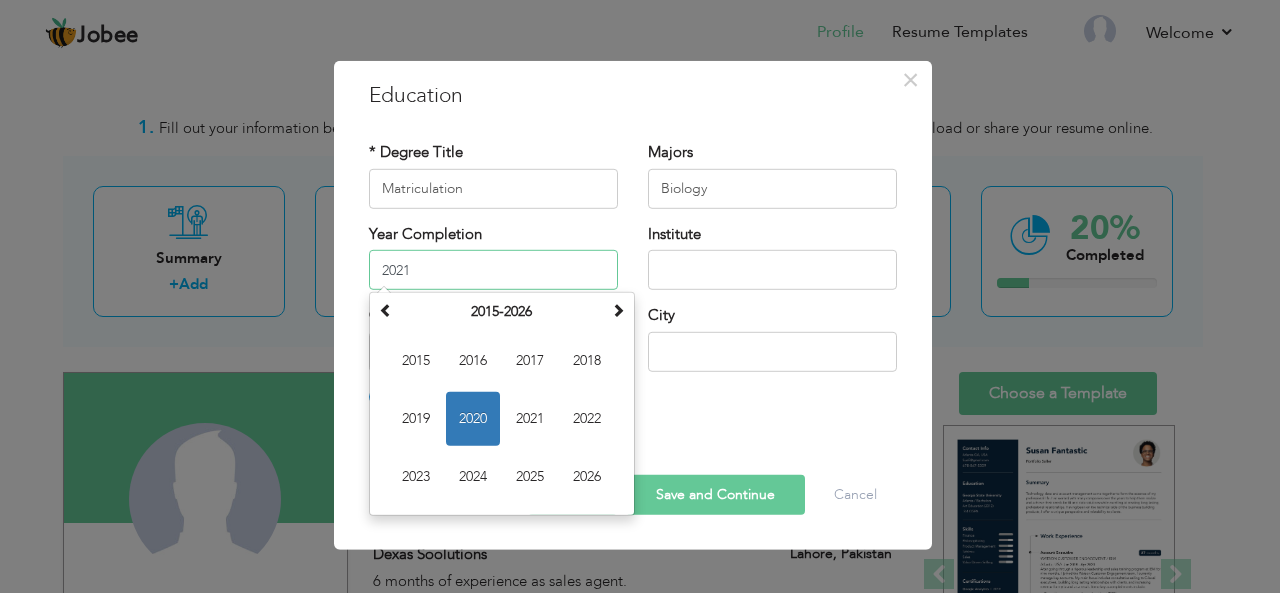 type on "2021" 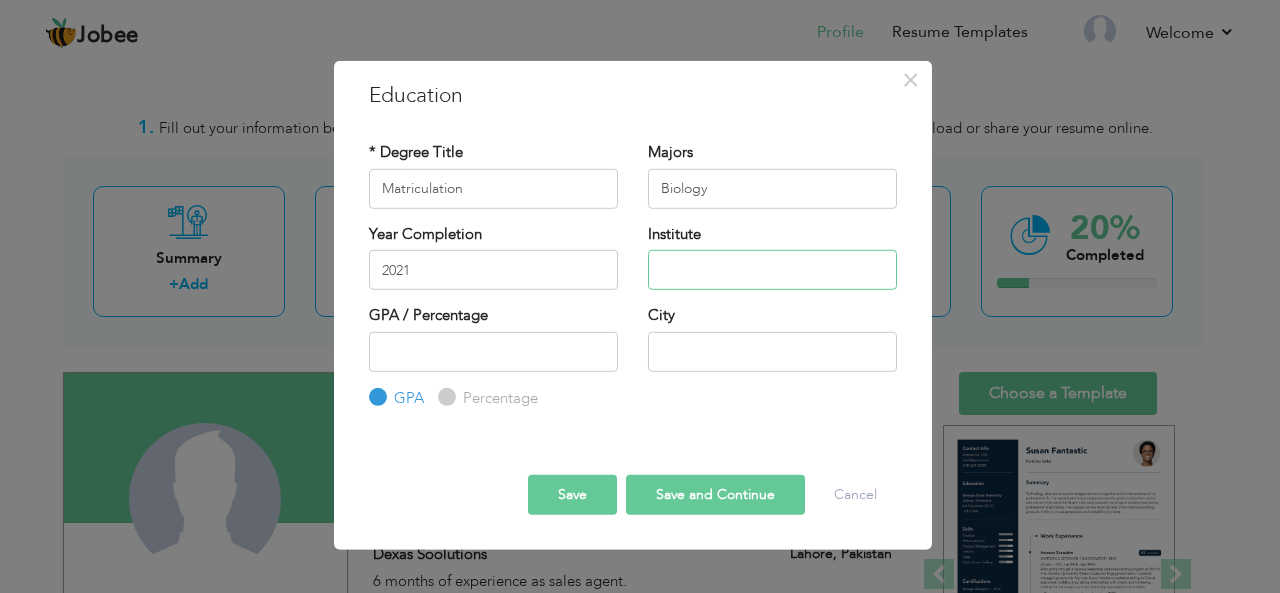 click at bounding box center [772, 270] 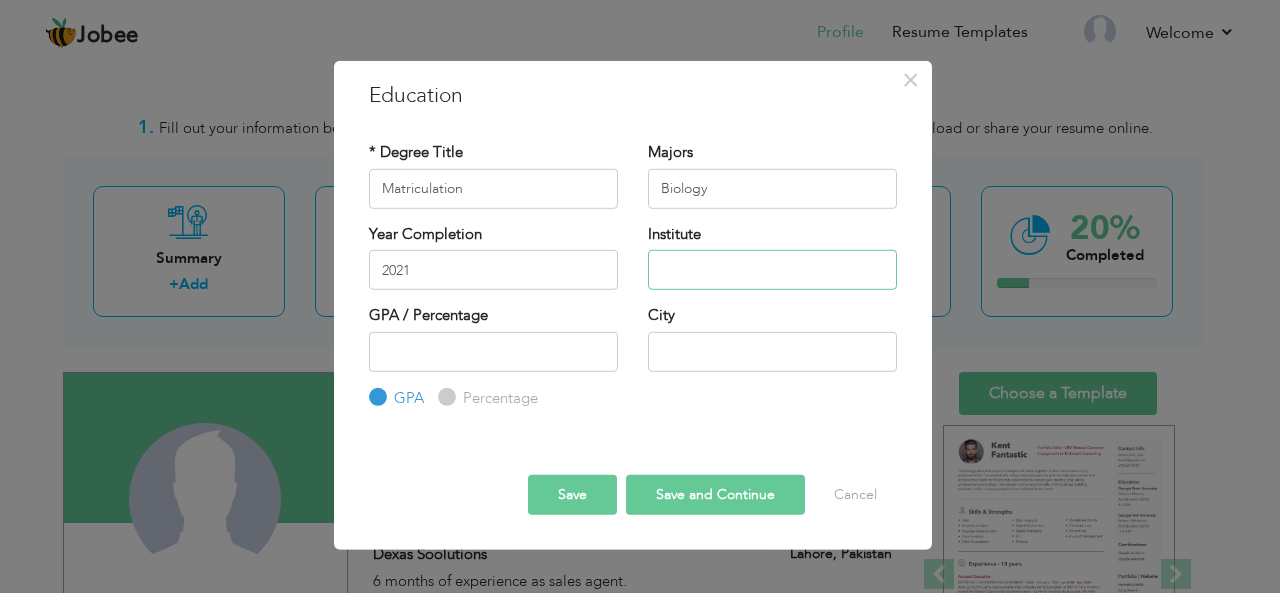 type on "h" 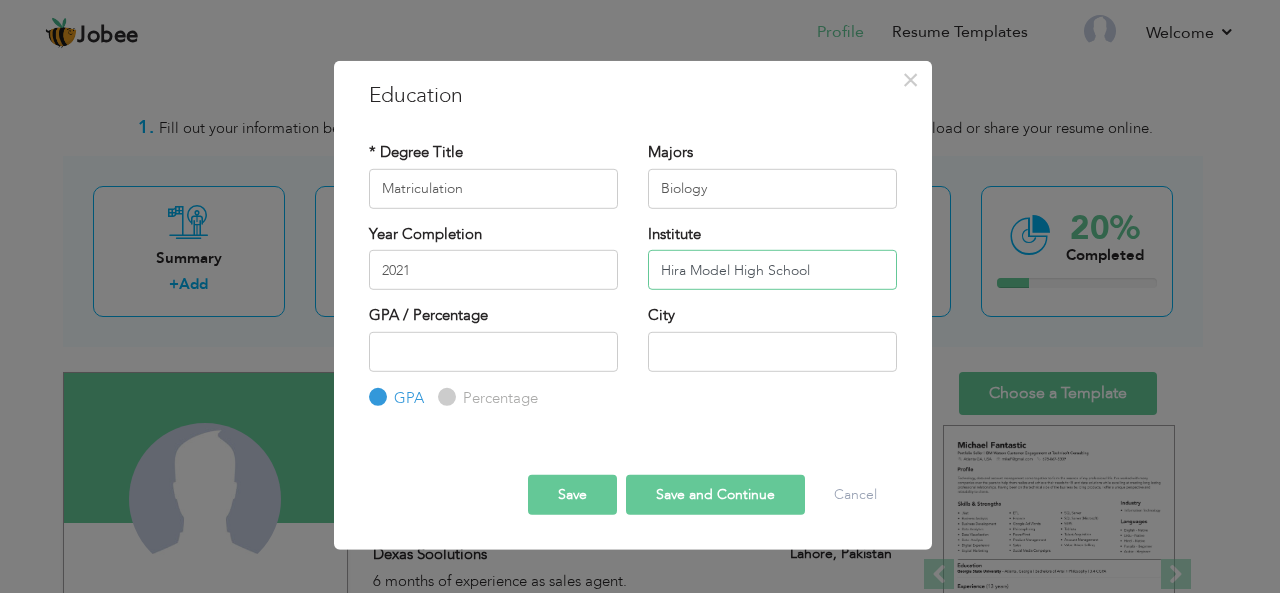type on "Hira Model High School" 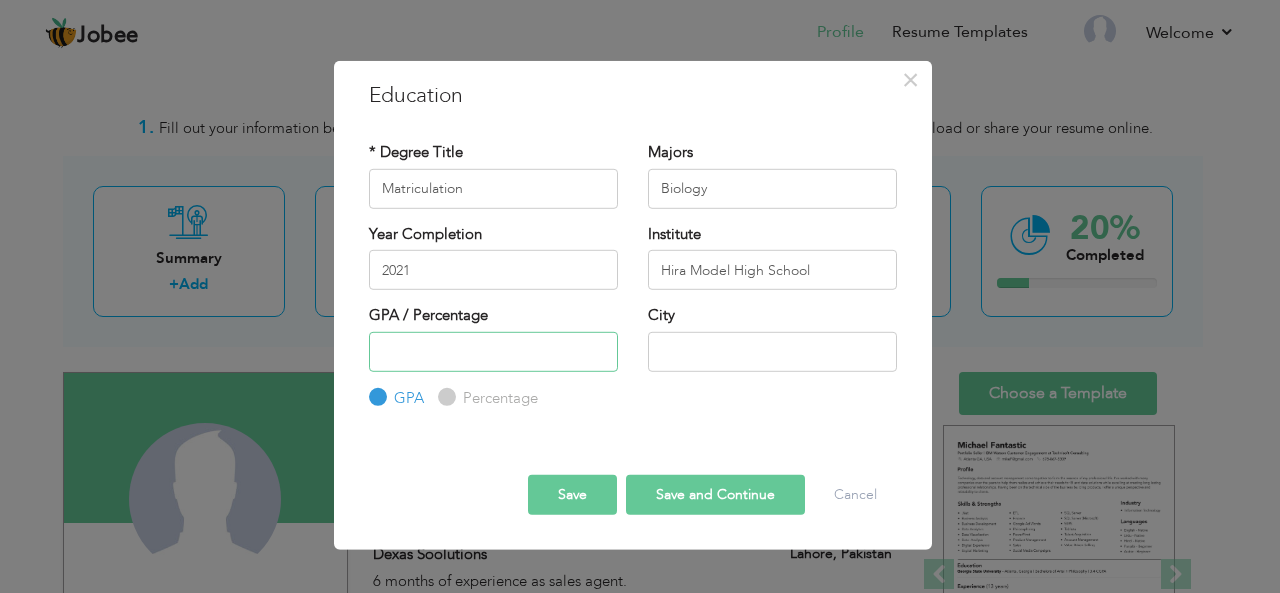 click at bounding box center [493, 351] 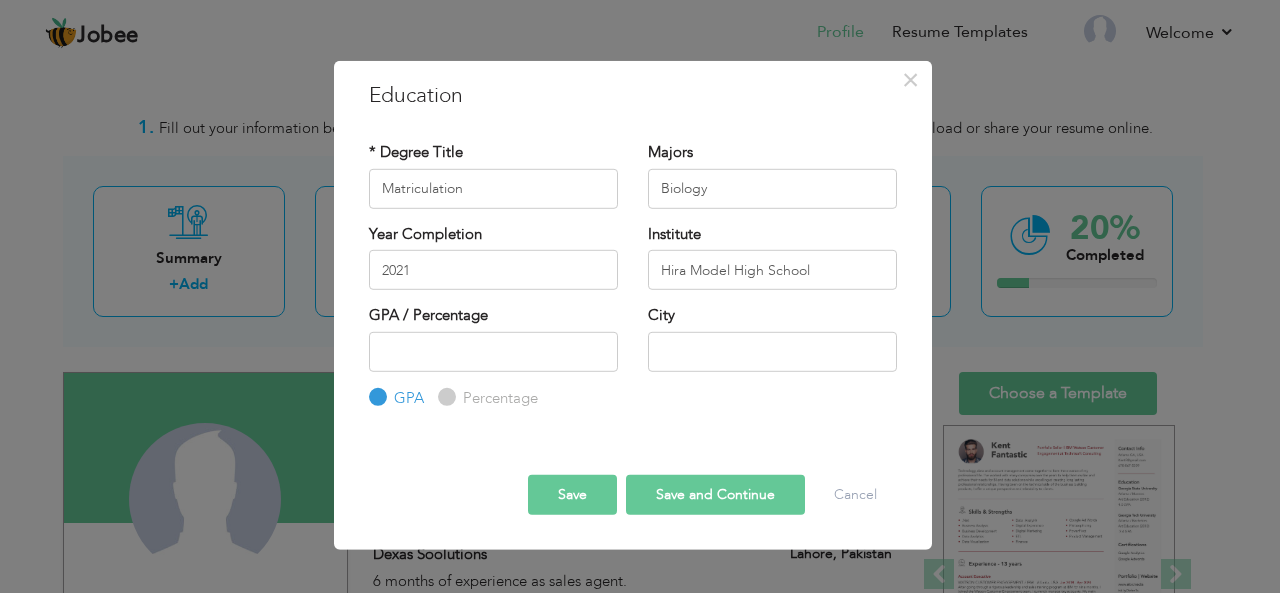 click on "×
Education
* Degree Title
Matriculation
Majors
Biology
2021 GPA" at bounding box center (640, 296) 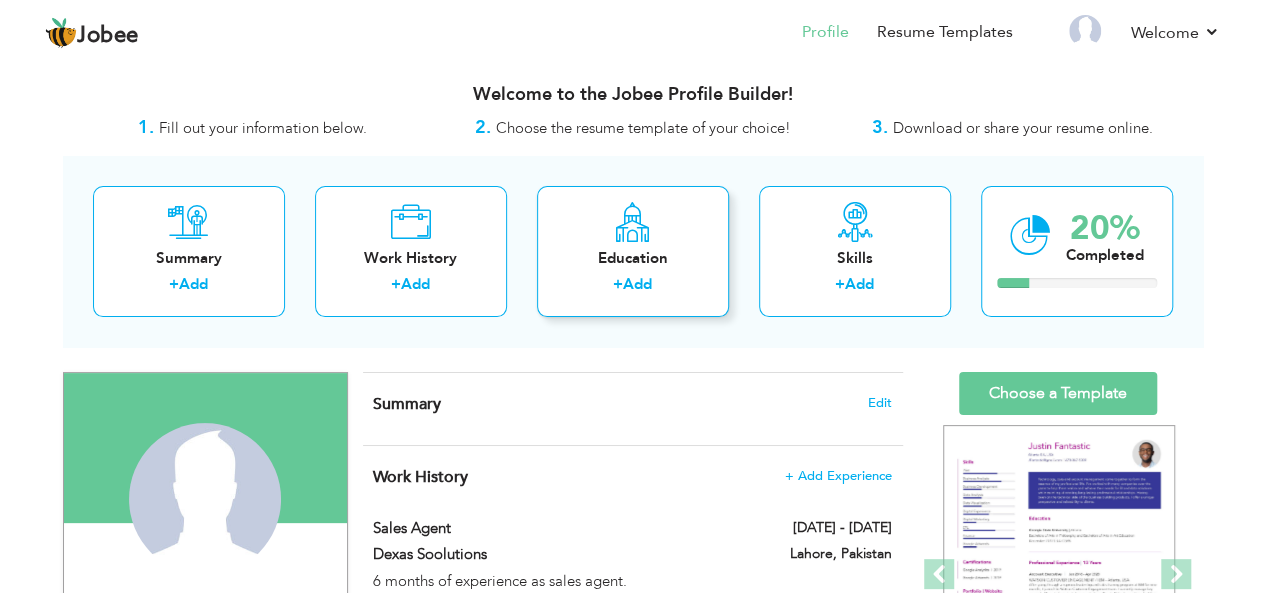 click on "Education" at bounding box center (633, 258) 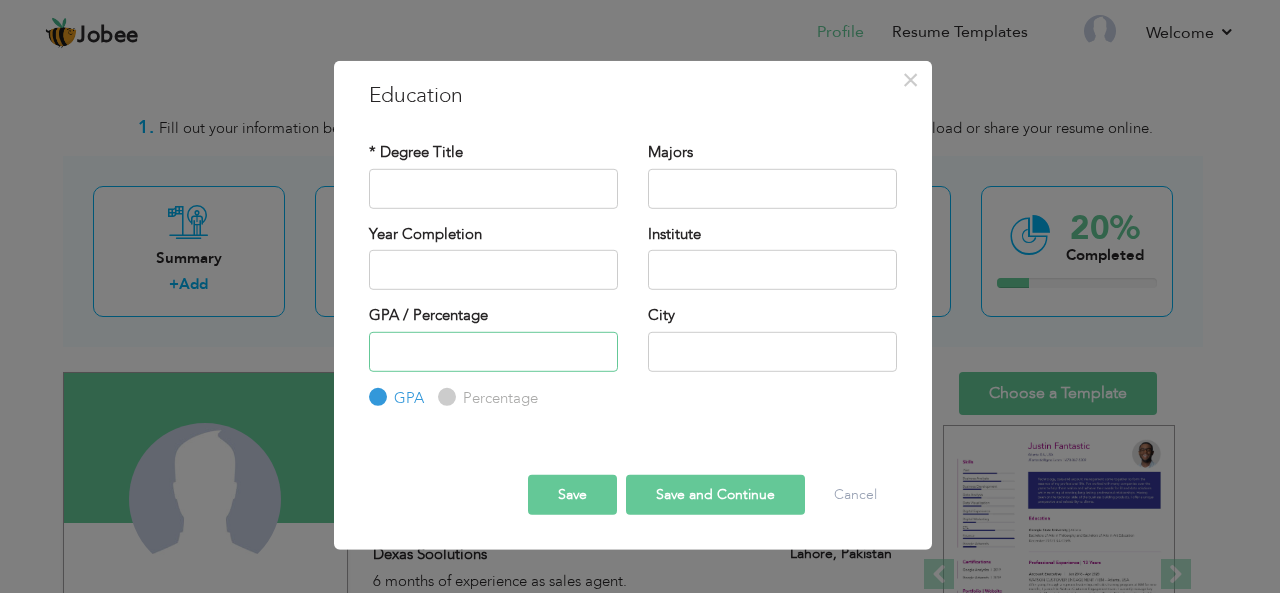 click at bounding box center (493, 351) 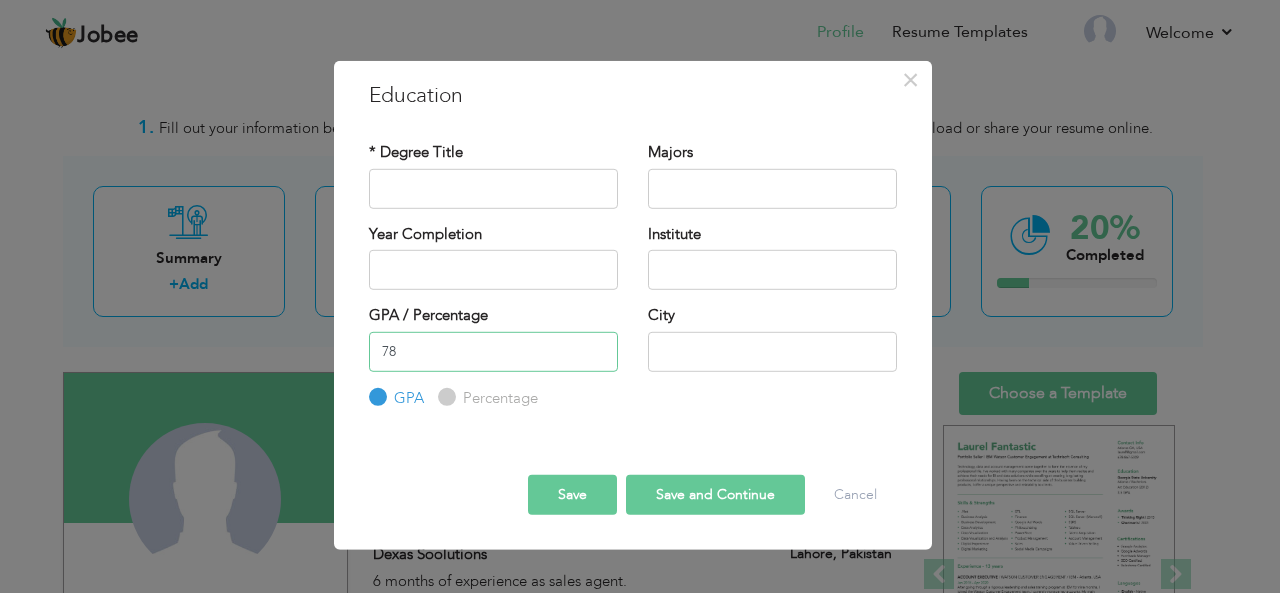 type on "78" 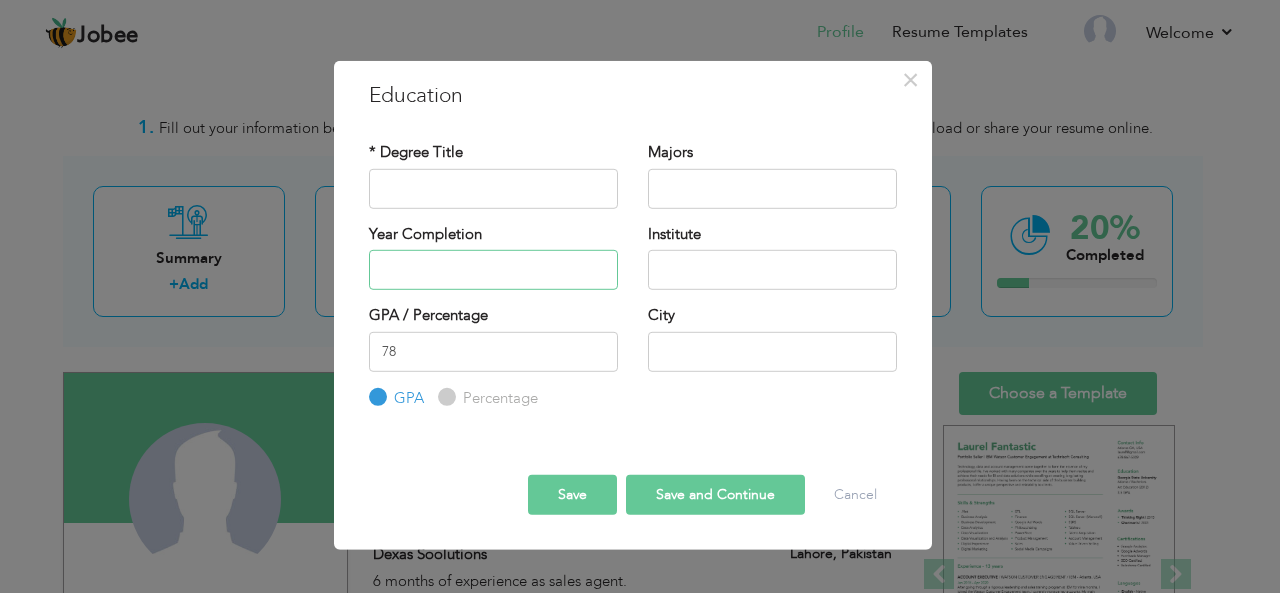 click at bounding box center [493, 270] 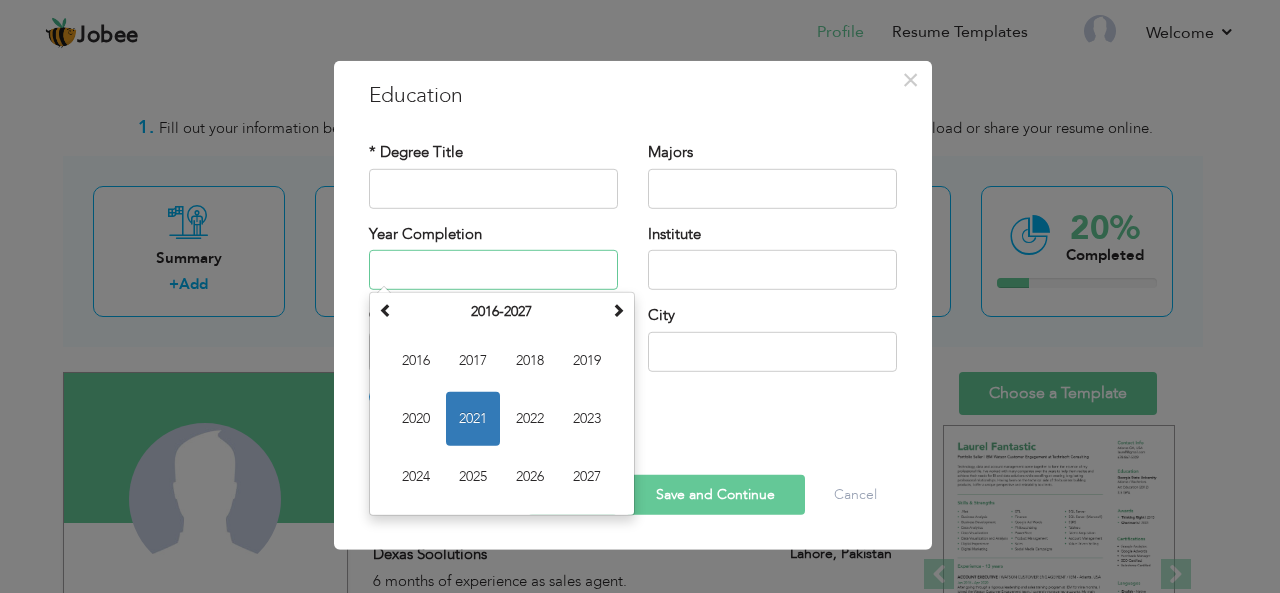 type on "2021" 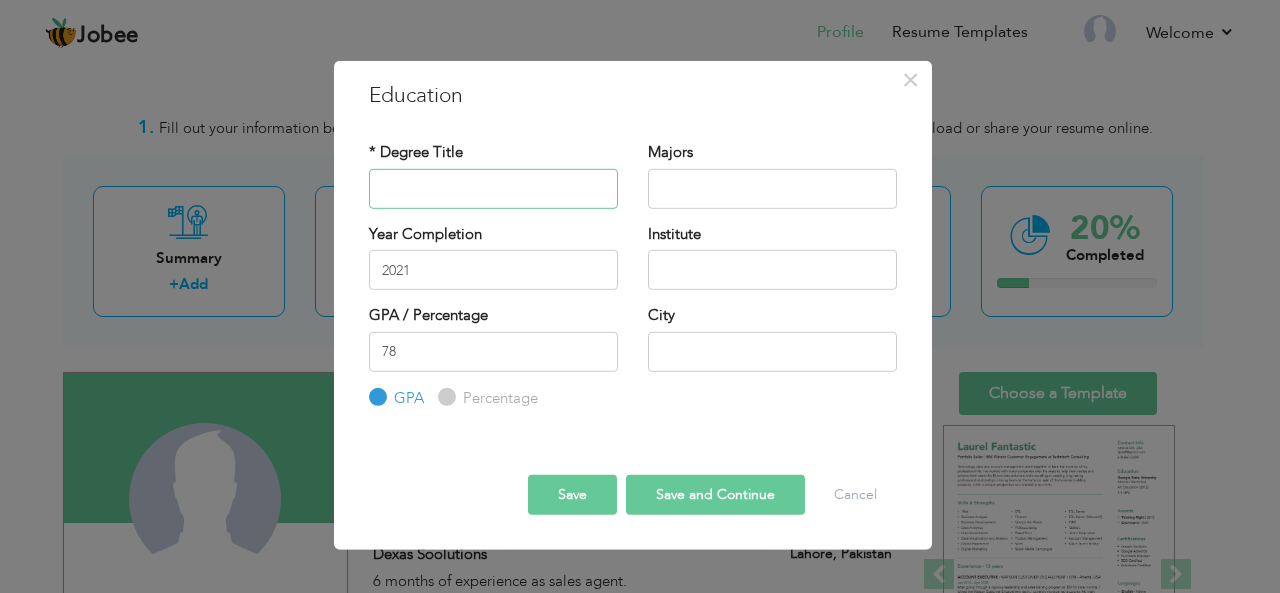 click at bounding box center (493, 188) 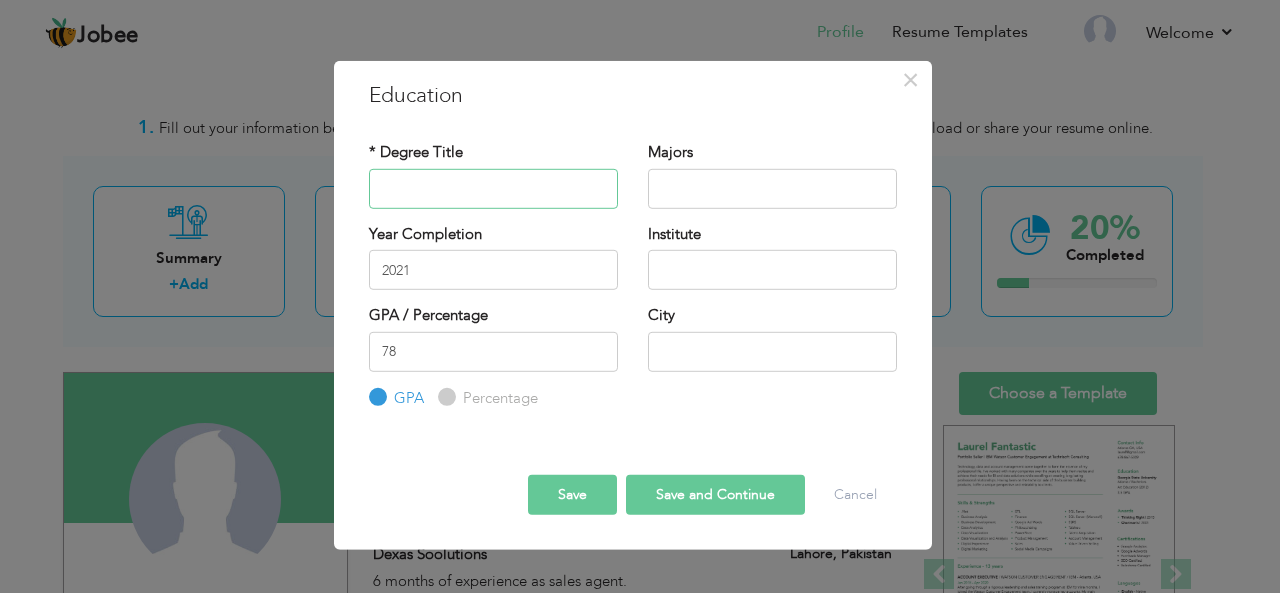 type on "Matriculation" 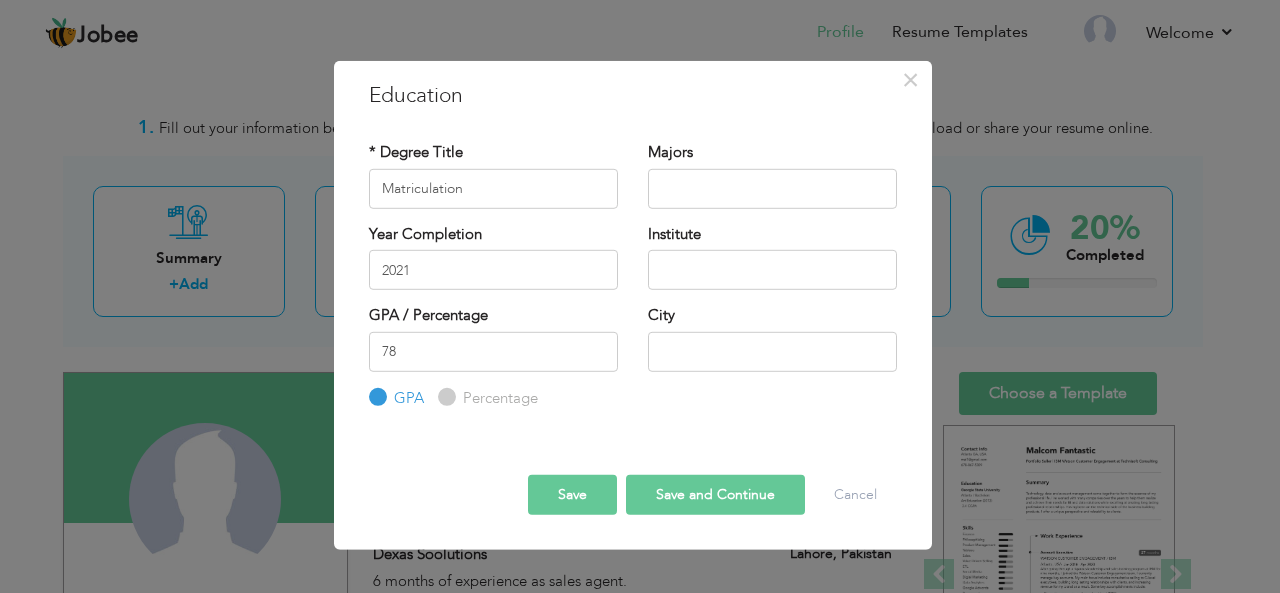 drag, startPoint x: 732, startPoint y: 164, endPoint x: 724, endPoint y: 187, distance: 24.351591 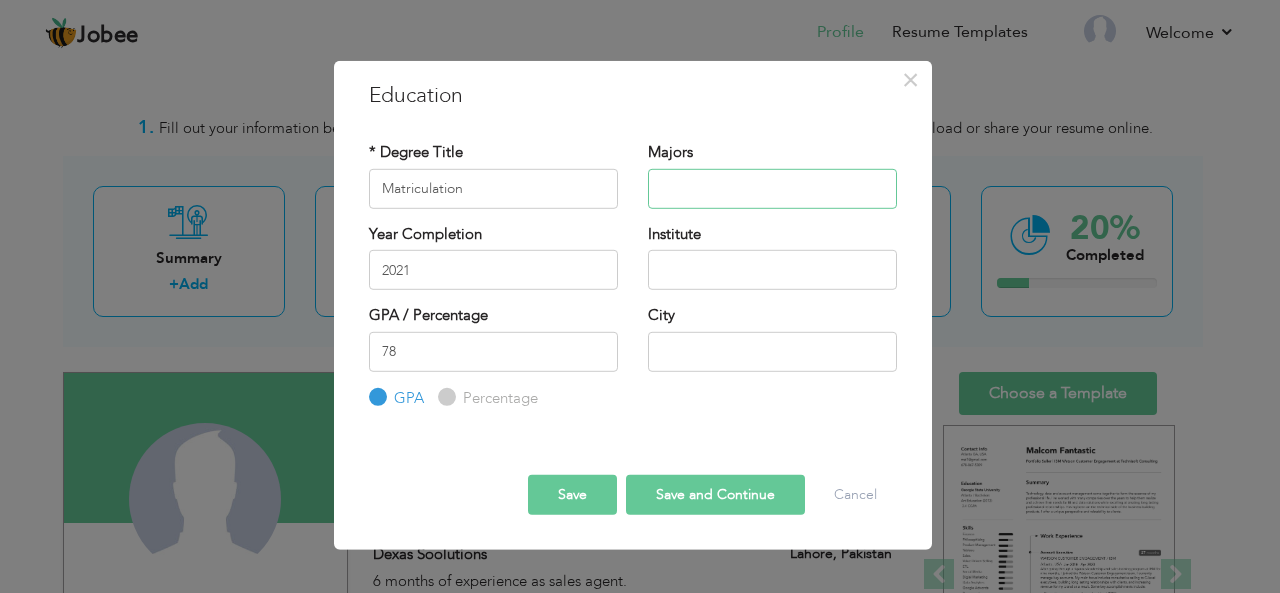 click at bounding box center (772, 188) 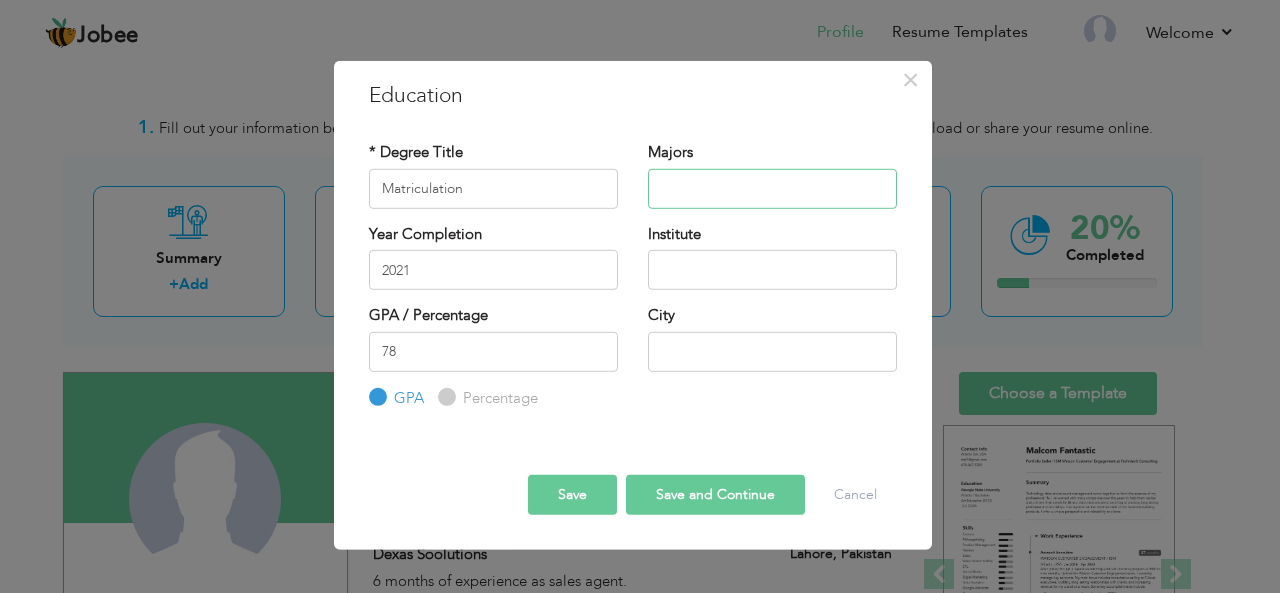 type on "Biology" 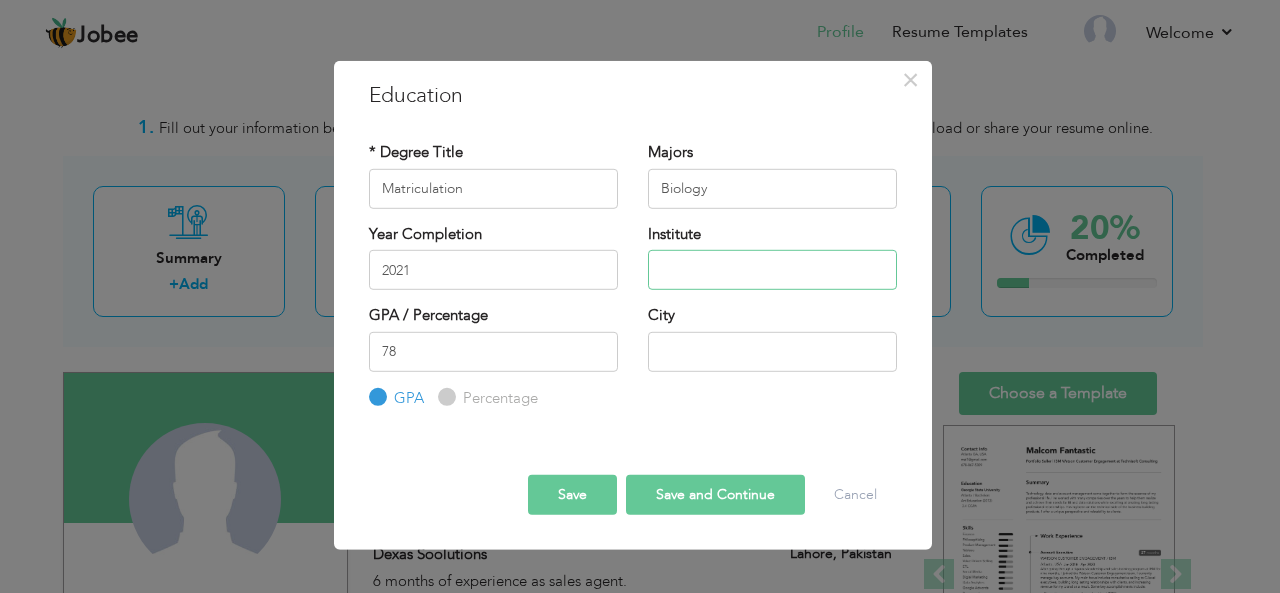 click at bounding box center [772, 270] 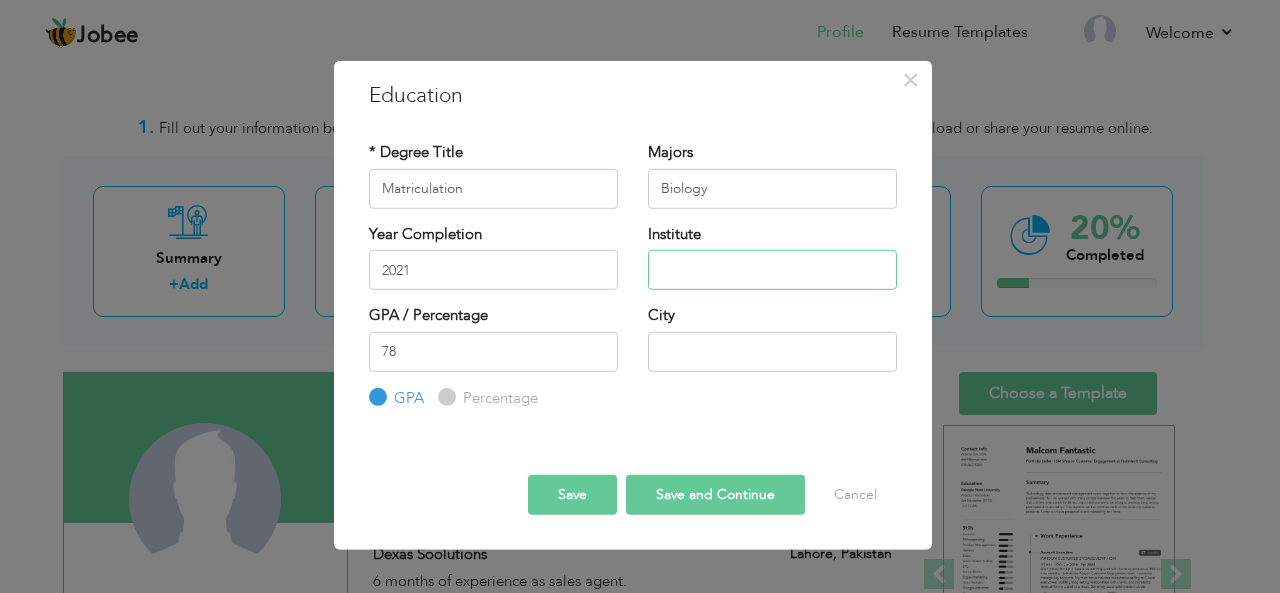 type on "Hira Model High School" 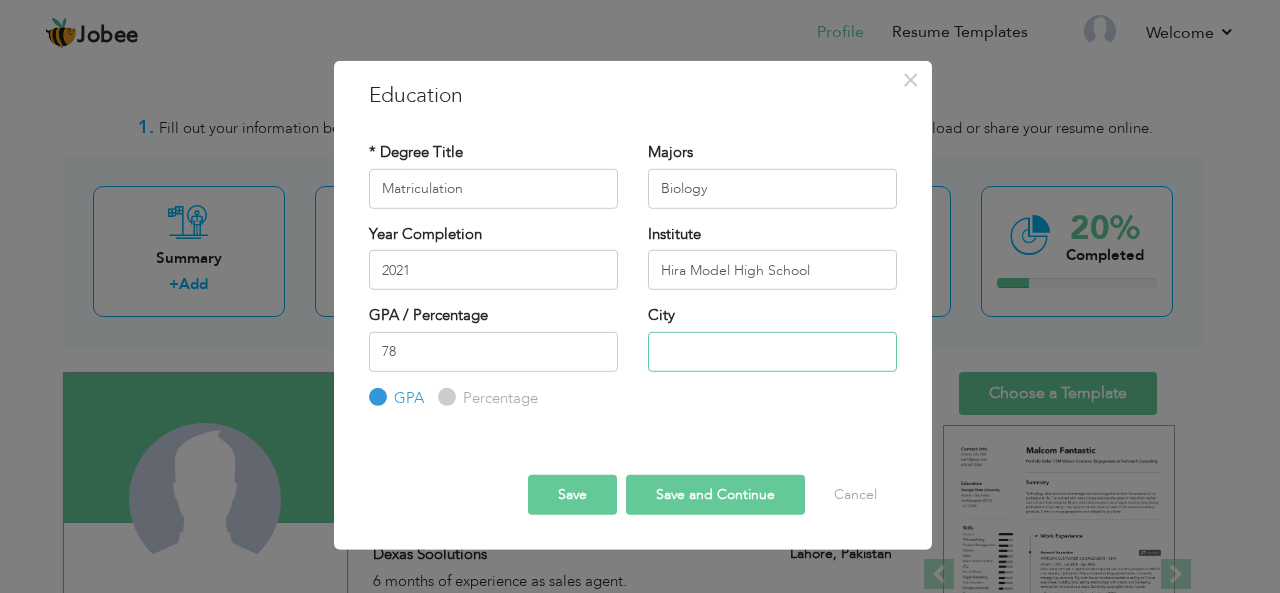 click at bounding box center (772, 351) 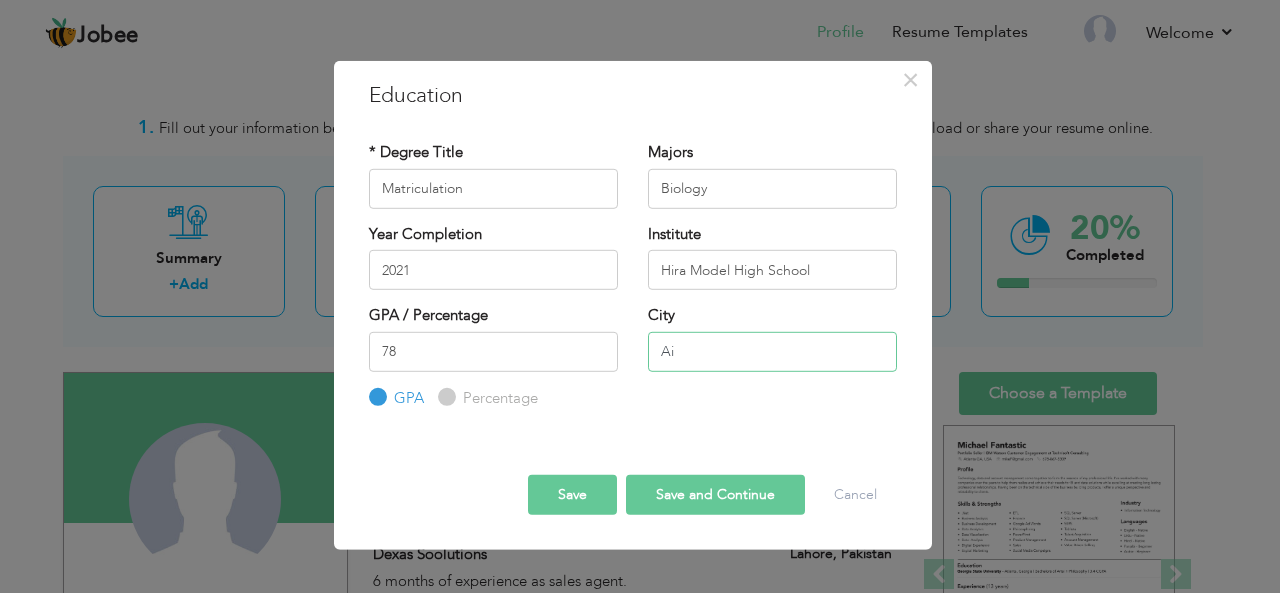 type on "A" 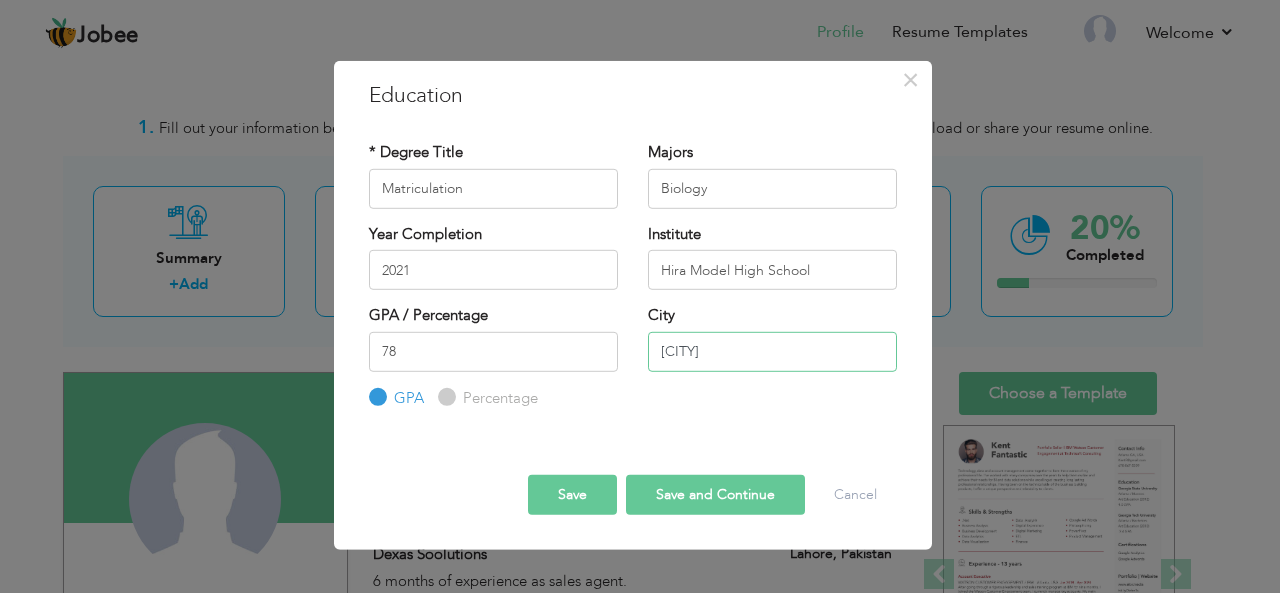 type on "Qaboola" 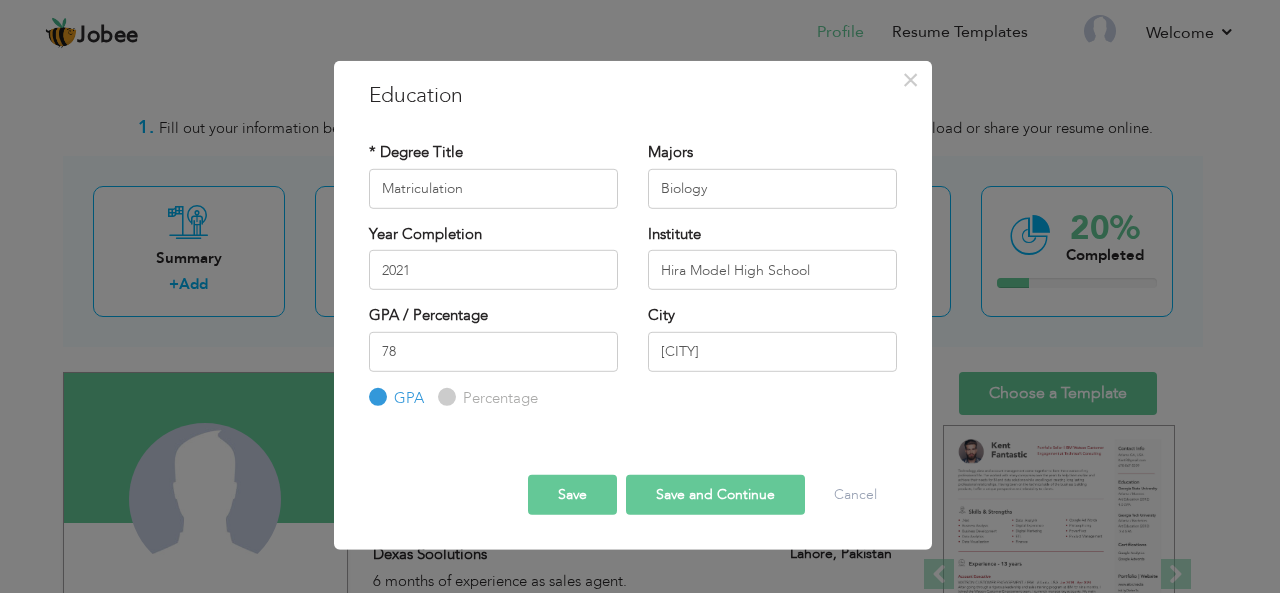click on "Percentage" at bounding box center (444, 397) 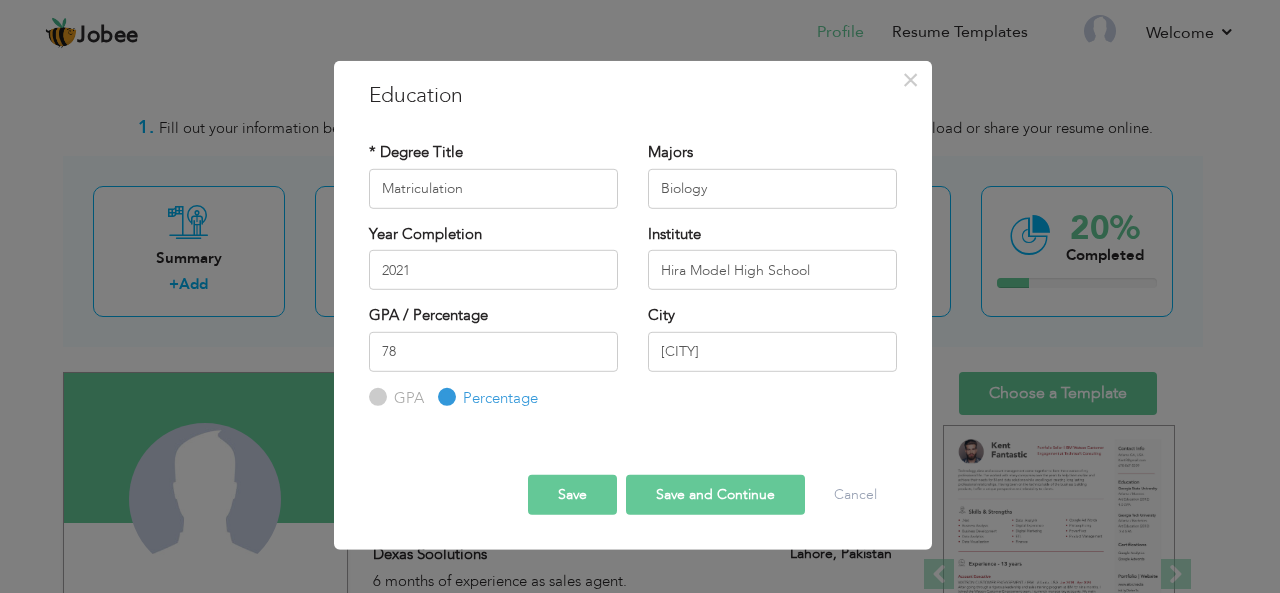 click on "Save and Continue" at bounding box center (715, 495) 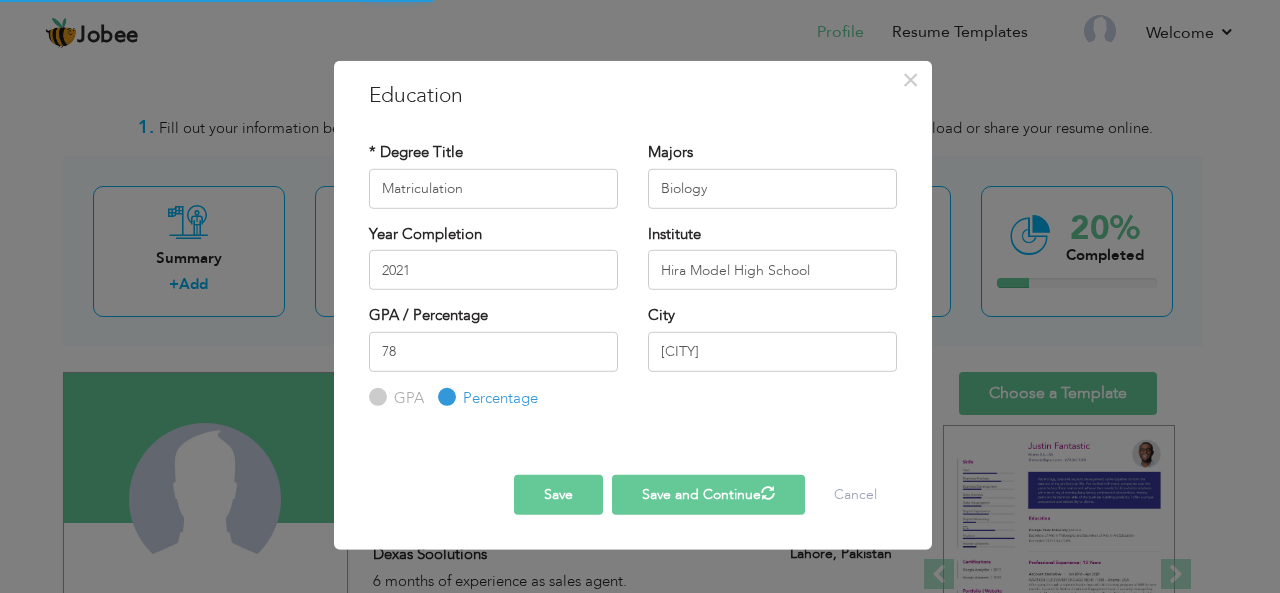 type 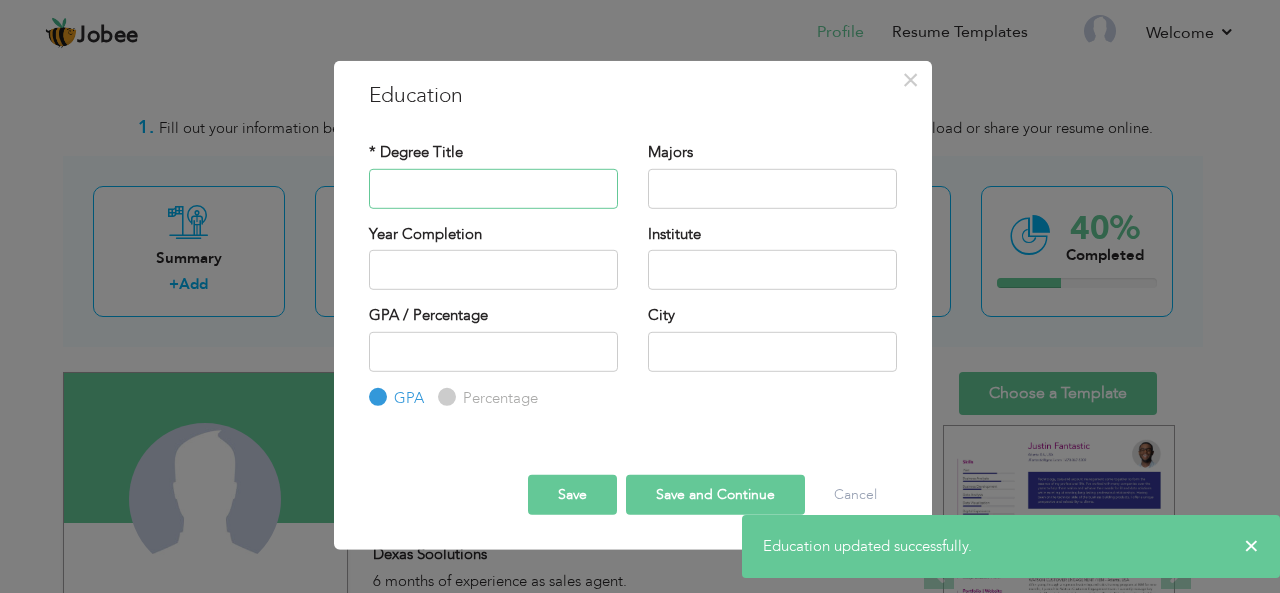 click at bounding box center [493, 188] 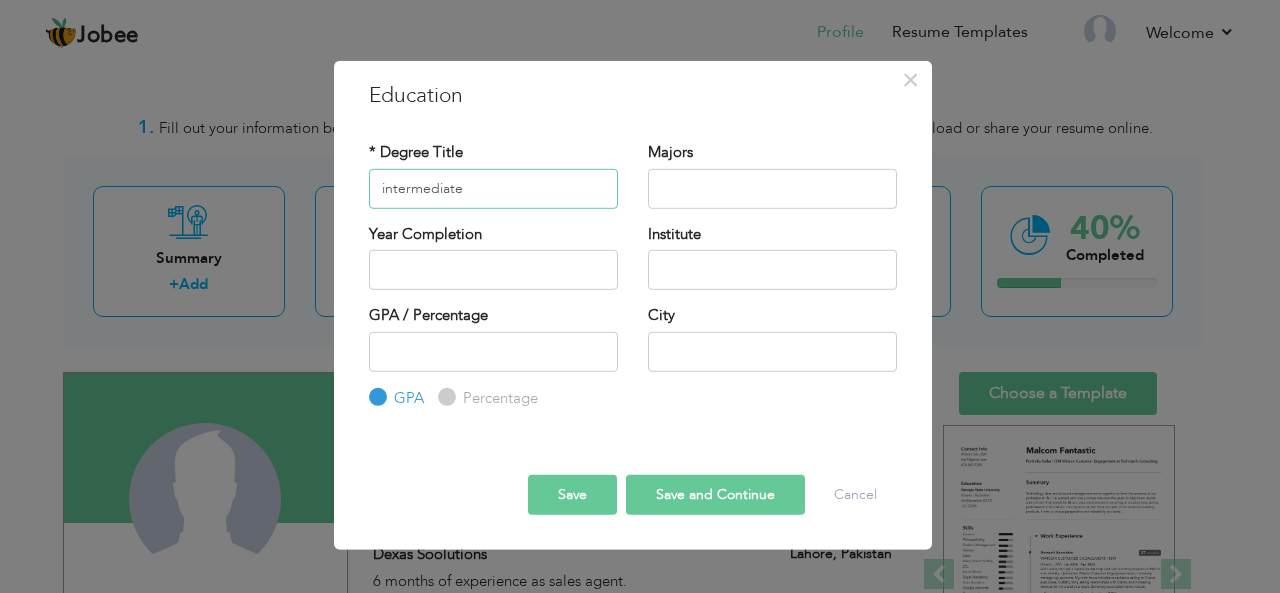 type on "intermediate" 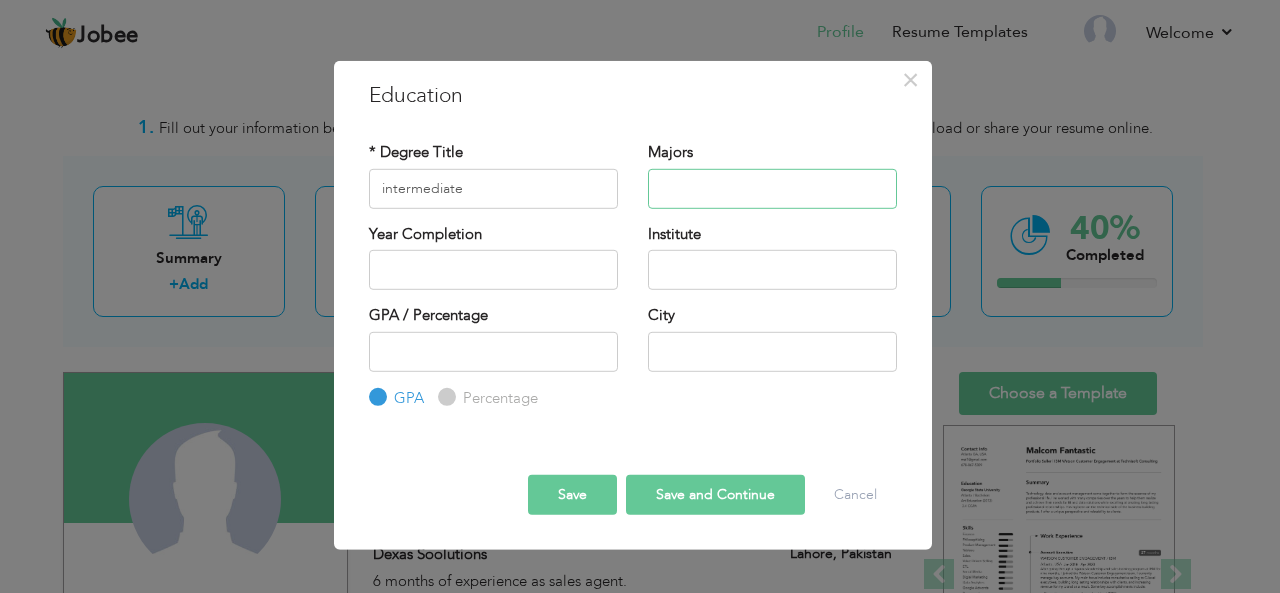 click at bounding box center [772, 188] 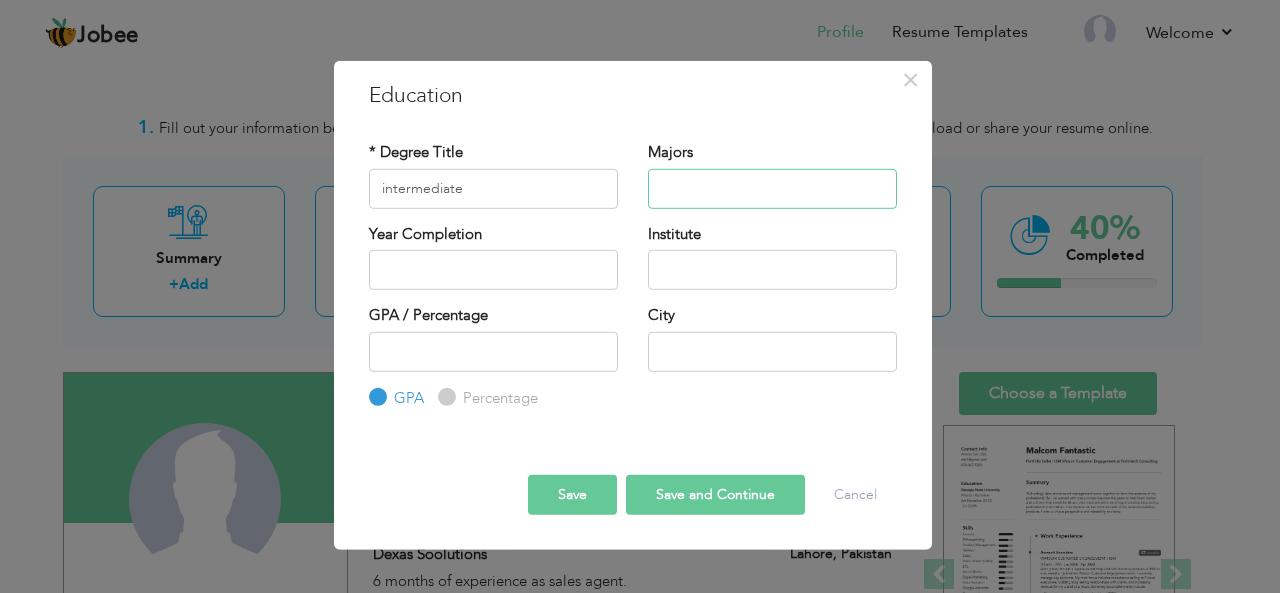 type on "Biology" 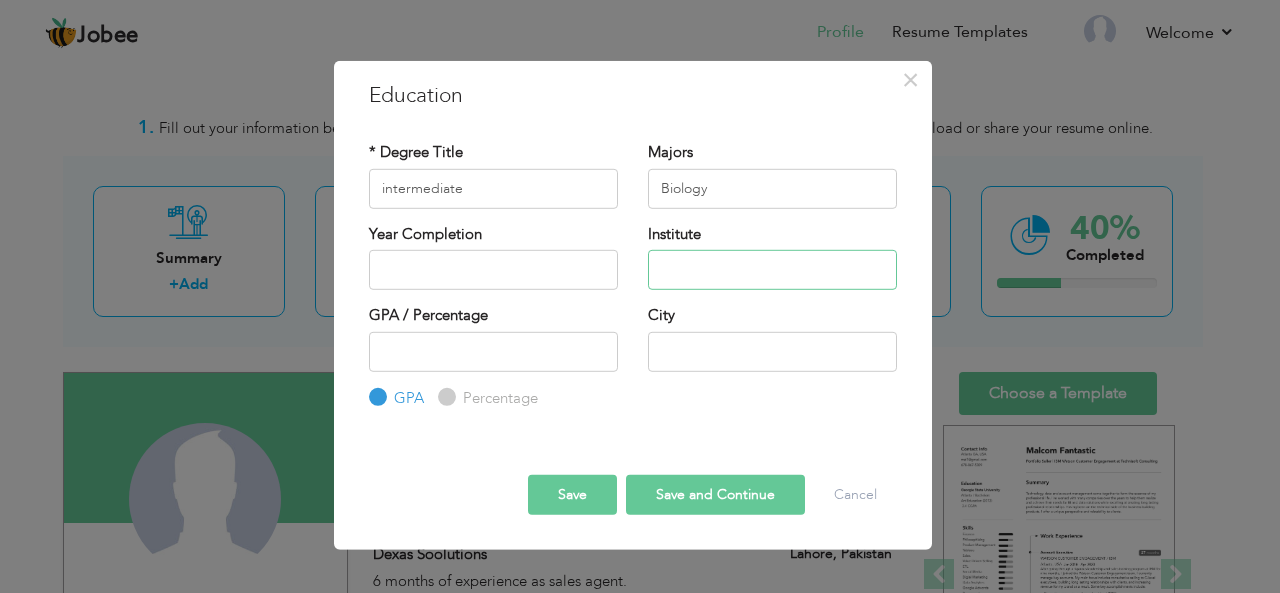 click at bounding box center (772, 270) 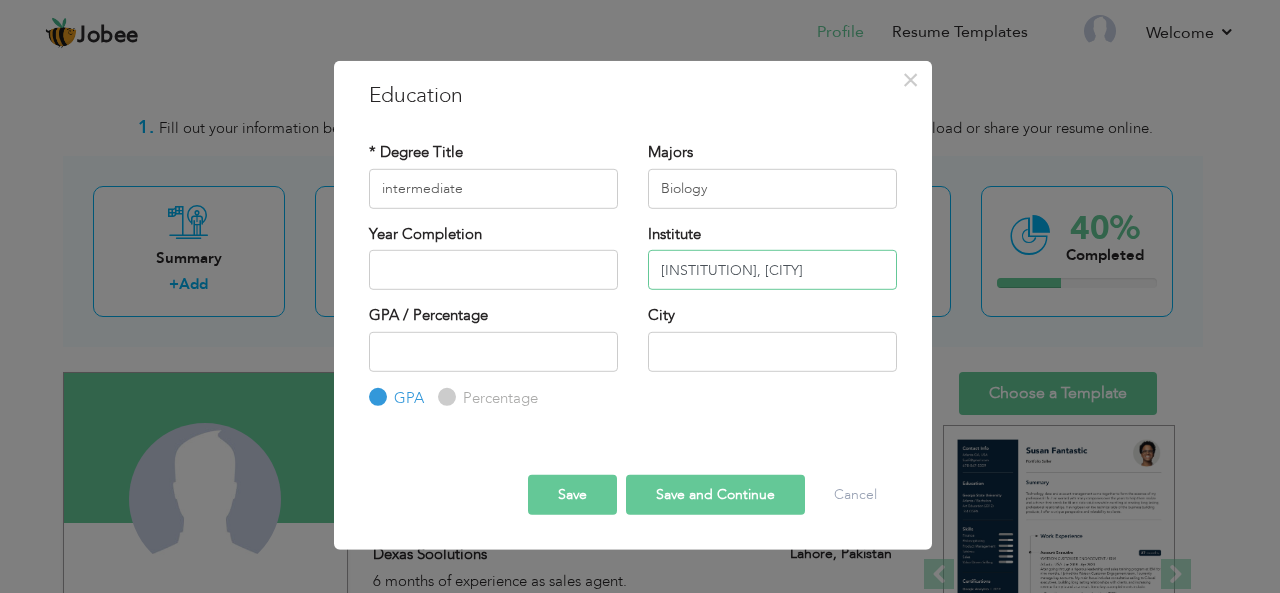 type on "Punjab College Arifwala" 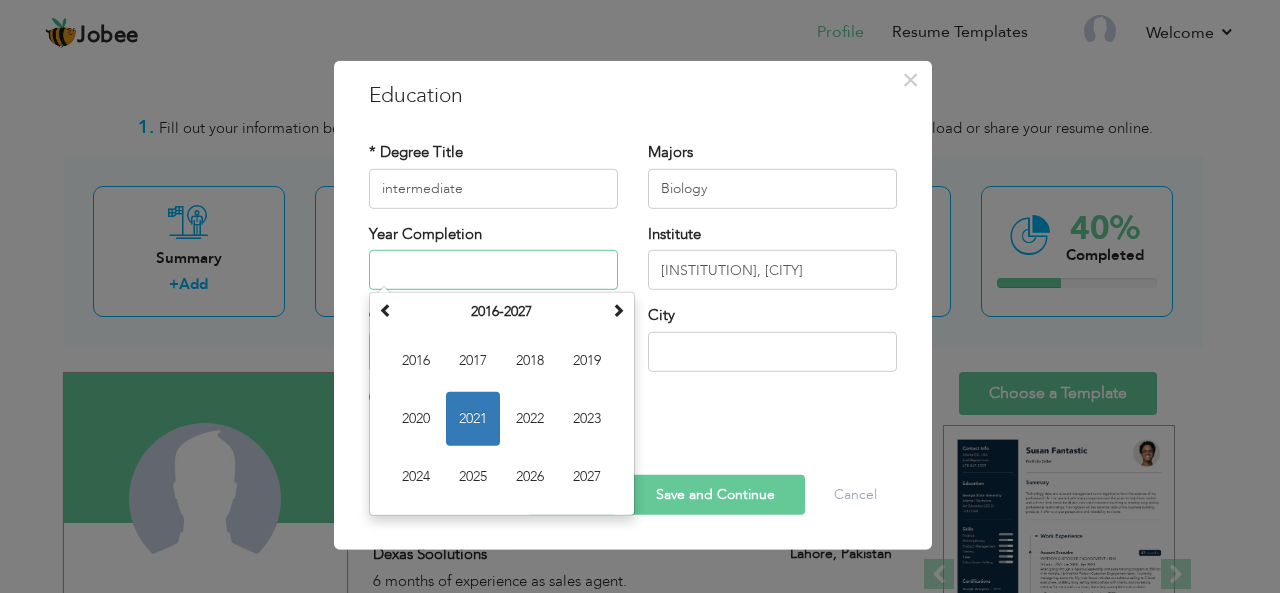 click at bounding box center (493, 270) 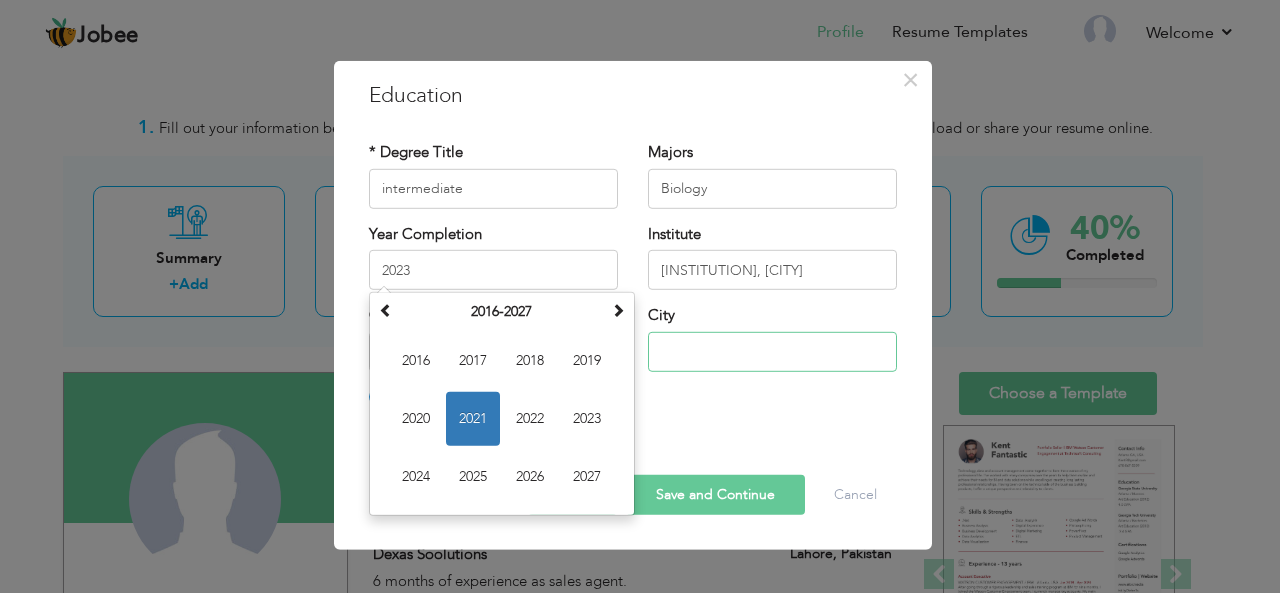 type on "2023" 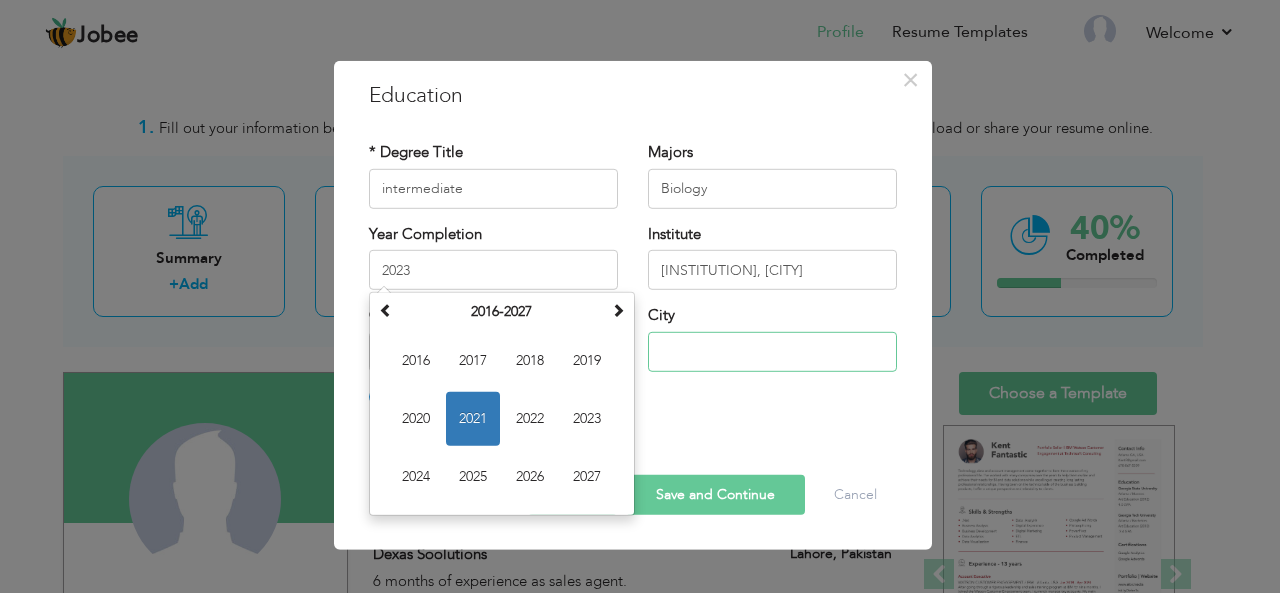 click at bounding box center (772, 351) 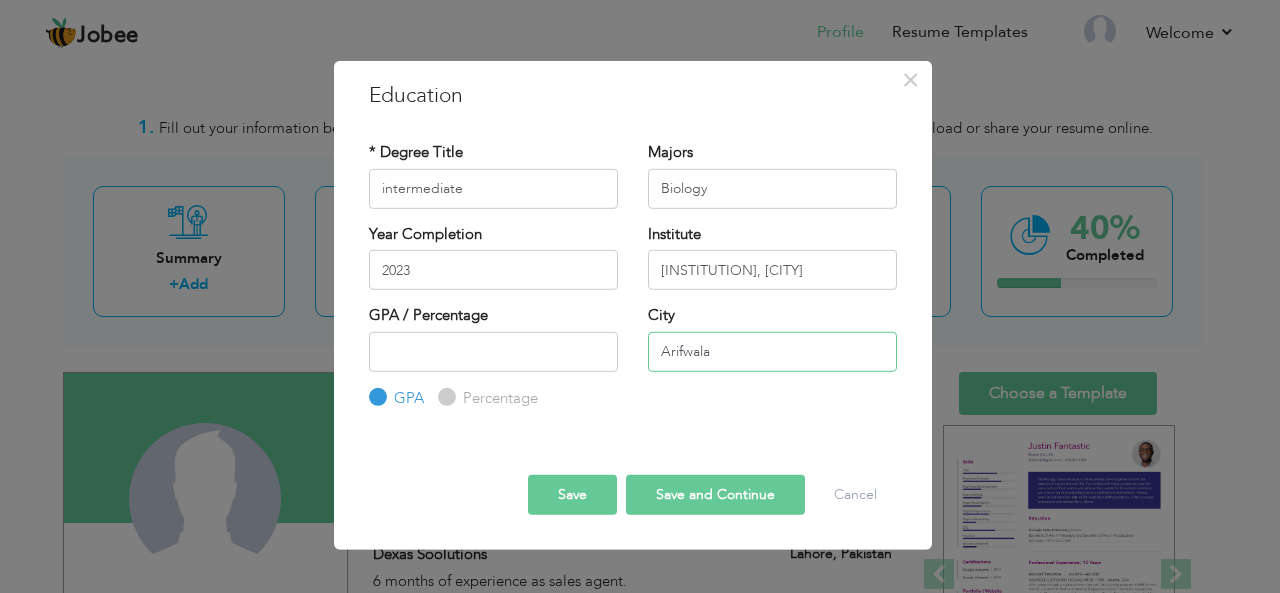 type on "Arifwala" 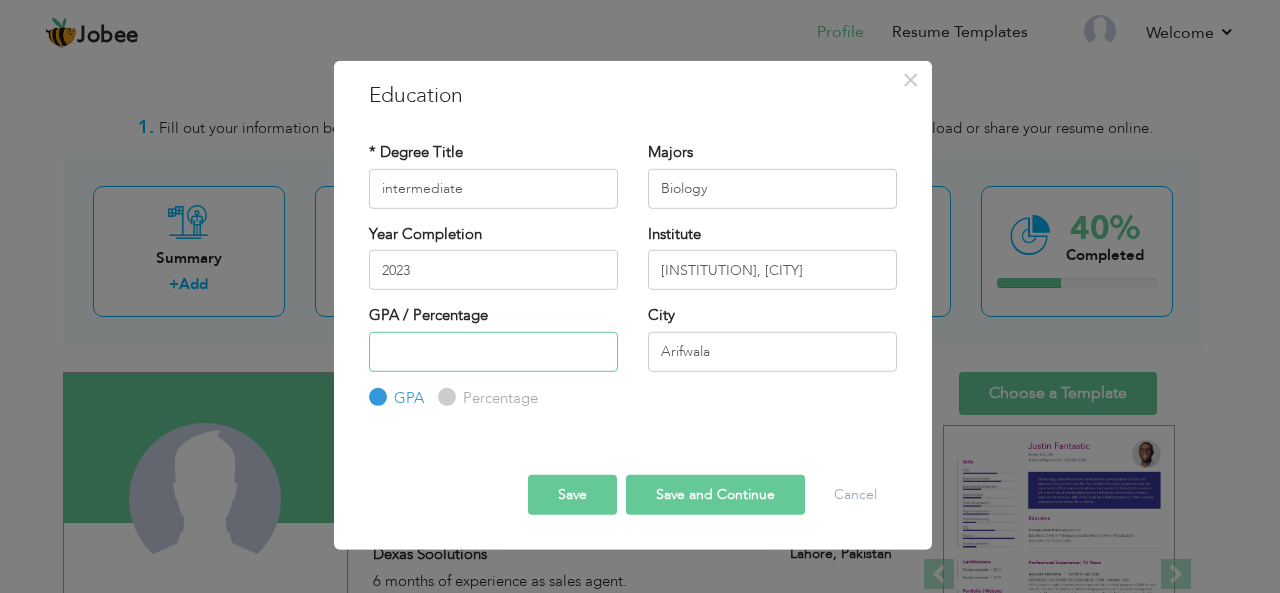 click at bounding box center (493, 351) 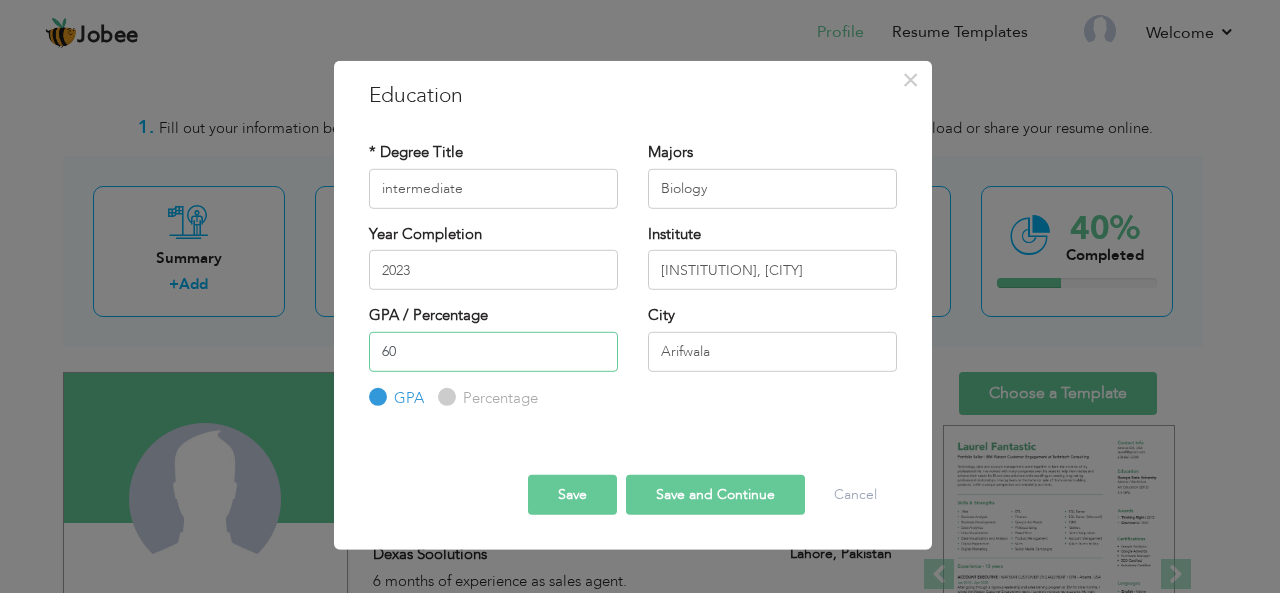type on "60" 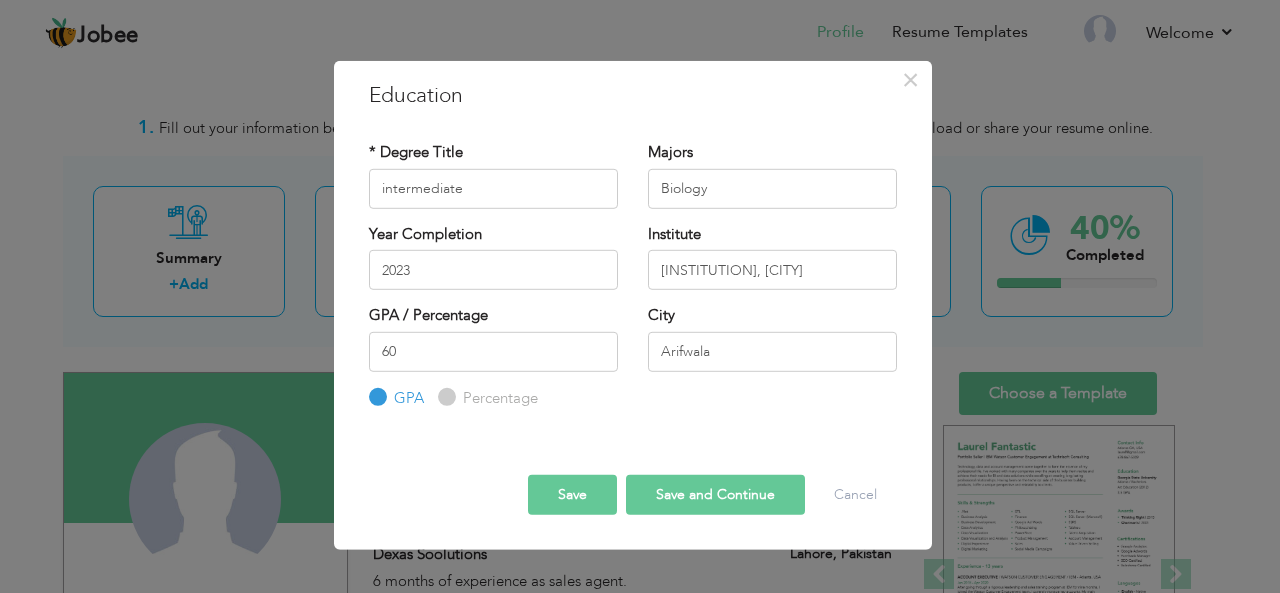 click on "Percentage" at bounding box center (488, 398) 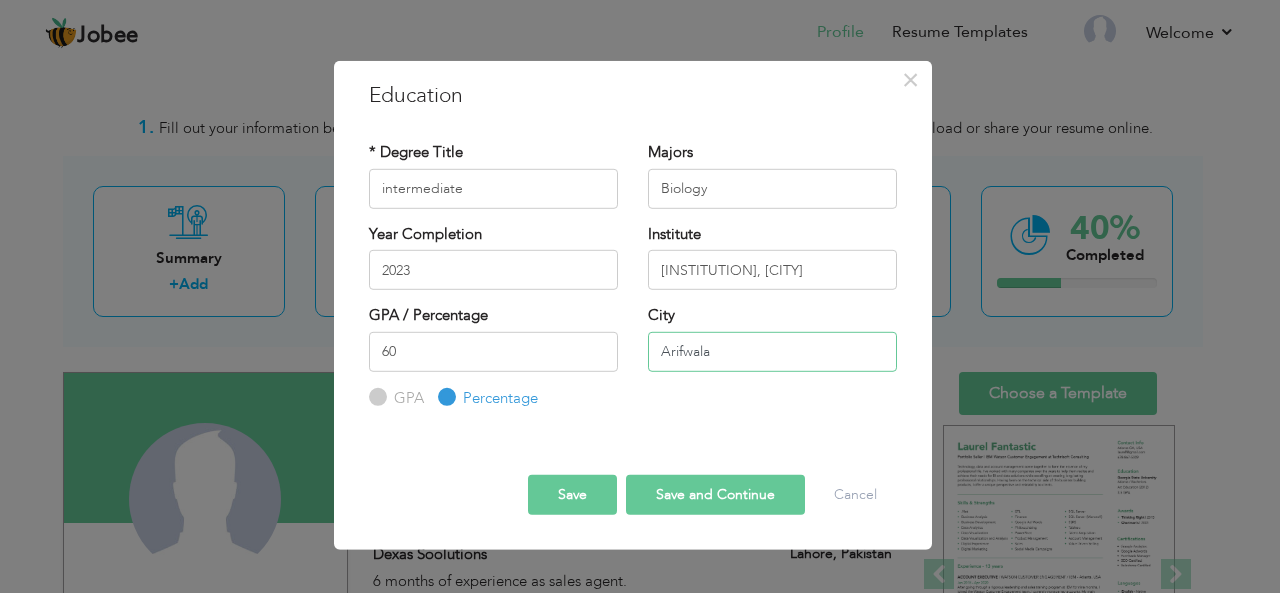 click on "Arifwala" at bounding box center [772, 351] 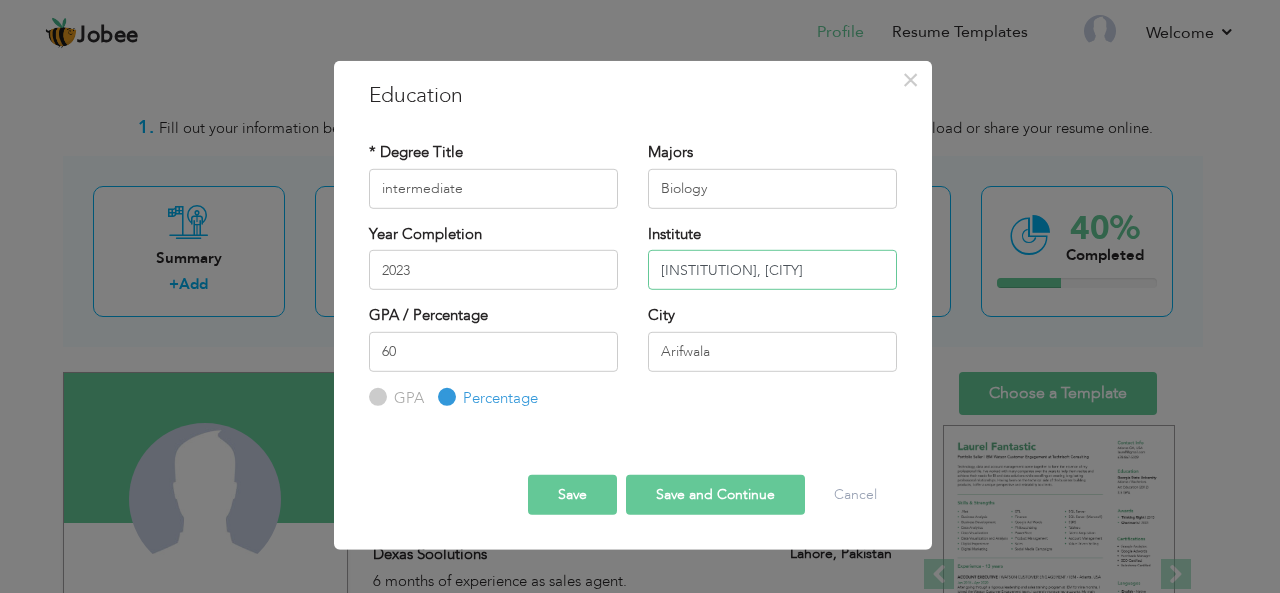 click on "Punjab College Arifwala" at bounding box center [772, 270] 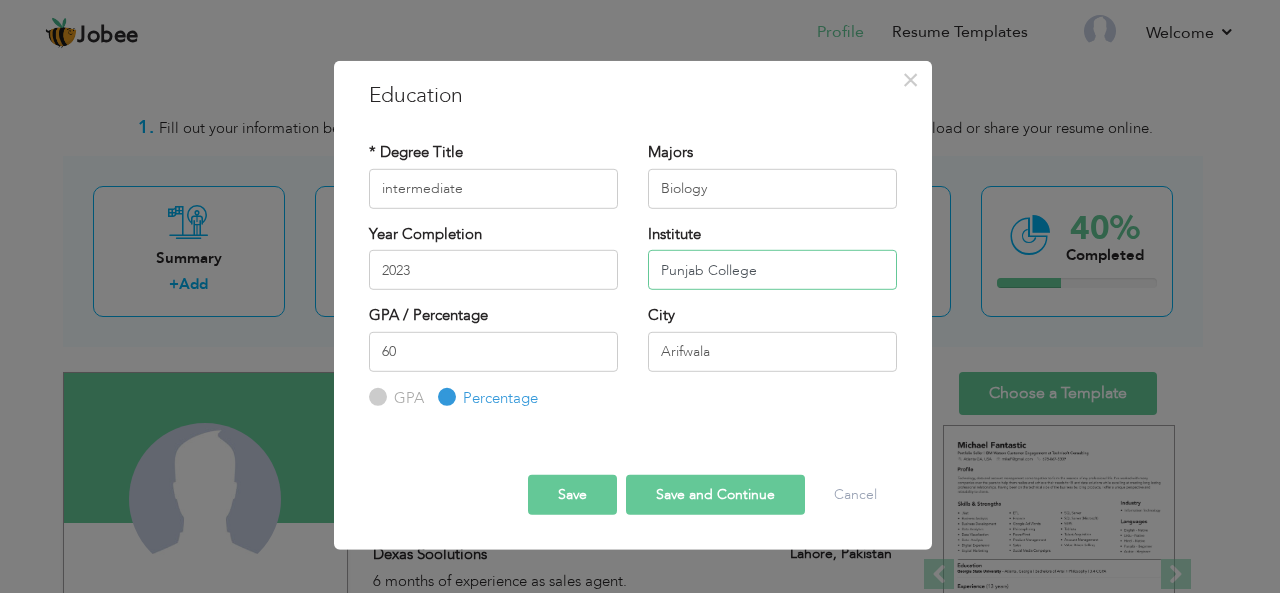 type on "Punjab College" 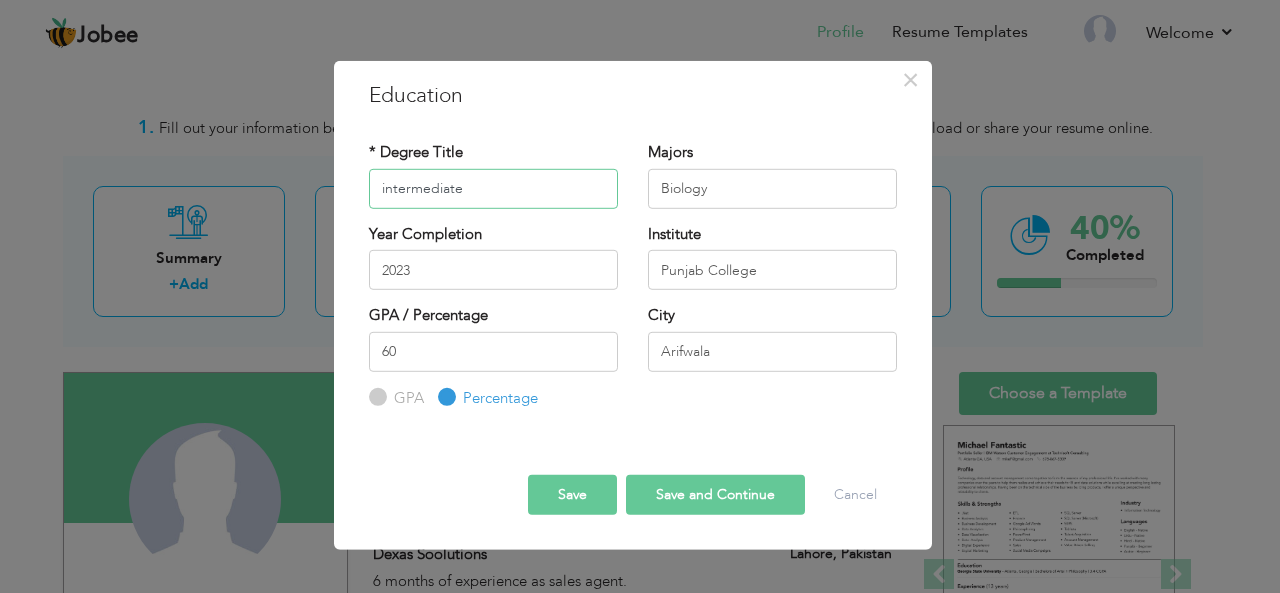 click on "intermediate" at bounding box center (493, 188) 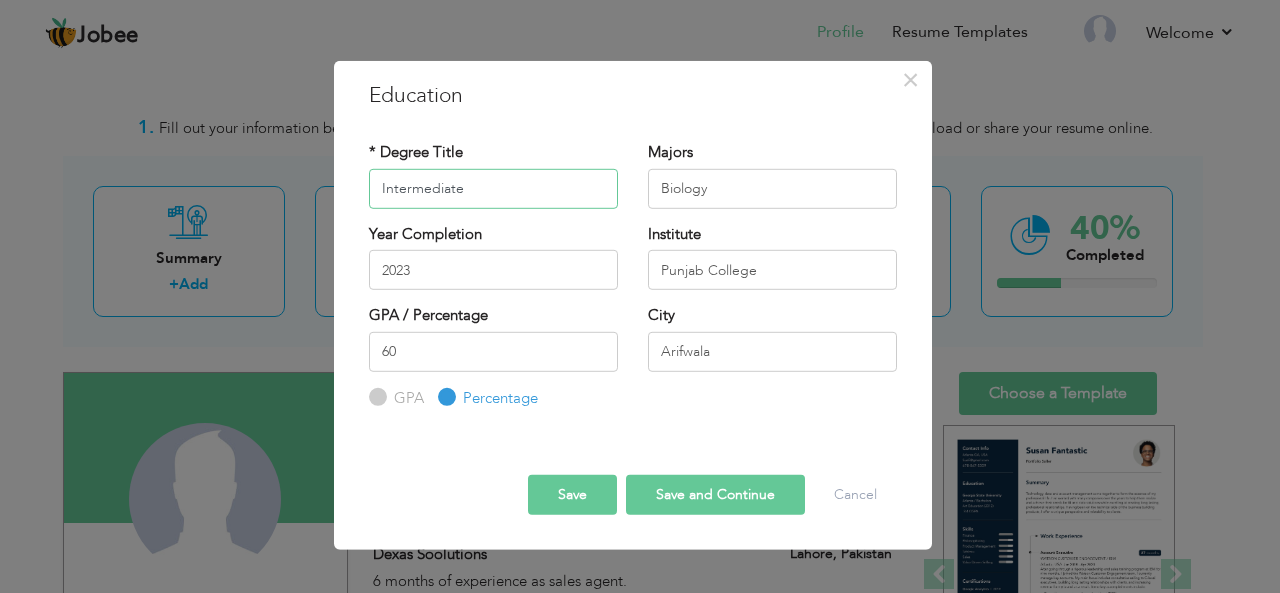 type on "Intermediate" 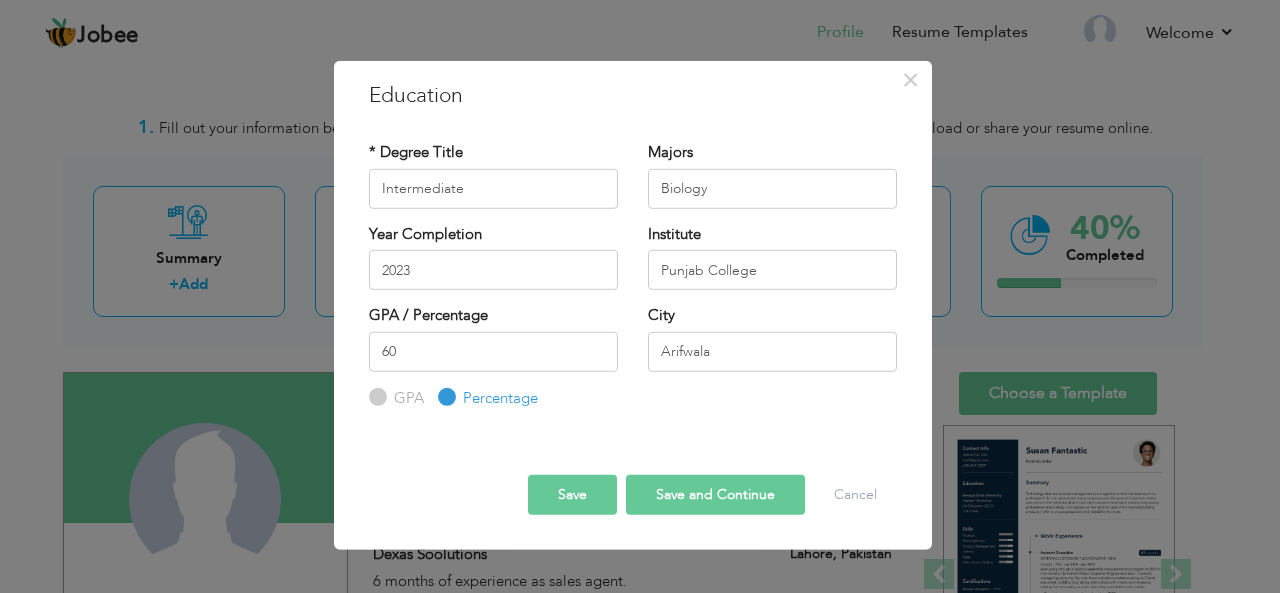 click on "Save and Continue" at bounding box center (715, 495) 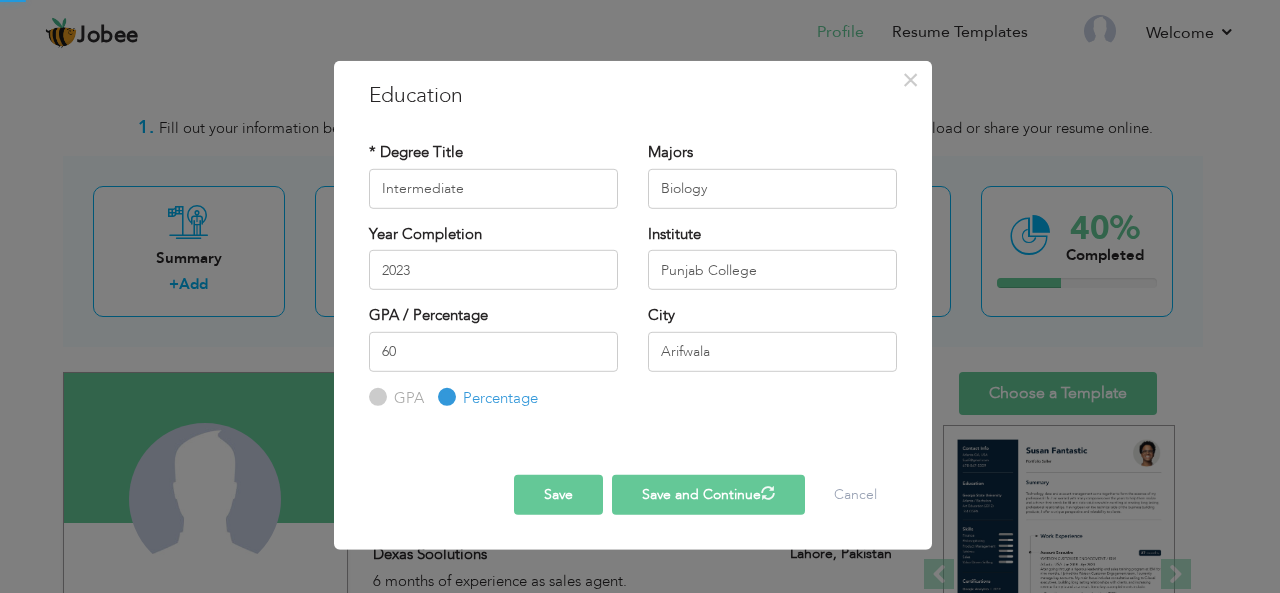 type 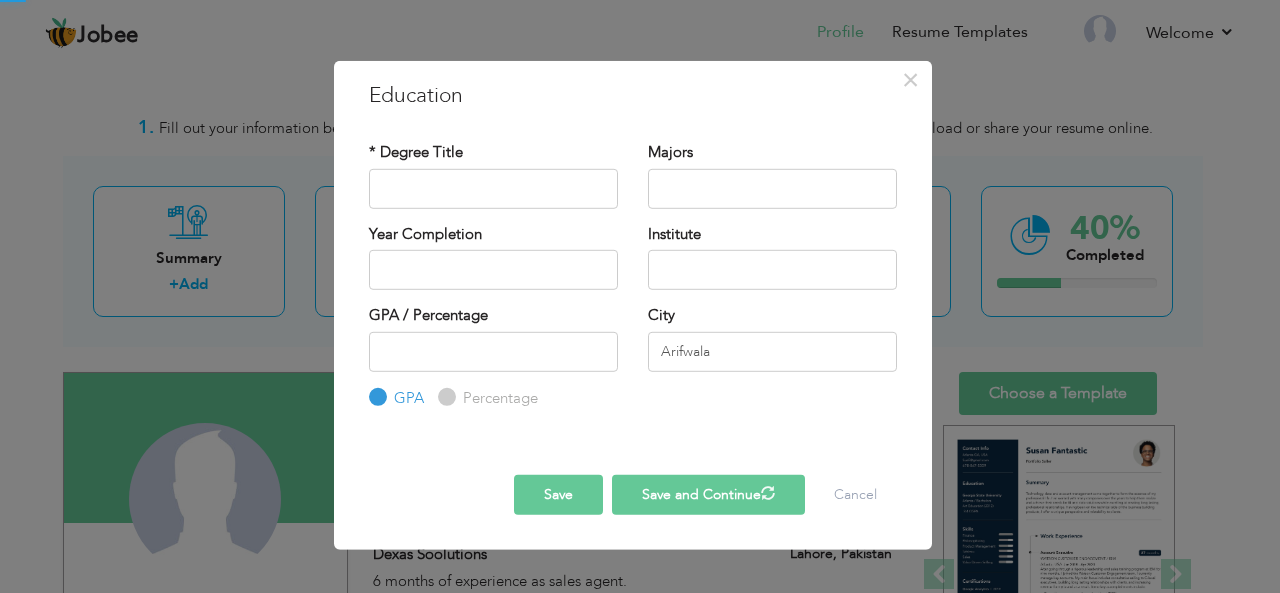 type 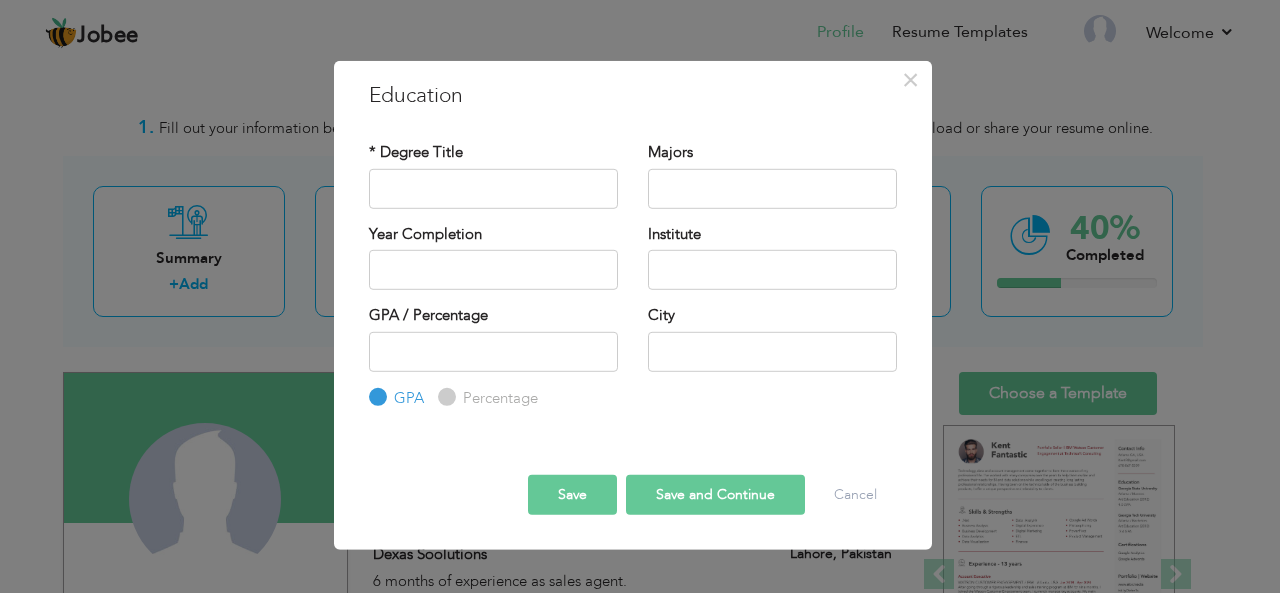 click on "Save" at bounding box center [572, 495] 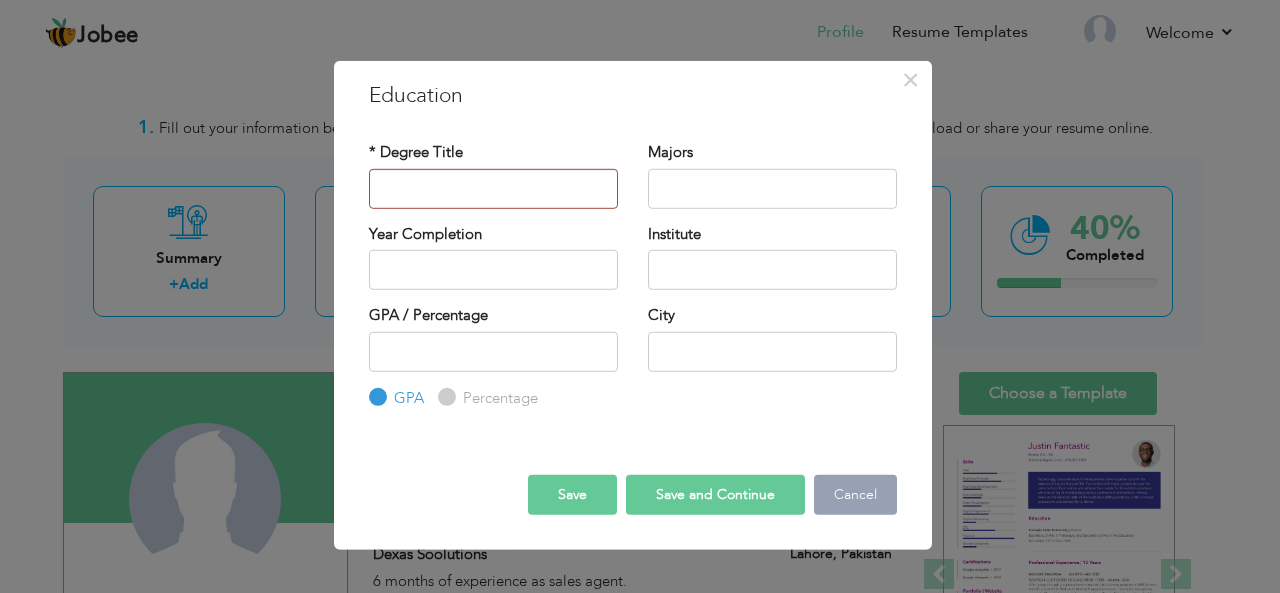 click on "Cancel" at bounding box center (855, 495) 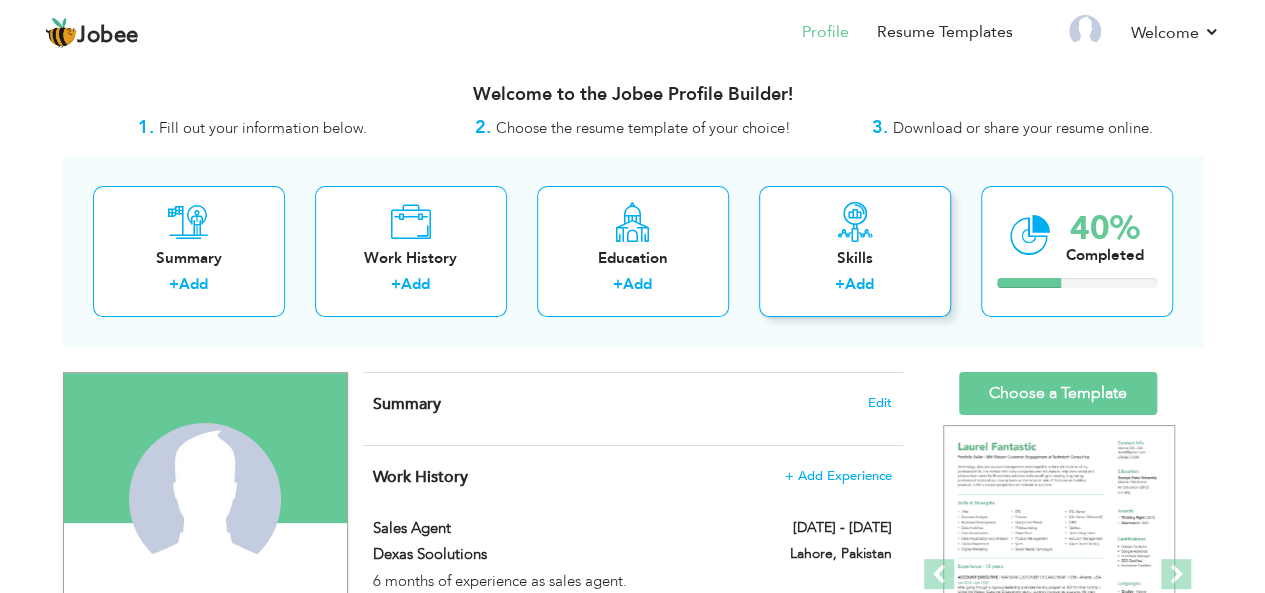 click on "Skills" at bounding box center (855, 258) 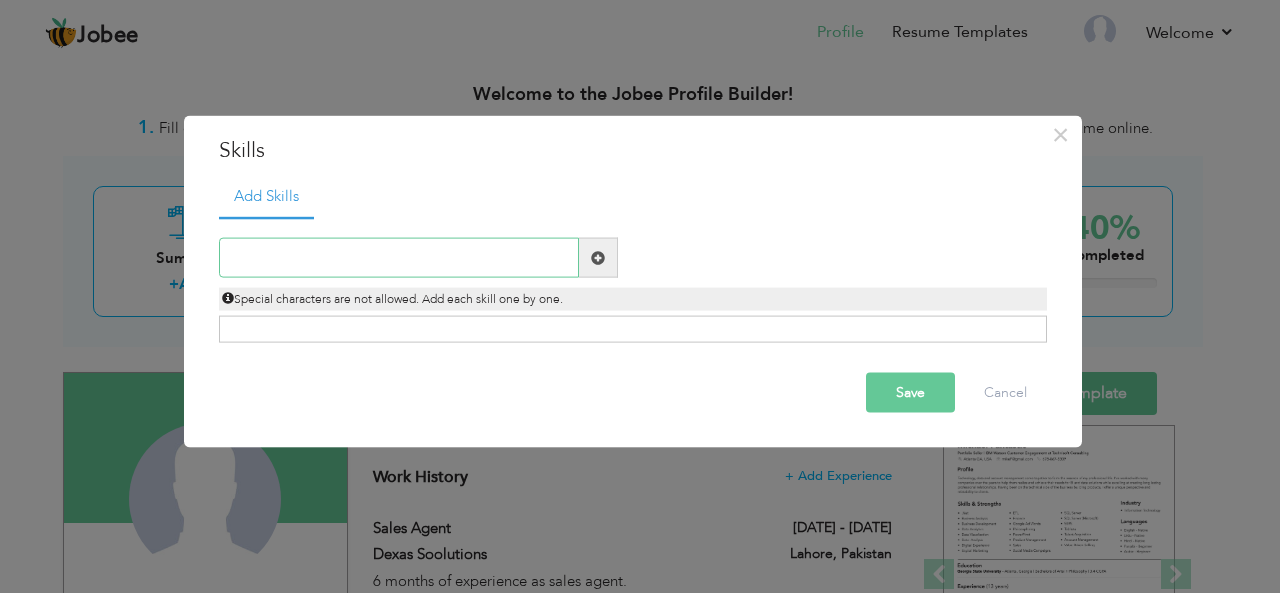 paste on "Oracle E-Business Suite  Microsoft Dynamics 365  Q" 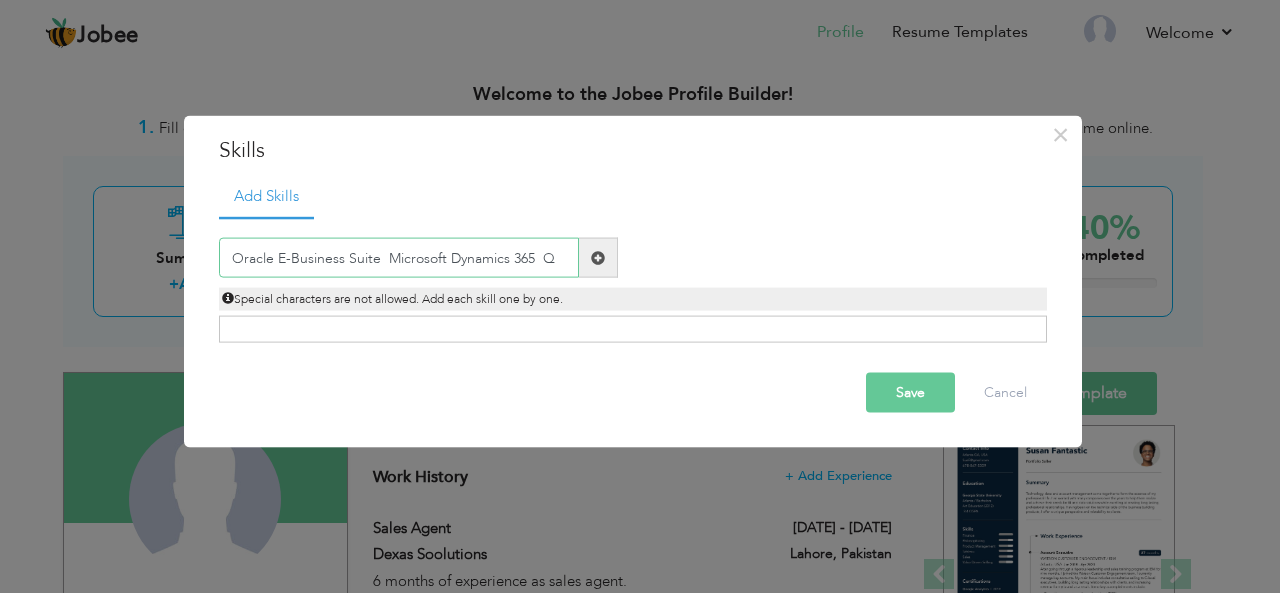 click on "Oracle E-Business Suite  Microsoft Dynamics 365  Q" at bounding box center [399, 258] 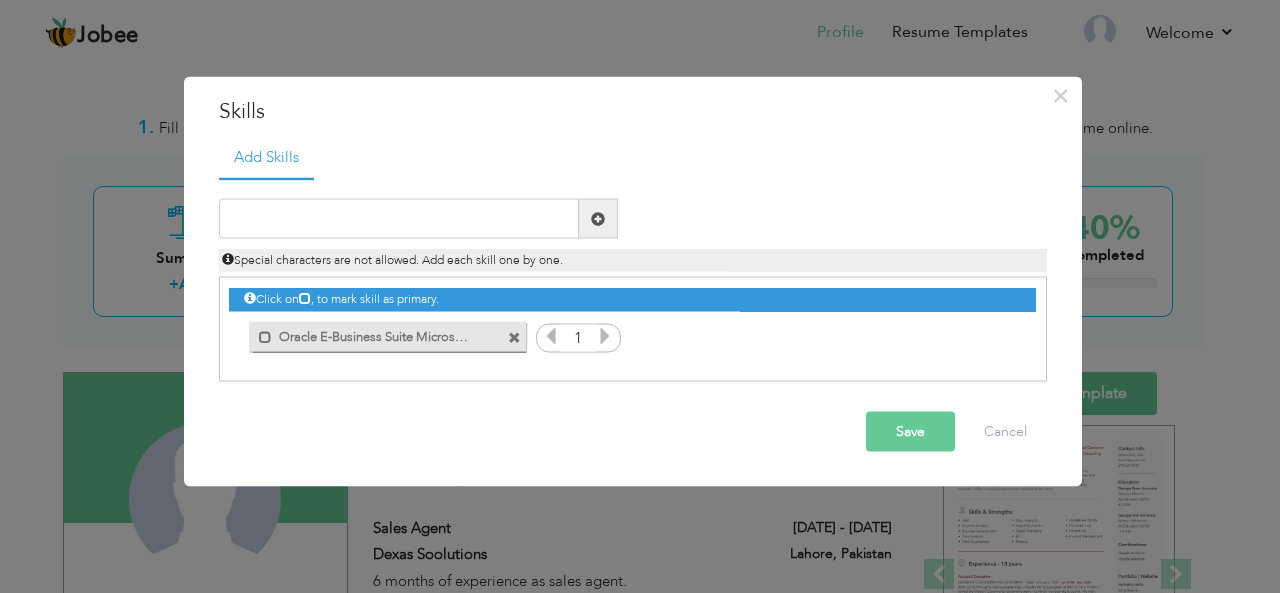 click on "Special characters are not allowed. Add each skill one by one." at bounding box center (392, 260) 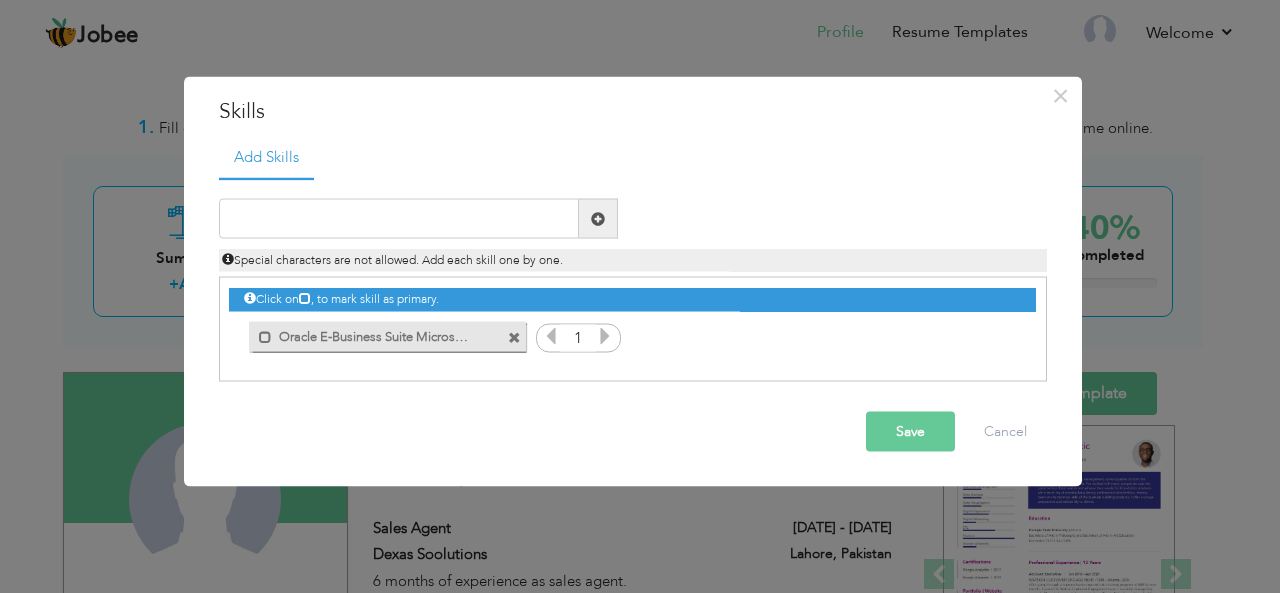 click at bounding box center [514, 337] 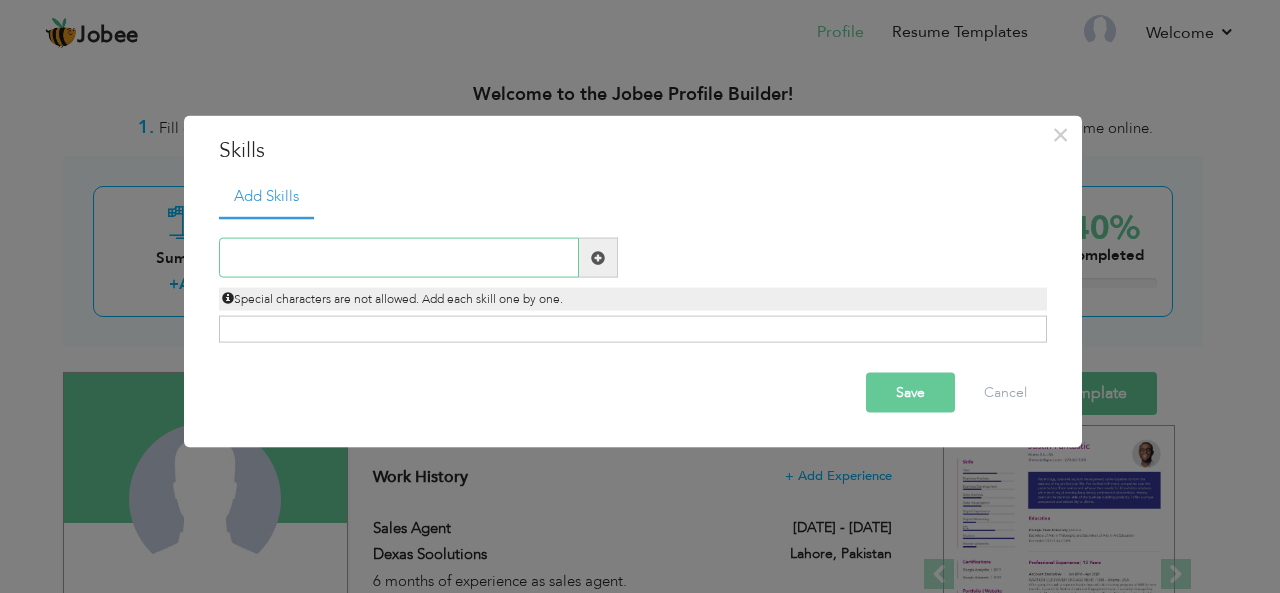 click at bounding box center (399, 258) 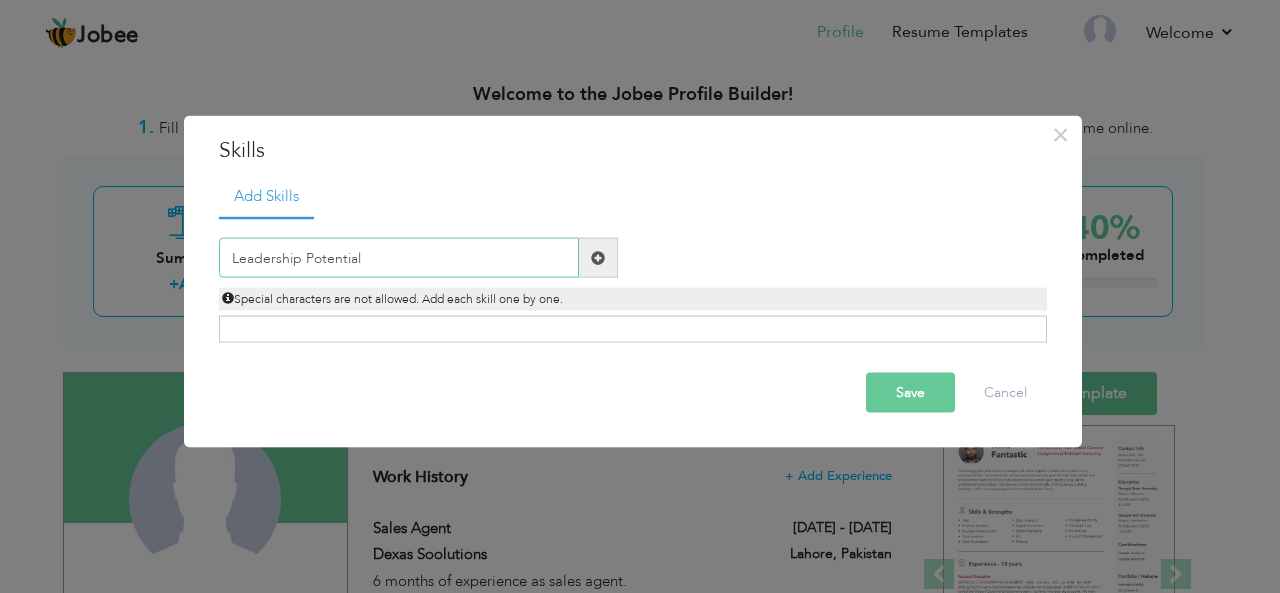 type on "Leadership Potential" 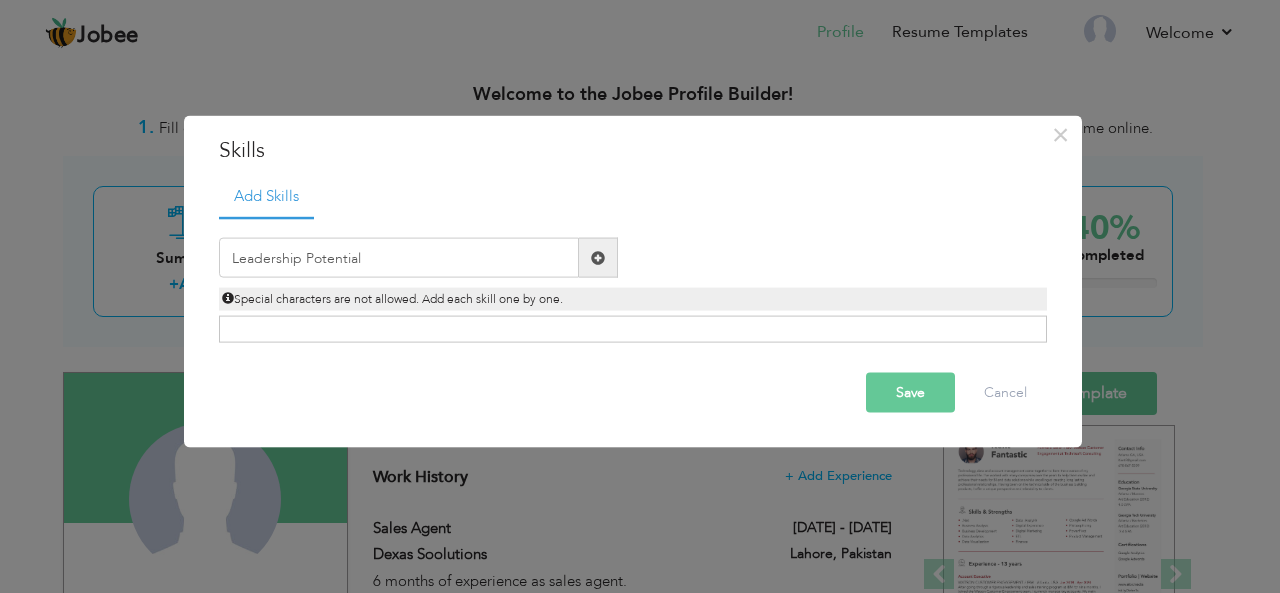 click at bounding box center [598, 258] 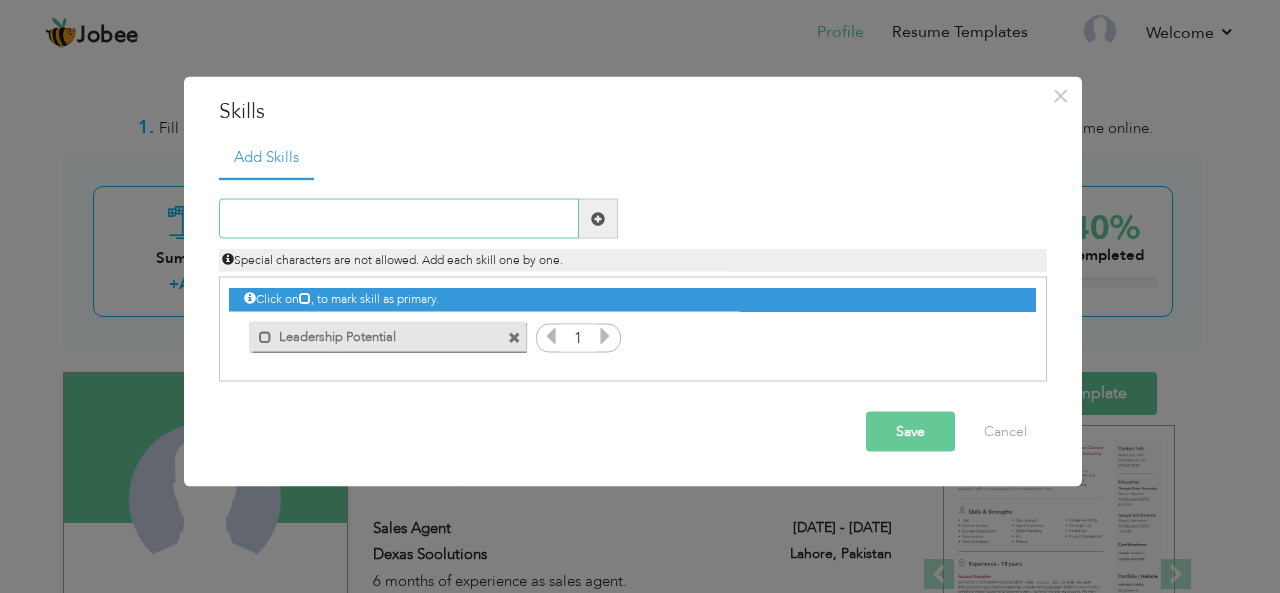 click at bounding box center (399, 219) 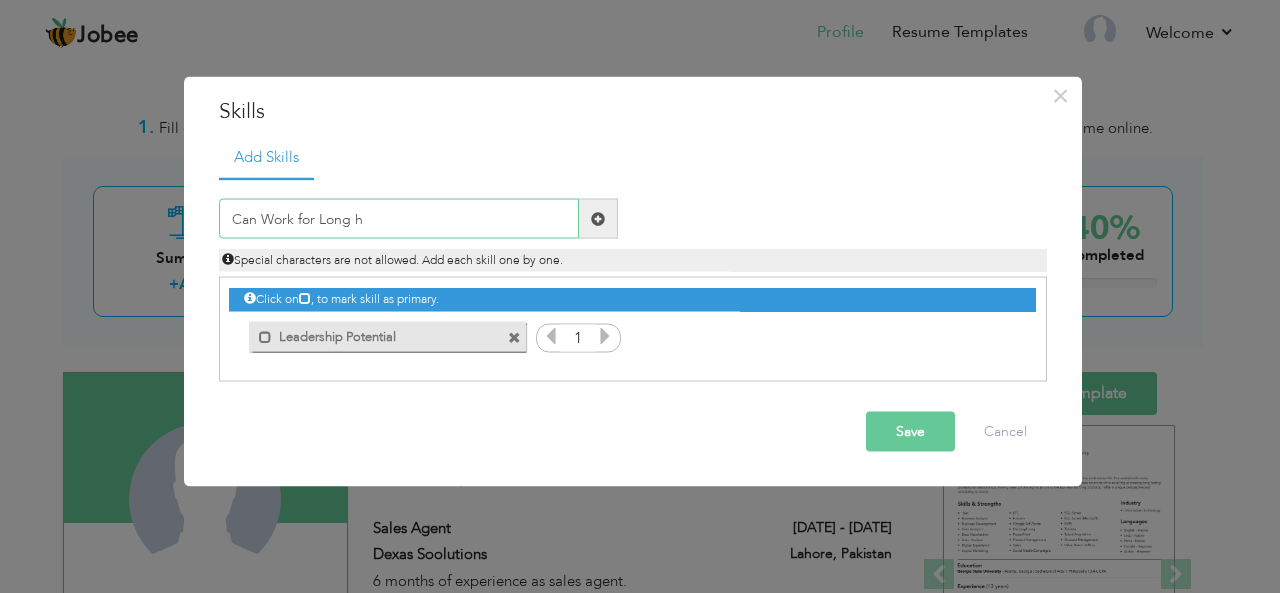 click on "Can Work for Long h" at bounding box center (399, 219) 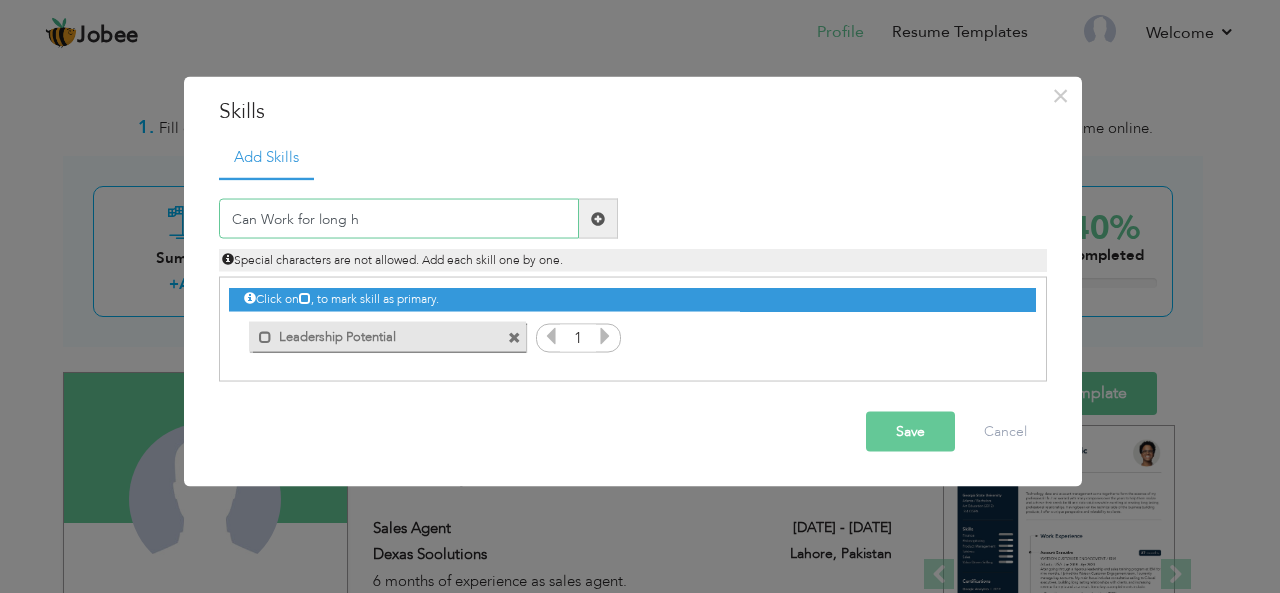 click on "Can Work for long h" at bounding box center (399, 219) 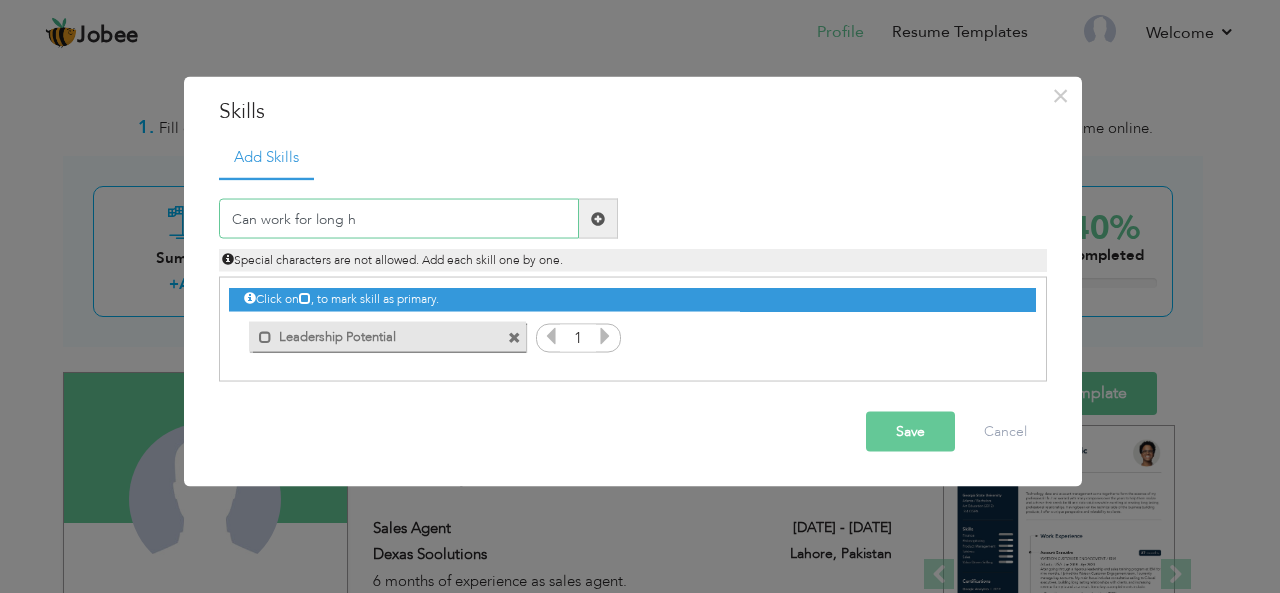 click on "Can work for long h" at bounding box center [399, 219] 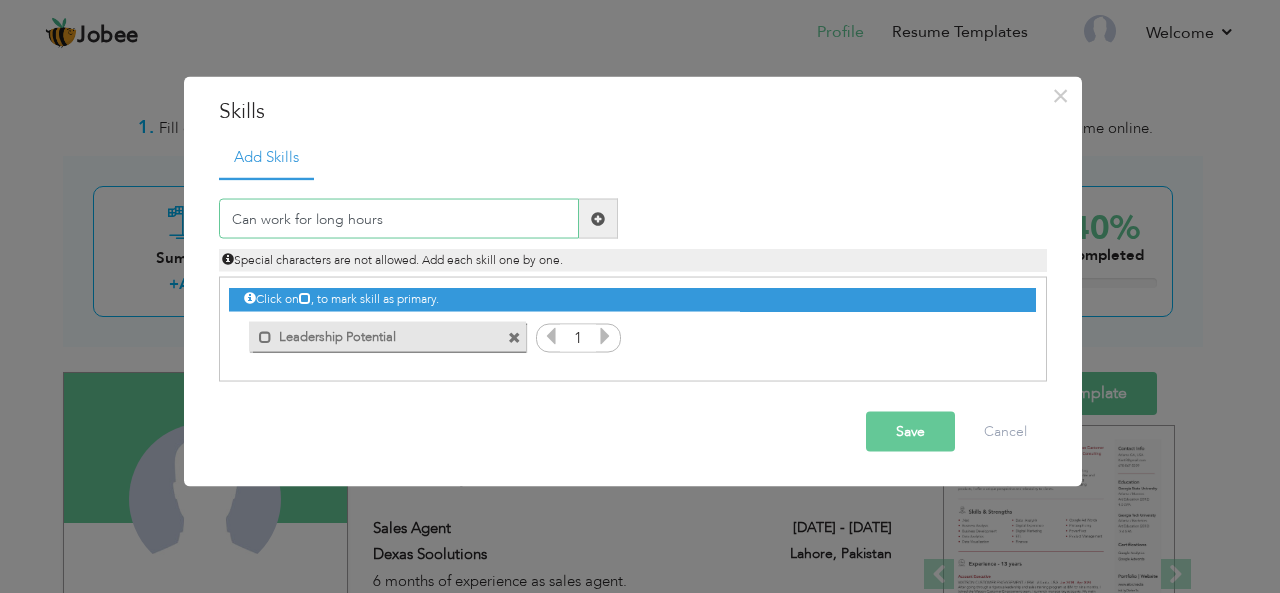 type on "Can work for long hours" 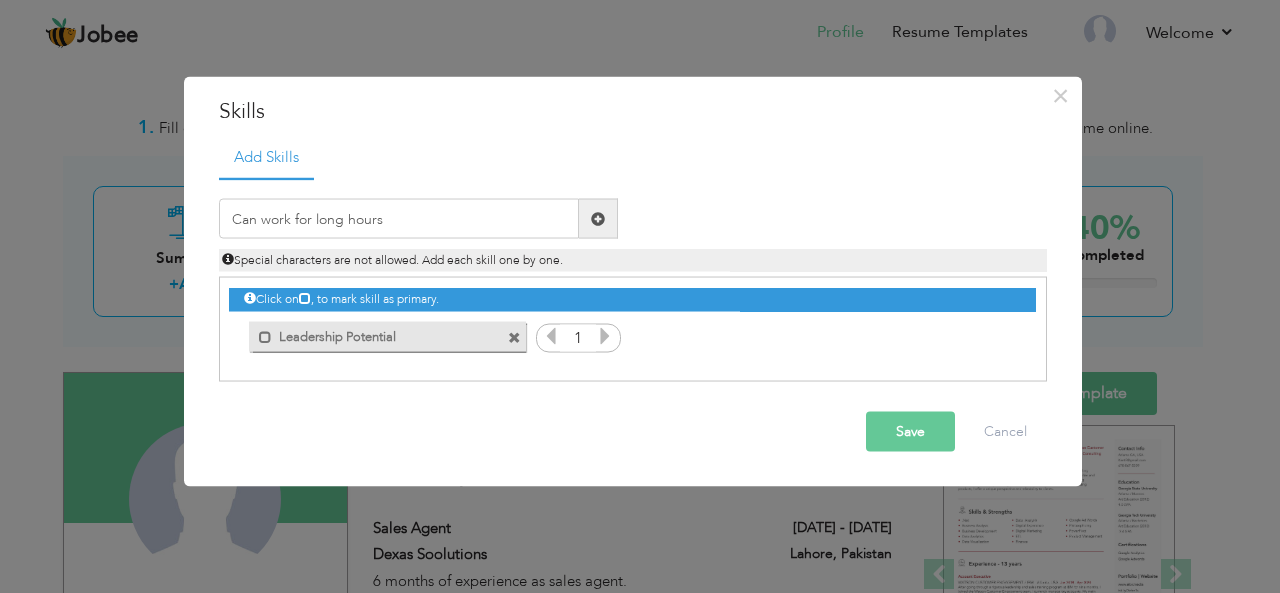 click at bounding box center [598, 219] 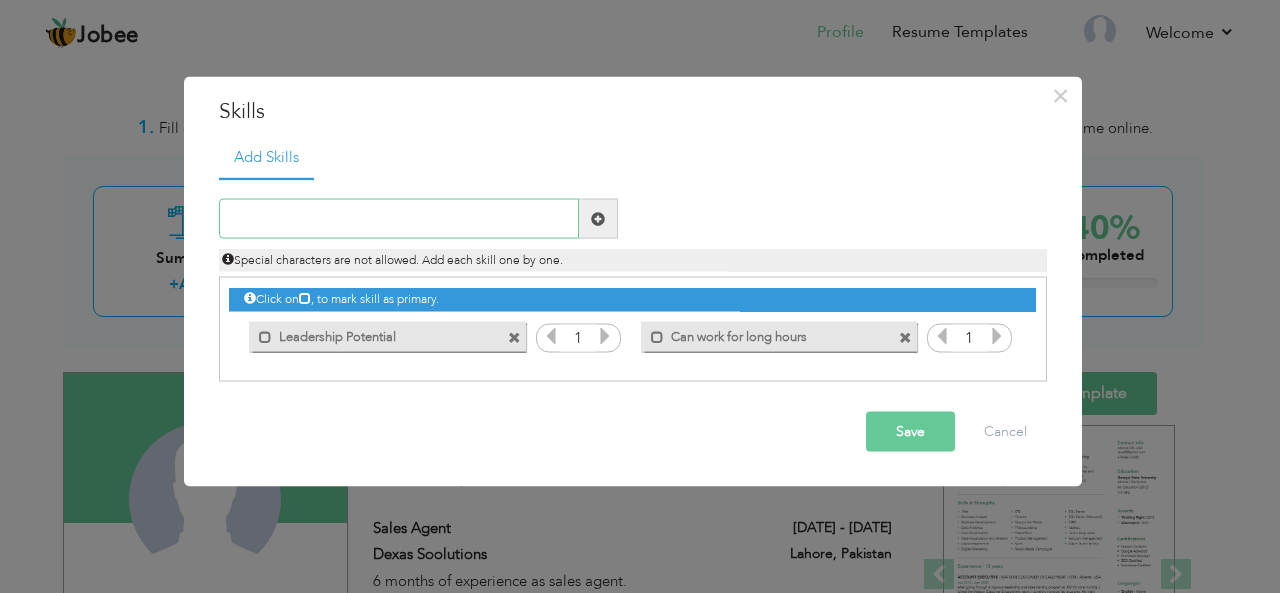click at bounding box center (399, 219) 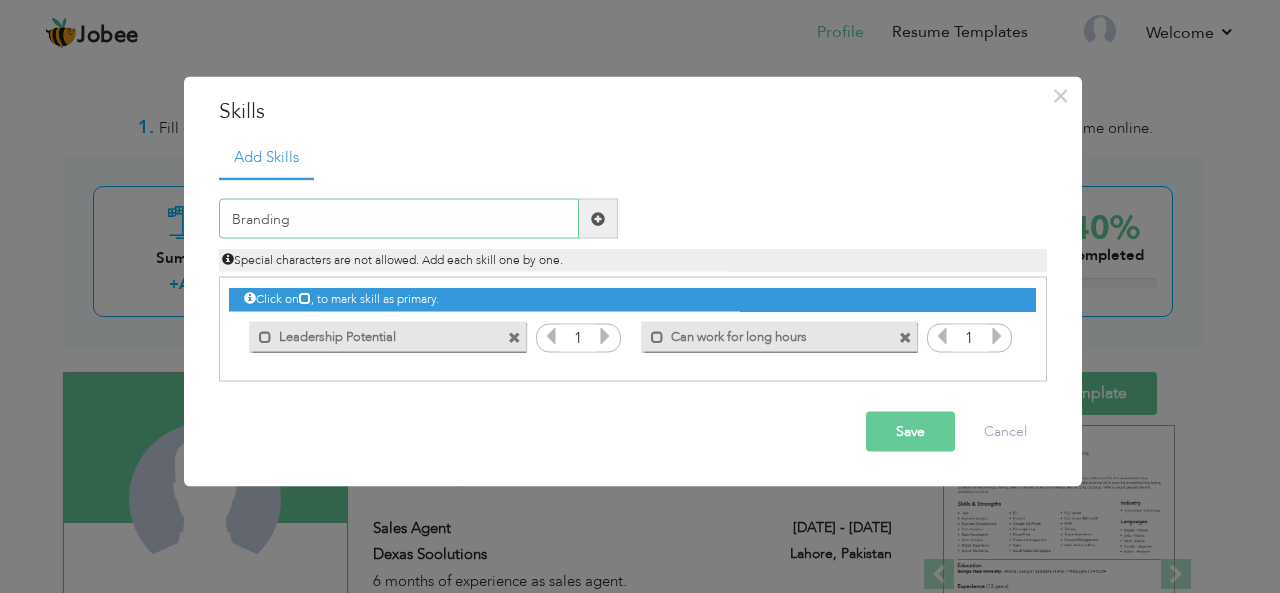 type on "Branding" 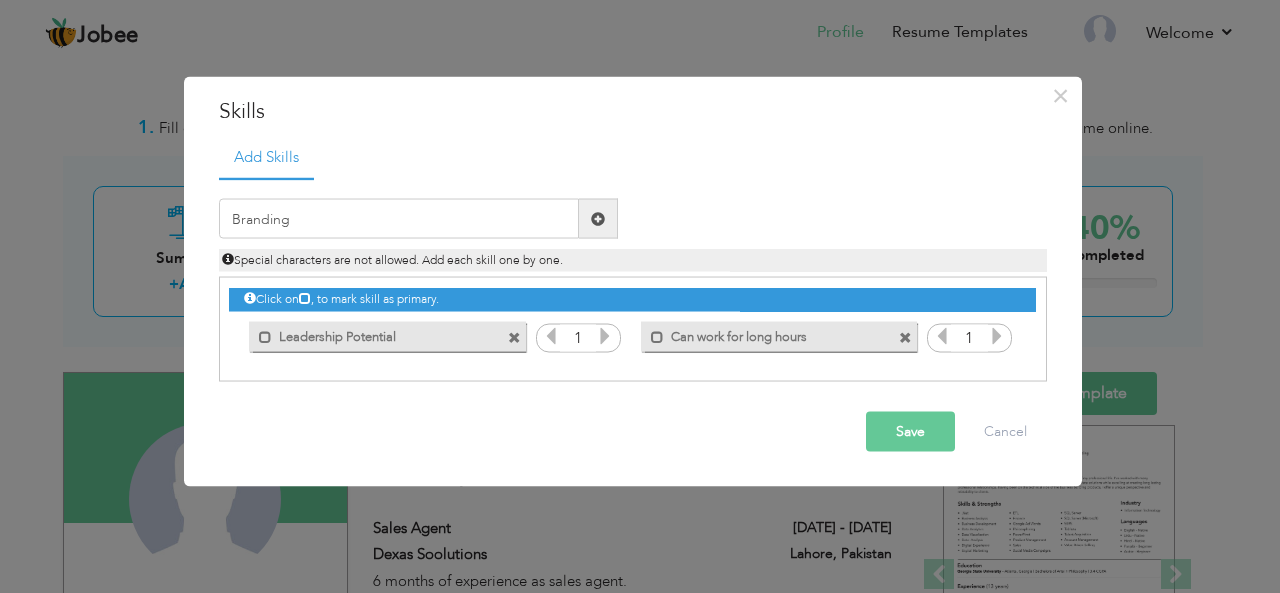 click on "Special characters are not allowed. Add each skill one by one." at bounding box center [633, 255] 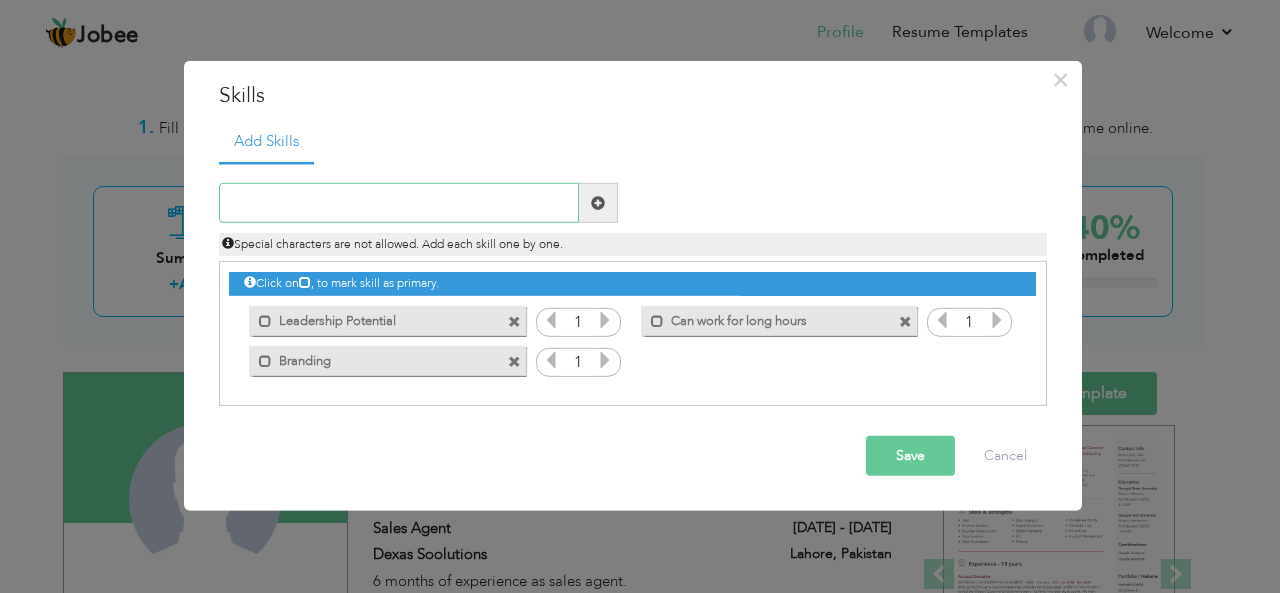 click at bounding box center [399, 203] 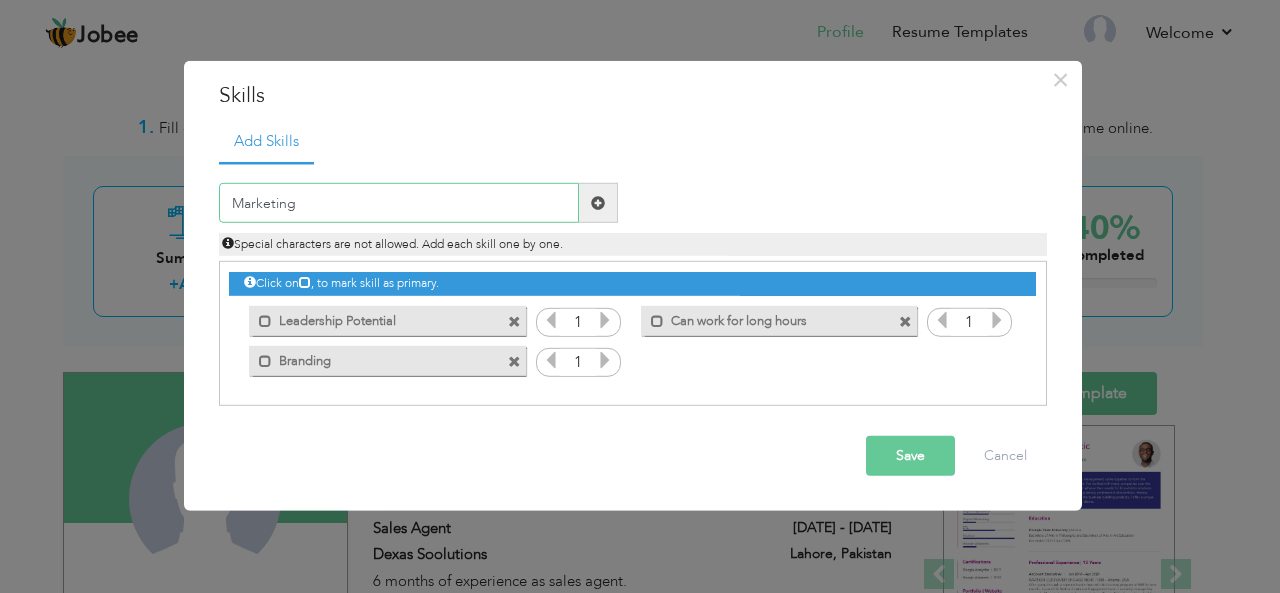 type on "Marketing" 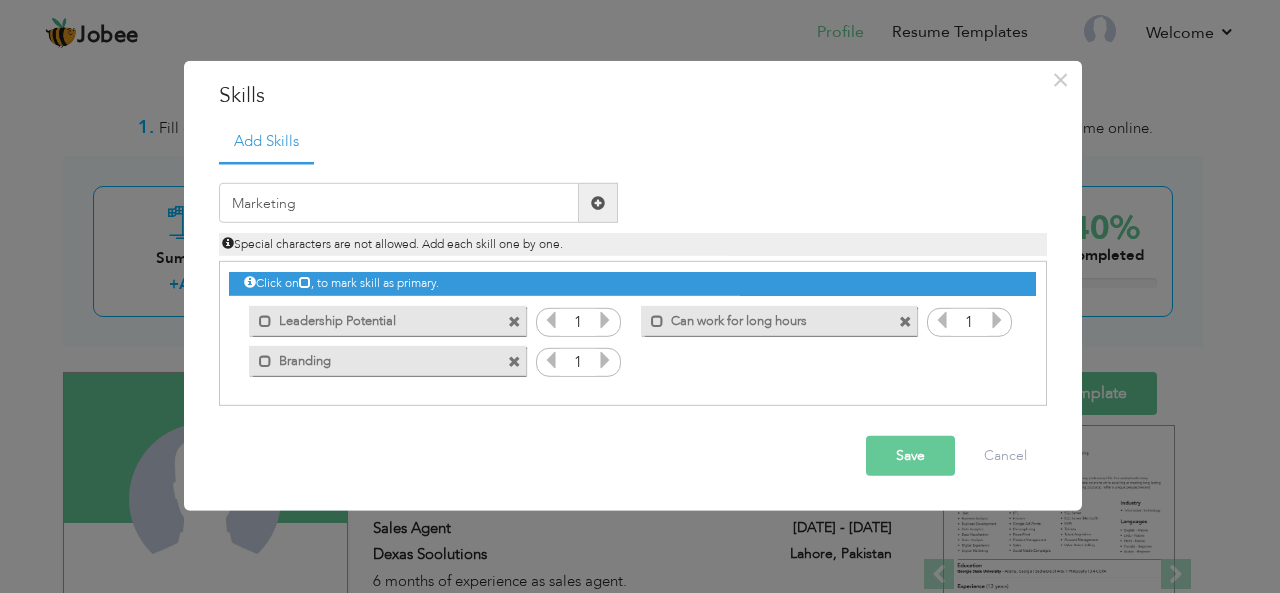 click at bounding box center (598, 203) 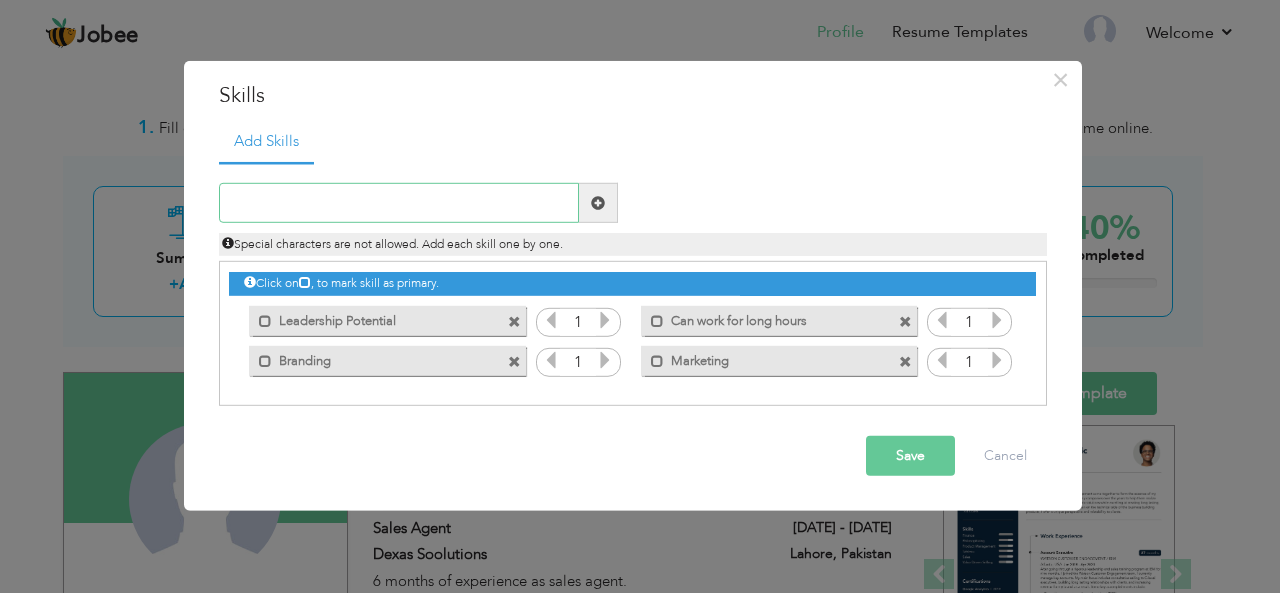 click at bounding box center [399, 203] 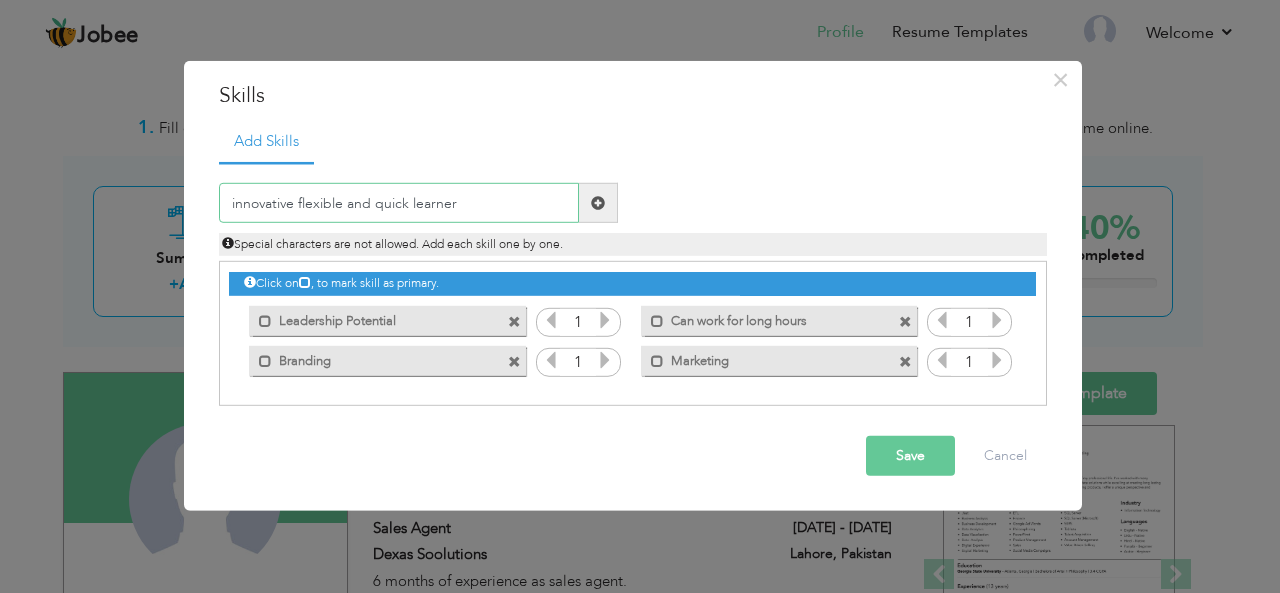 type on "innovative flexible and quick learner" 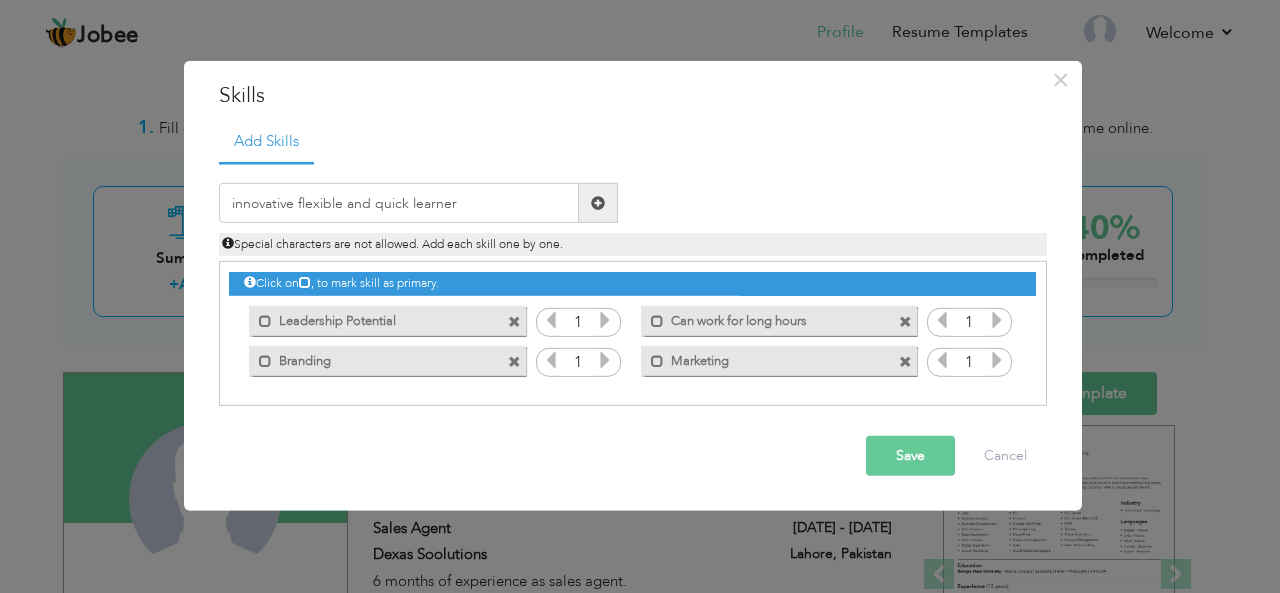 click at bounding box center (598, 203) 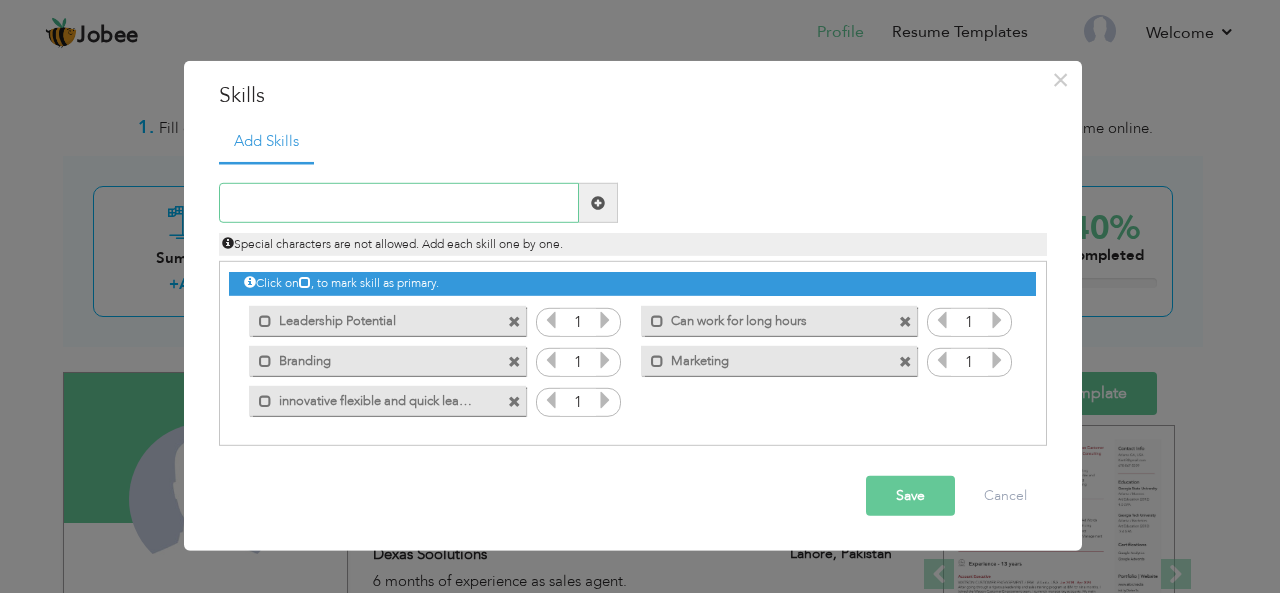 click at bounding box center [399, 203] 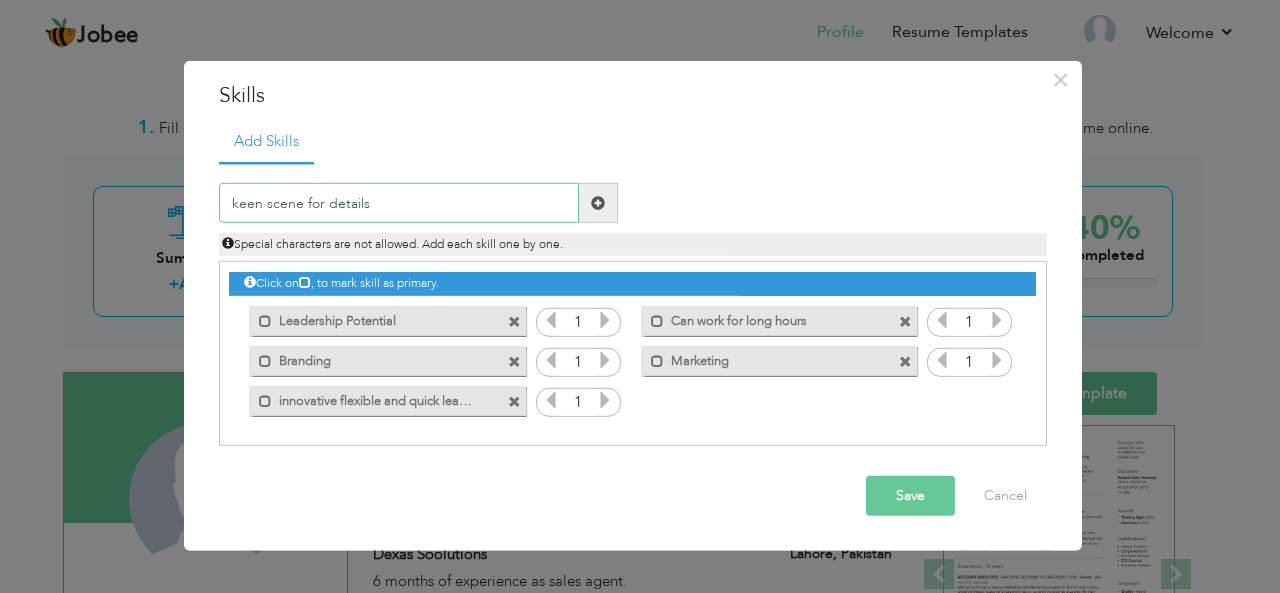 type on "keen scene for details" 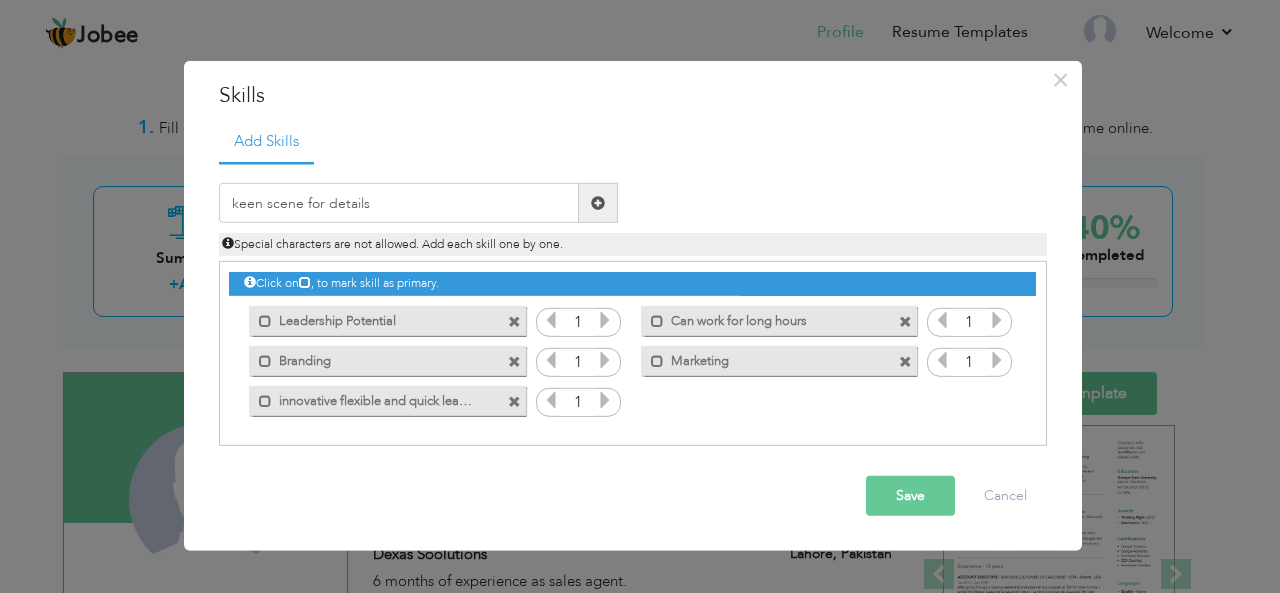 click at bounding box center (598, 203) 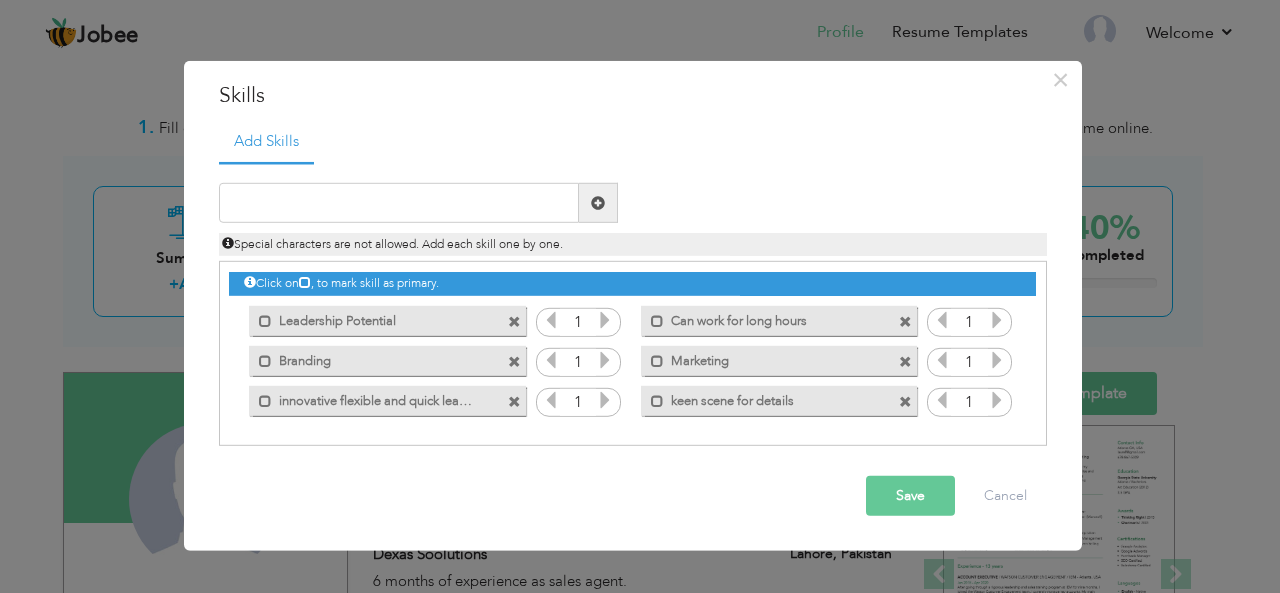 click on "Save" at bounding box center (910, 496) 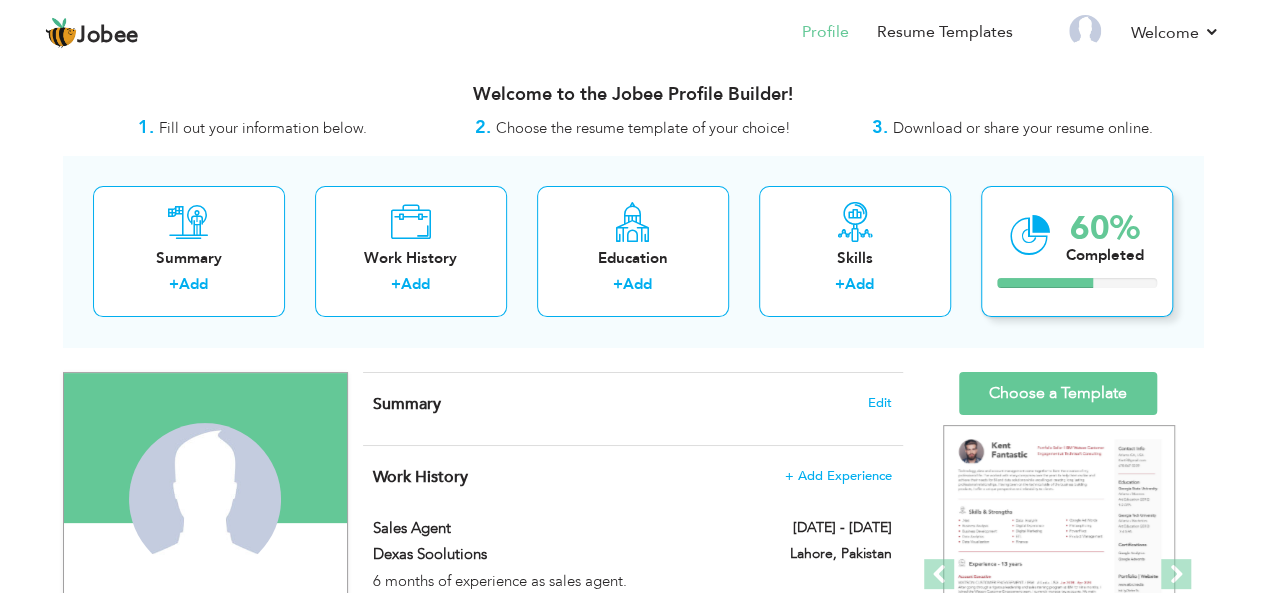 click on "60%" at bounding box center (1105, 228) 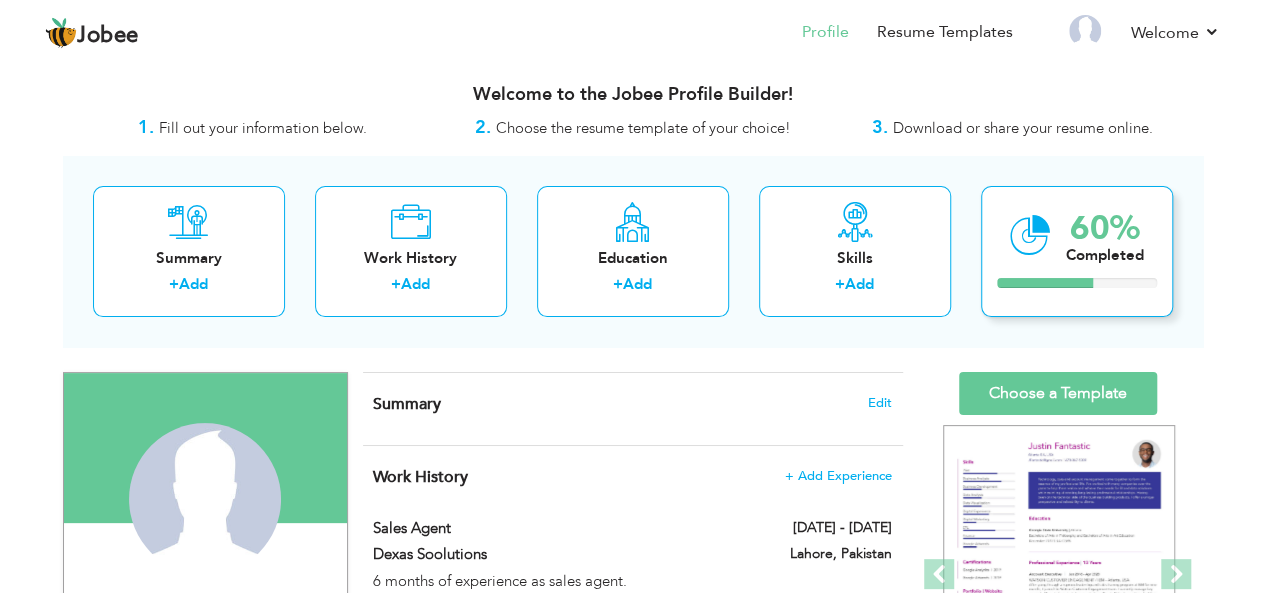 click on "60%" at bounding box center [1105, 228] 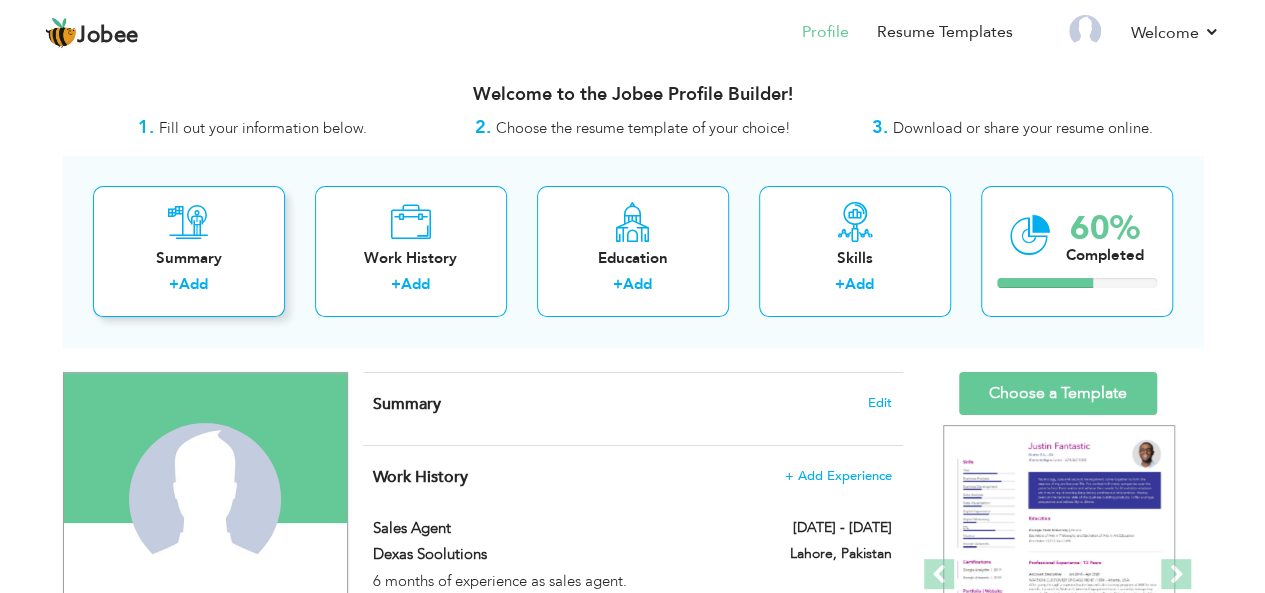 click on "Summary" at bounding box center [189, 258] 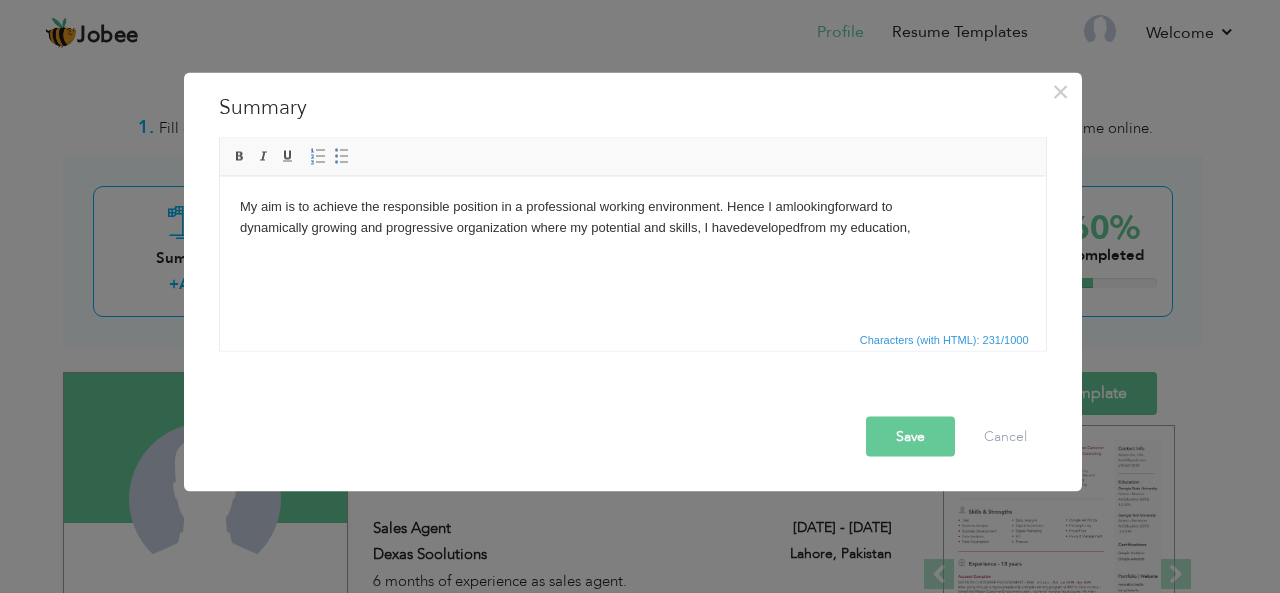 click on "My aim is to achieve the responsible position in a professional working environment. Hence I amlookingforward to ​​​​​​​ dynamically growing and progressive organization where my potential and skills, I havedevelopedfrom my education," at bounding box center [632, 217] 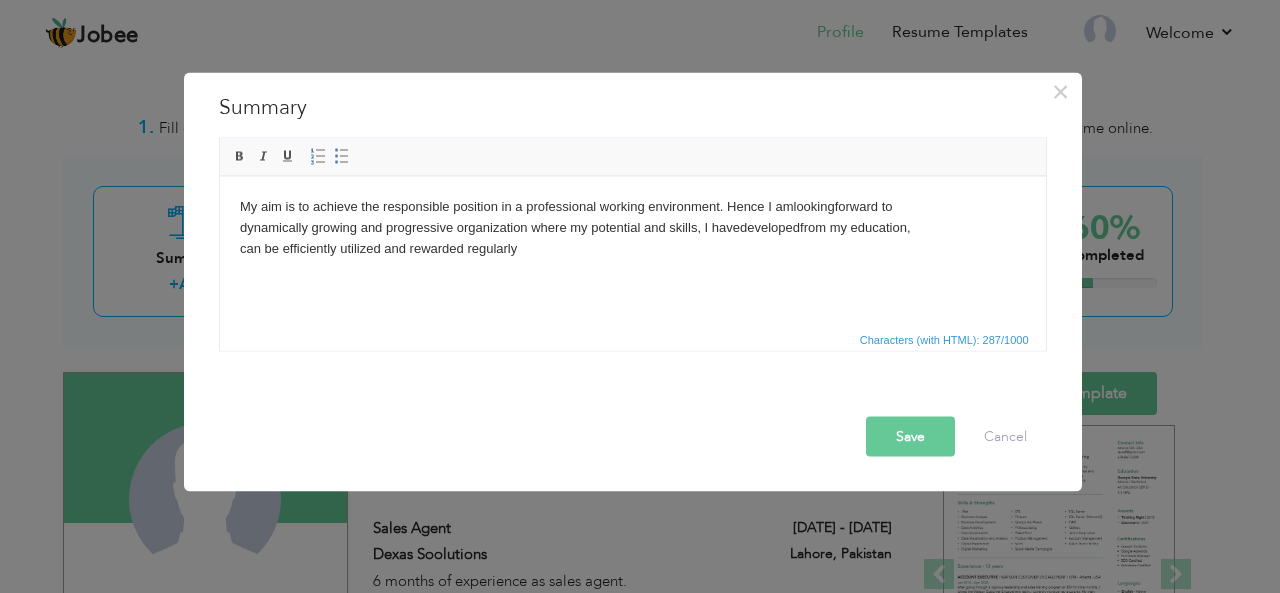 click on "My aim is to achieve the responsible position in a professional working environment. Hence I amlookingforward to dynamically growing and progressive organization where my potential and skills, I havedevelopedfrom my education, ​​​​​​​ can be efficiently utilized and rewarded regularly" at bounding box center (632, 227) 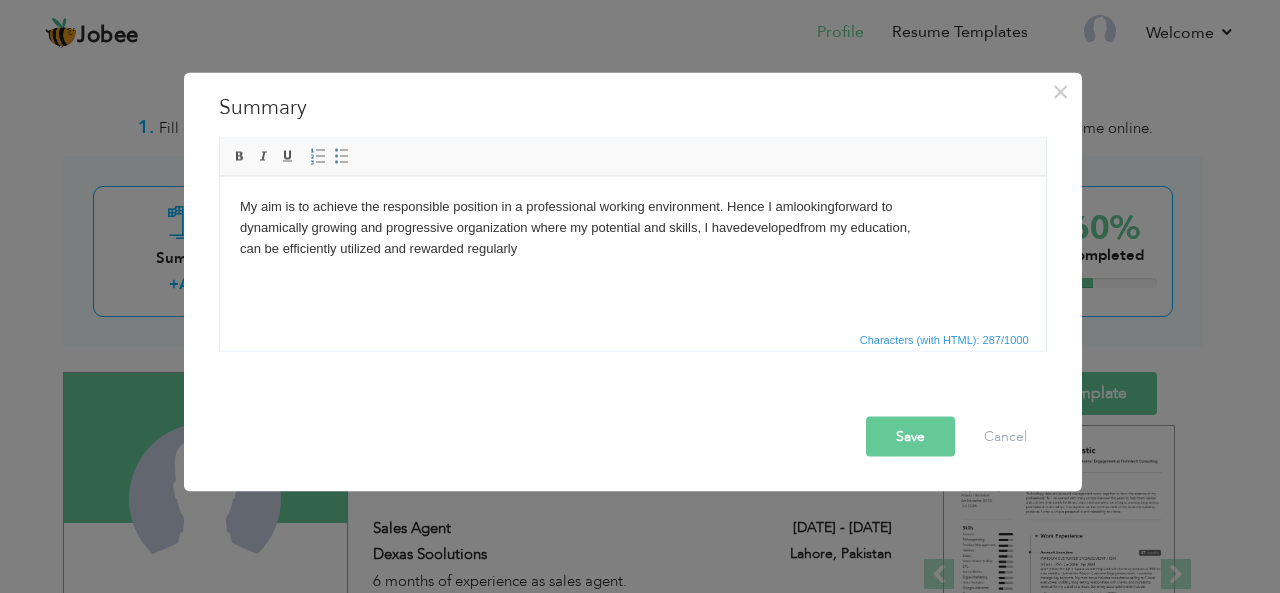 type 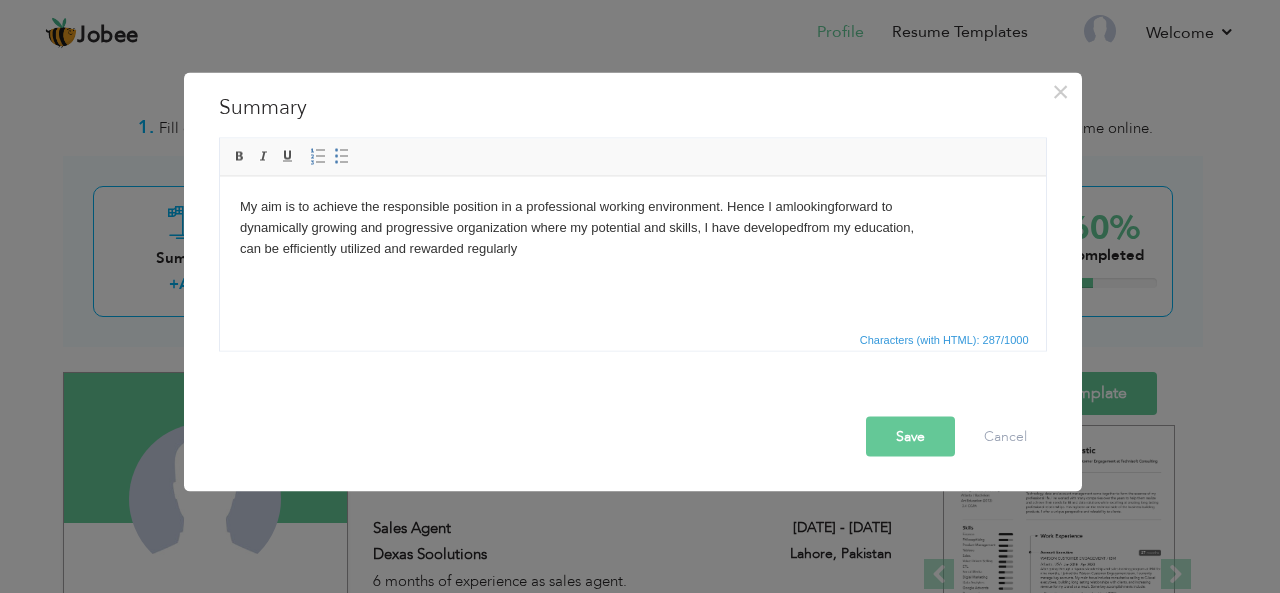 click on "My aim is to achieve the responsible position in a professional working environment. Hence I amlookingforward to dynamically growing and progressive organization where my potential and skills, I have developedfrom my education, ​​​​​​​ can be efficiently utilized and rewarded regularly" at bounding box center [632, 227] 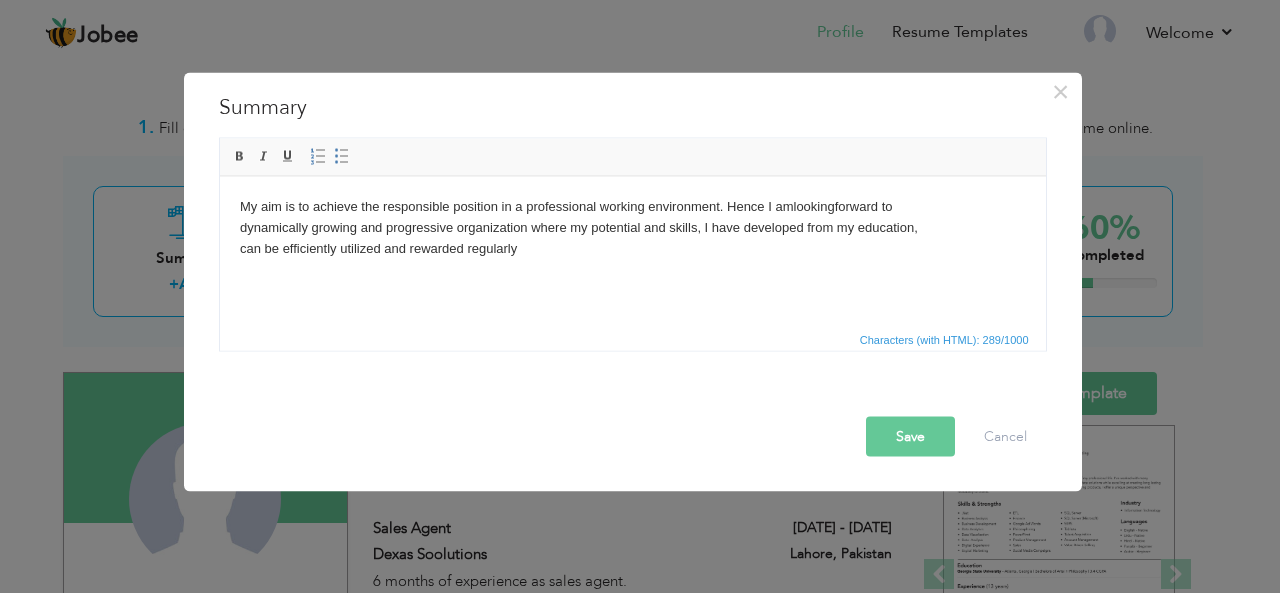 click on "Save" at bounding box center [910, 436] 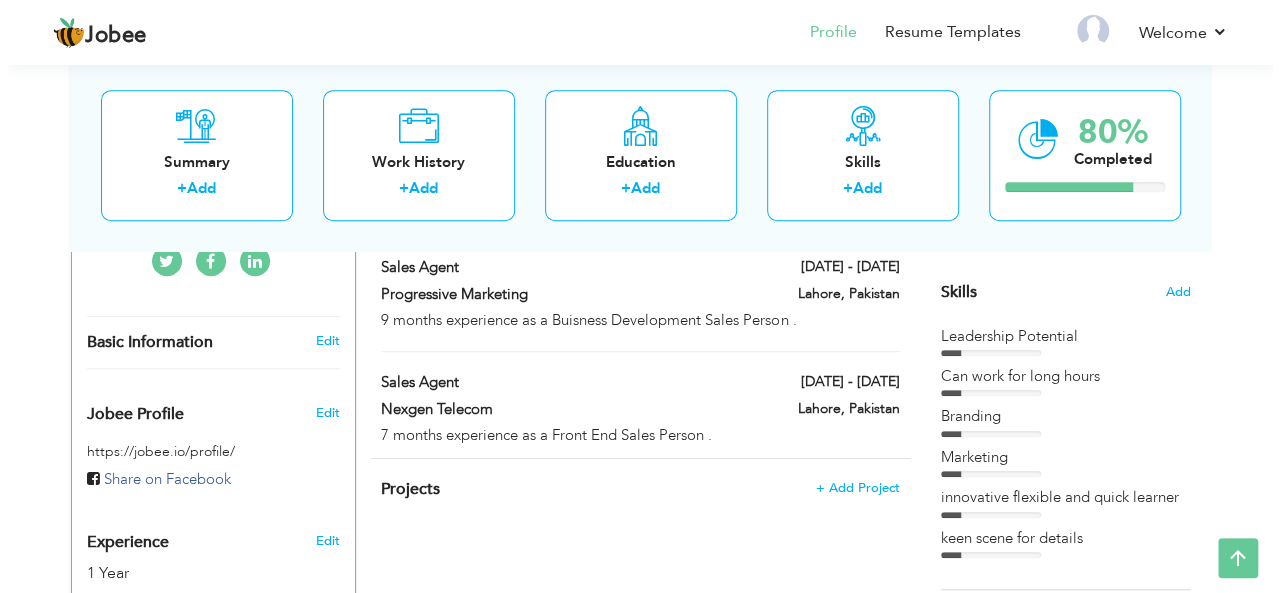 scroll, scrollTop: 506, scrollLeft: 0, axis: vertical 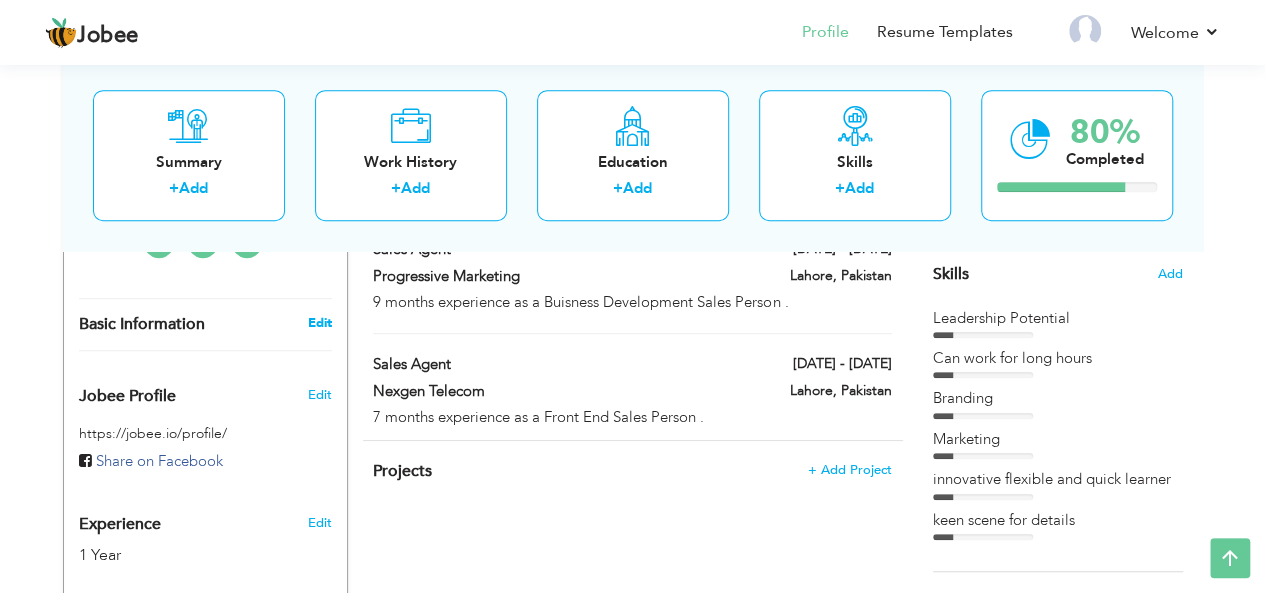 click on "Edit" at bounding box center (319, 323) 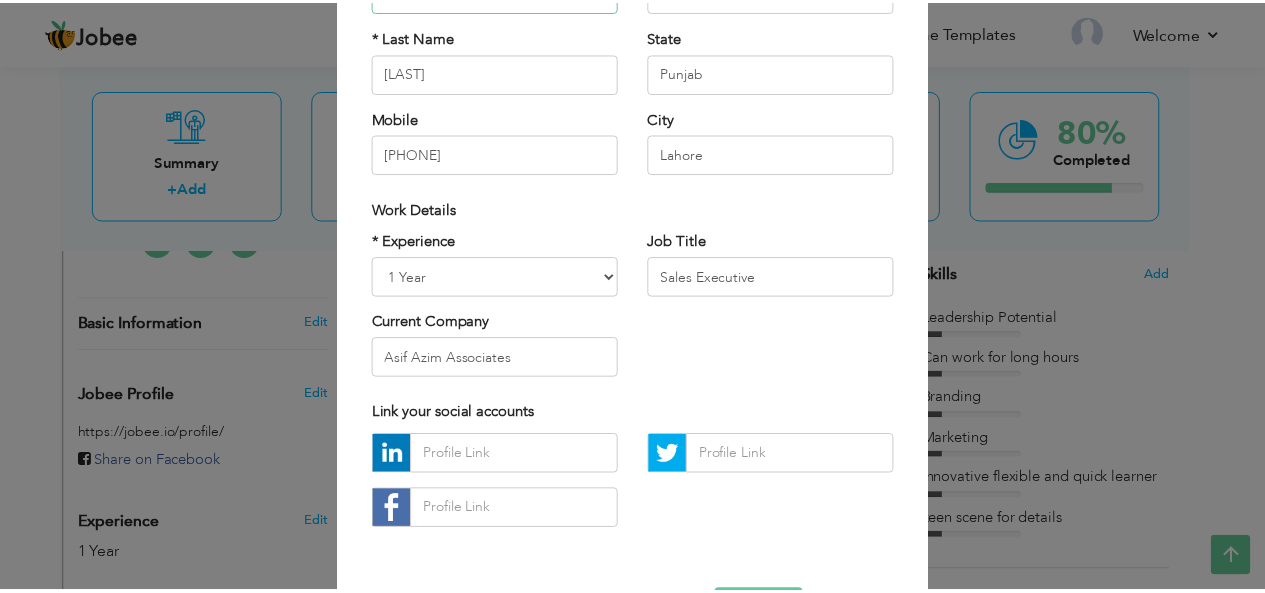 scroll, scrollTop: 304, scrollLeft: 0, axis: vertical 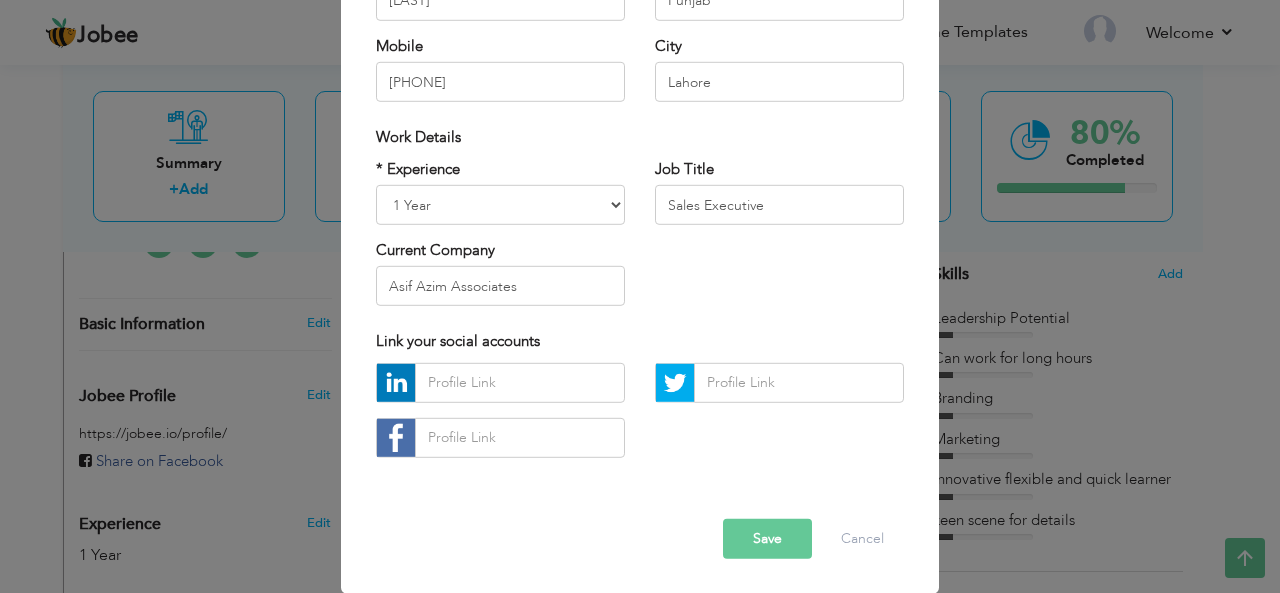 click on "Save" at bounding box center [767, 539] 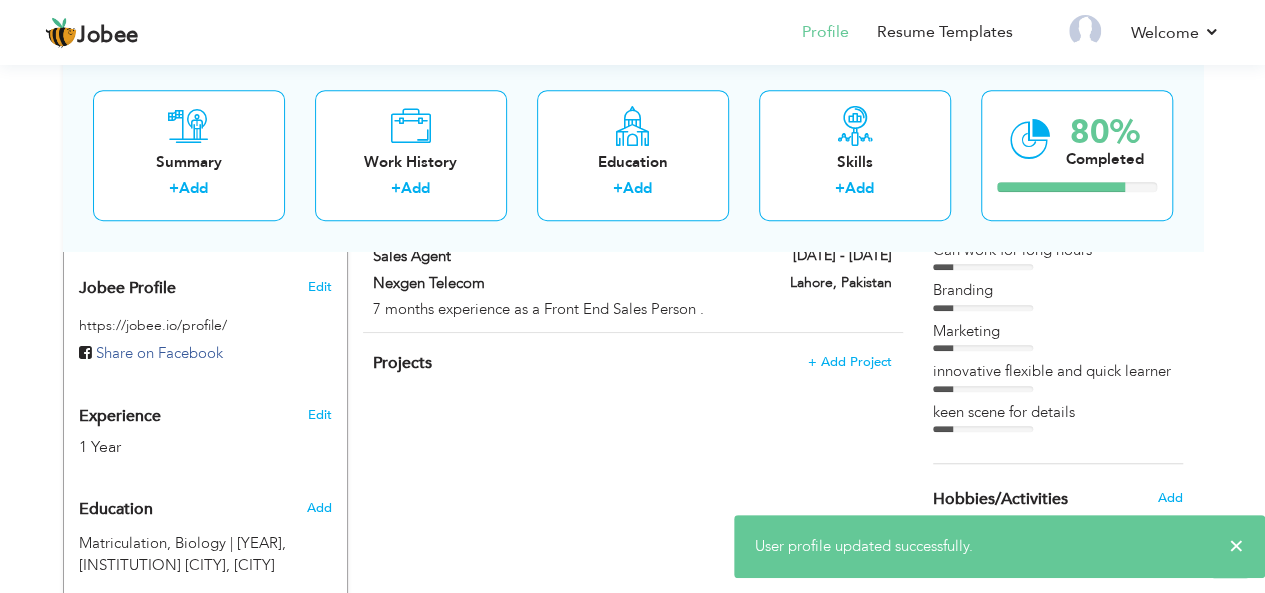 scroll, scrollTop: 615, scrollLeft: 0, axis: vertical 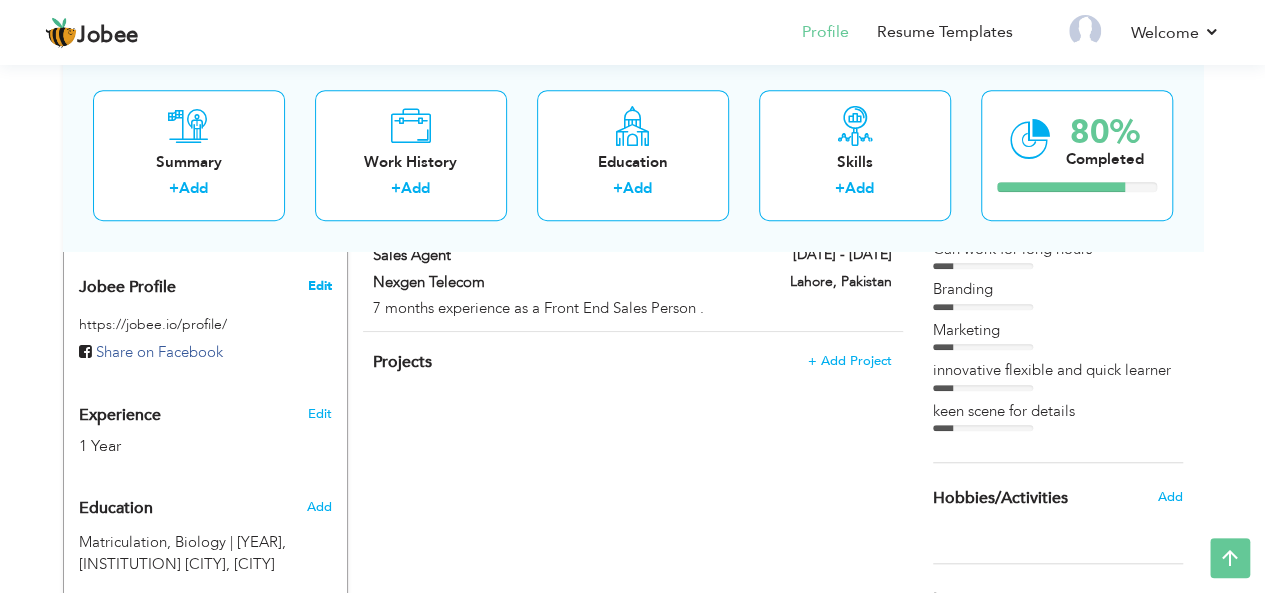 click on "Edit" at bounding box center [319, 286] 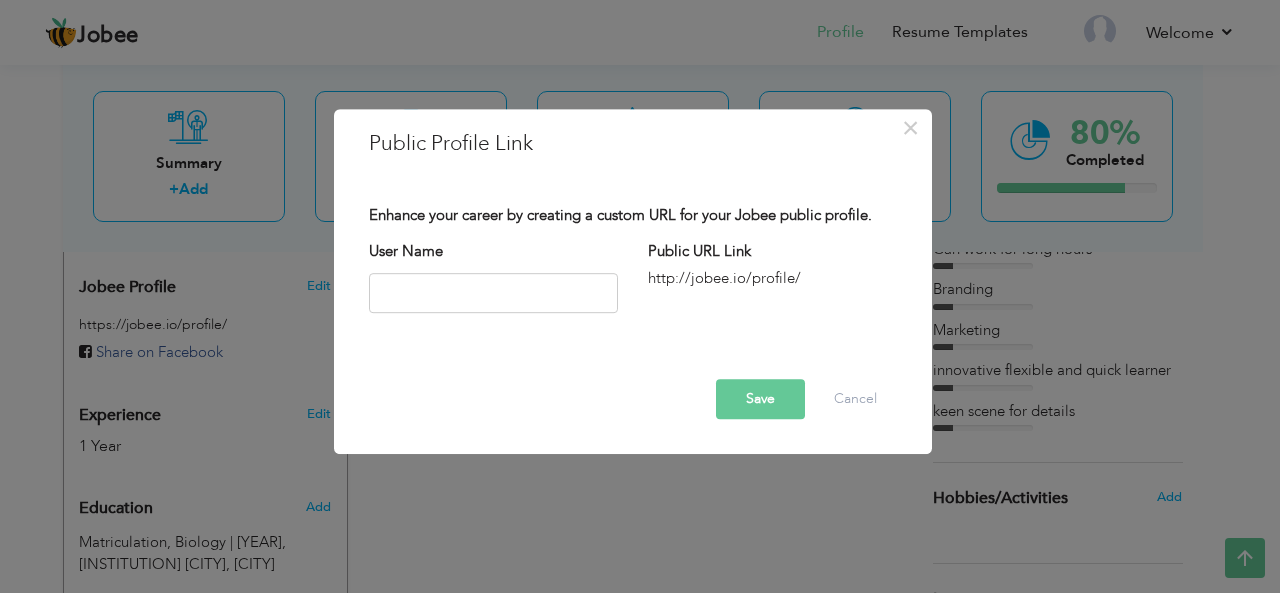 click on "×
Public Profile Link
Enhance your career by creating a custom URL for your Jobee public profile.
User Name
Public URL Link Save Cancel" at bounding box center (640, 296) 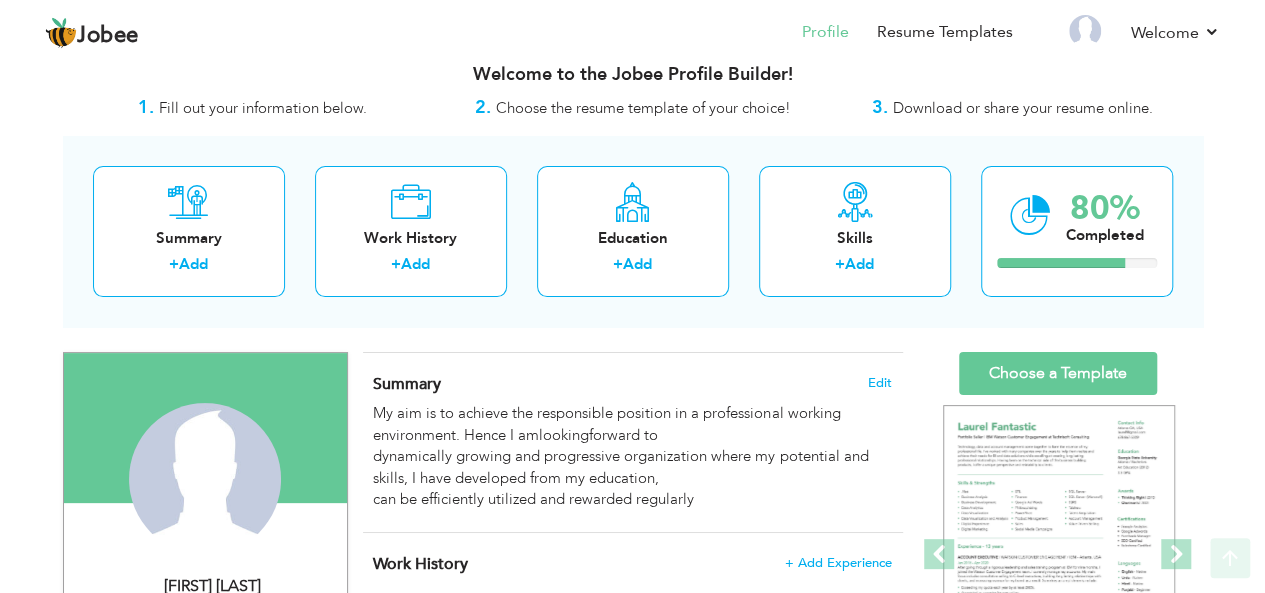 scroll, scrollTop: 21, scrollLeft: 0, axis: vertical 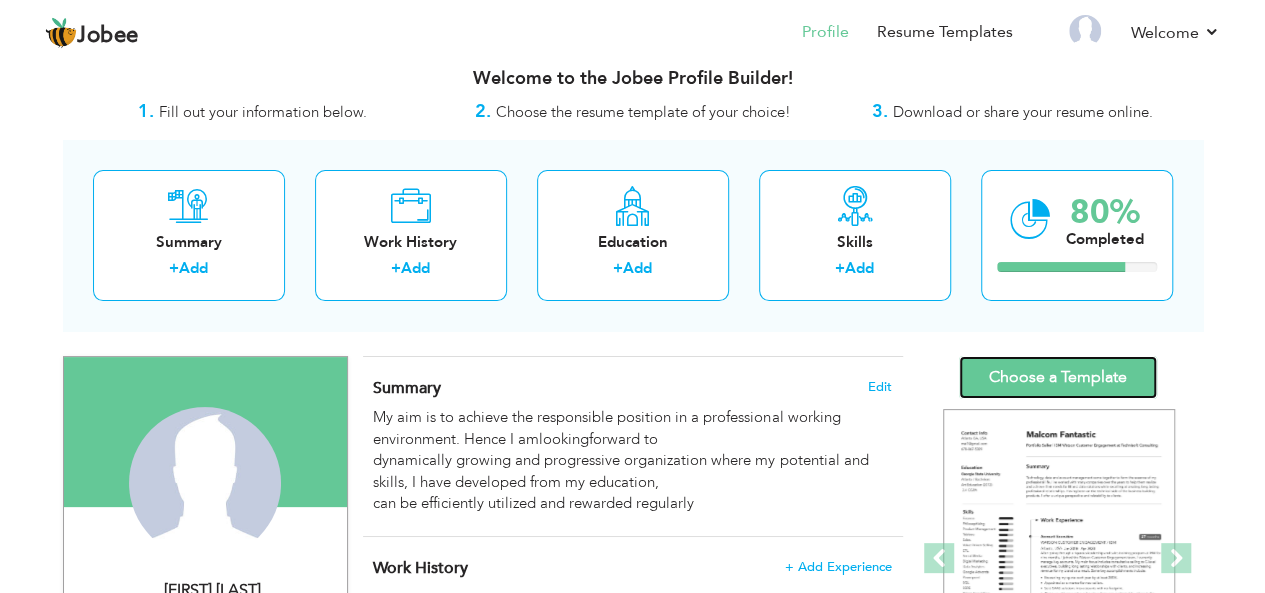 click on "Choose a Template" at bounding box center [1058, 377] 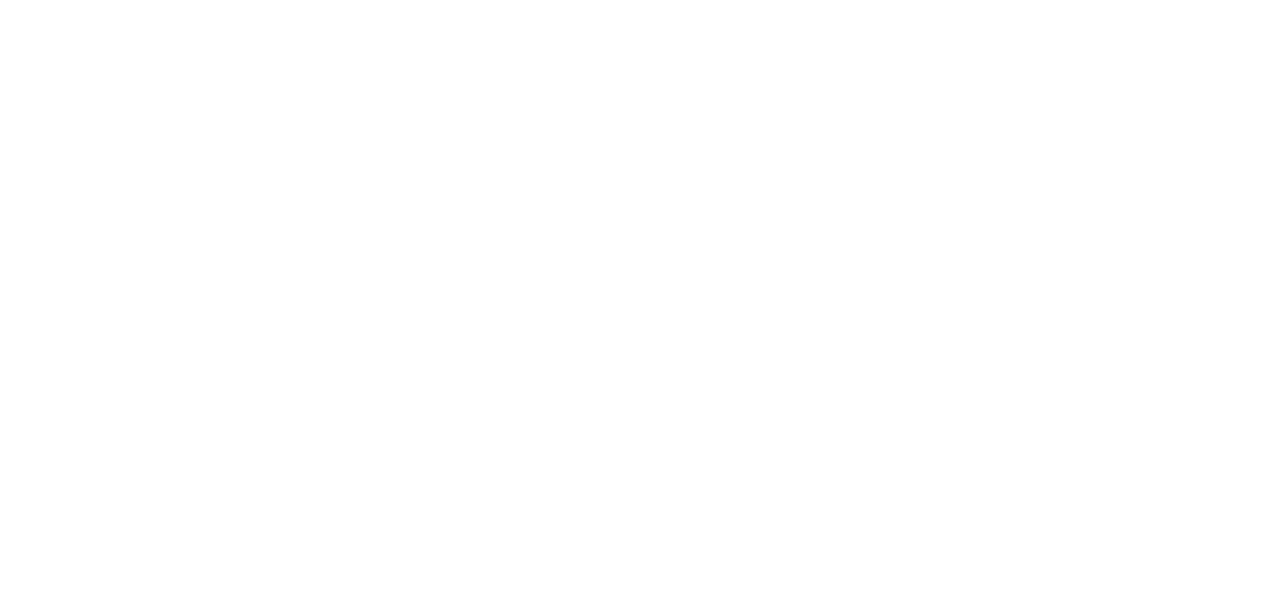 scroll, scrollTop: 0, scrollLeft: 0, axis: both 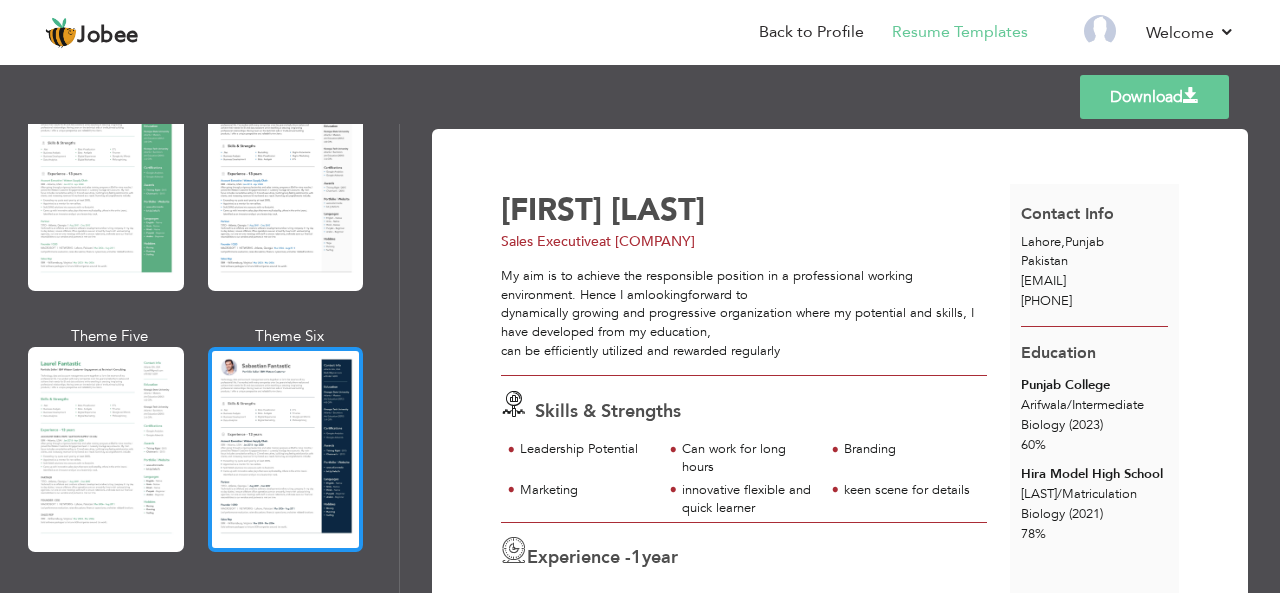drag, startPoint x: 382, startPoint y: 424, endPoint x: 249, endPoint y: 415, distance: 133.30417 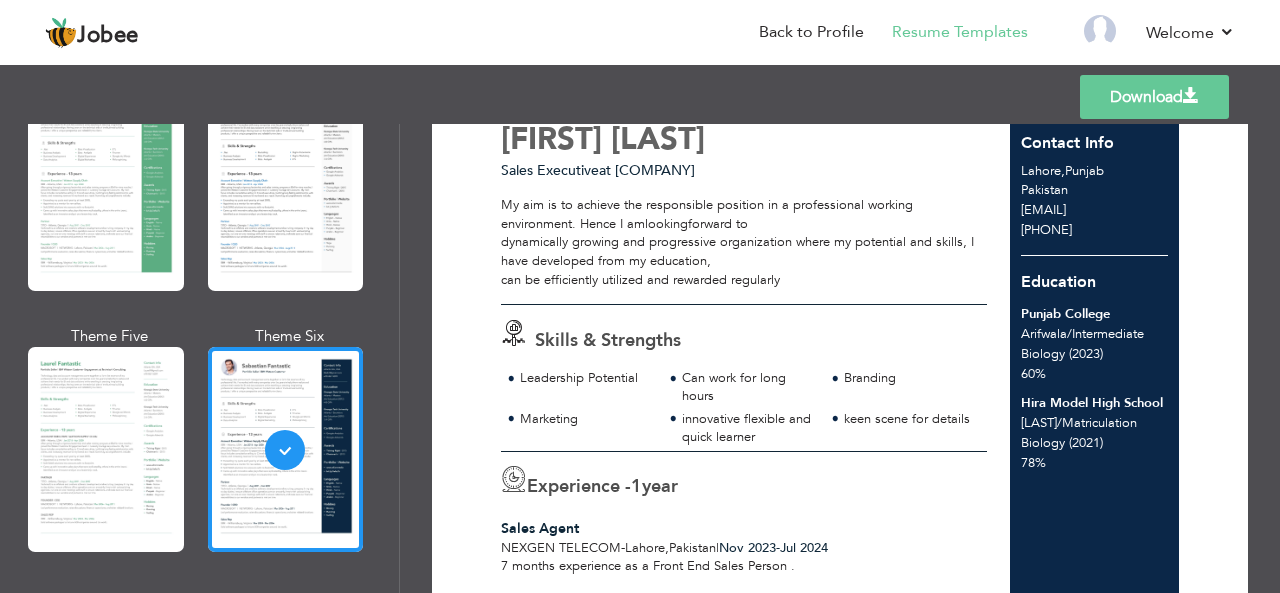 scroll, scrollTop: 0, scrollLeft: 0, axis: both 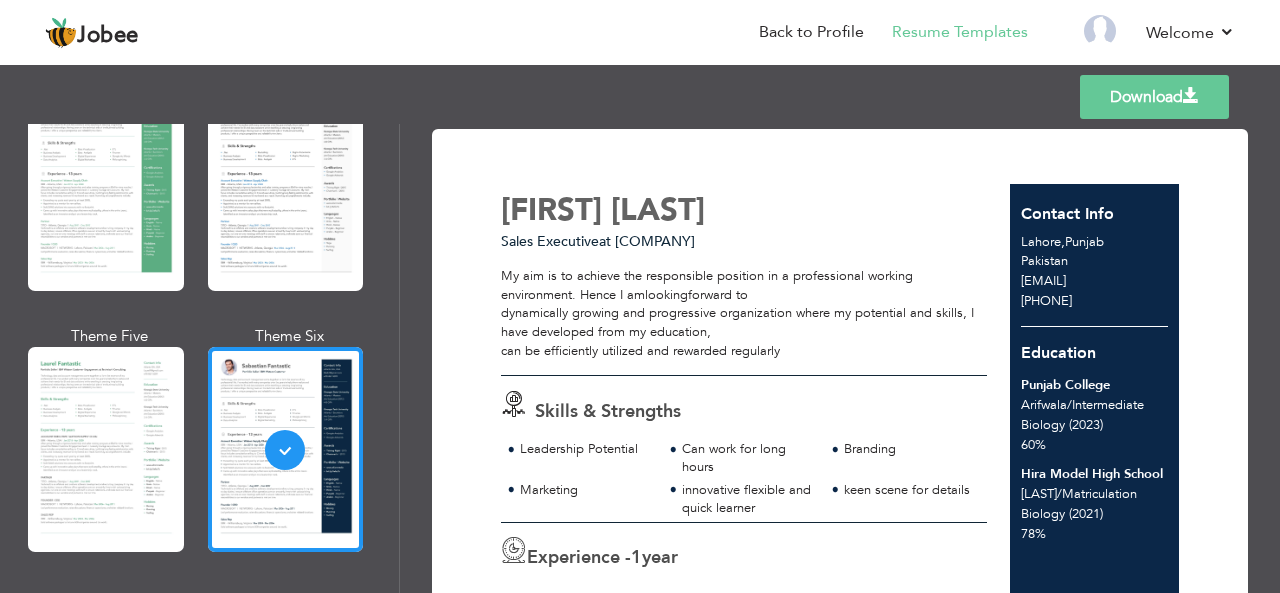 click on "Download" at bounding box center (1154, 97) 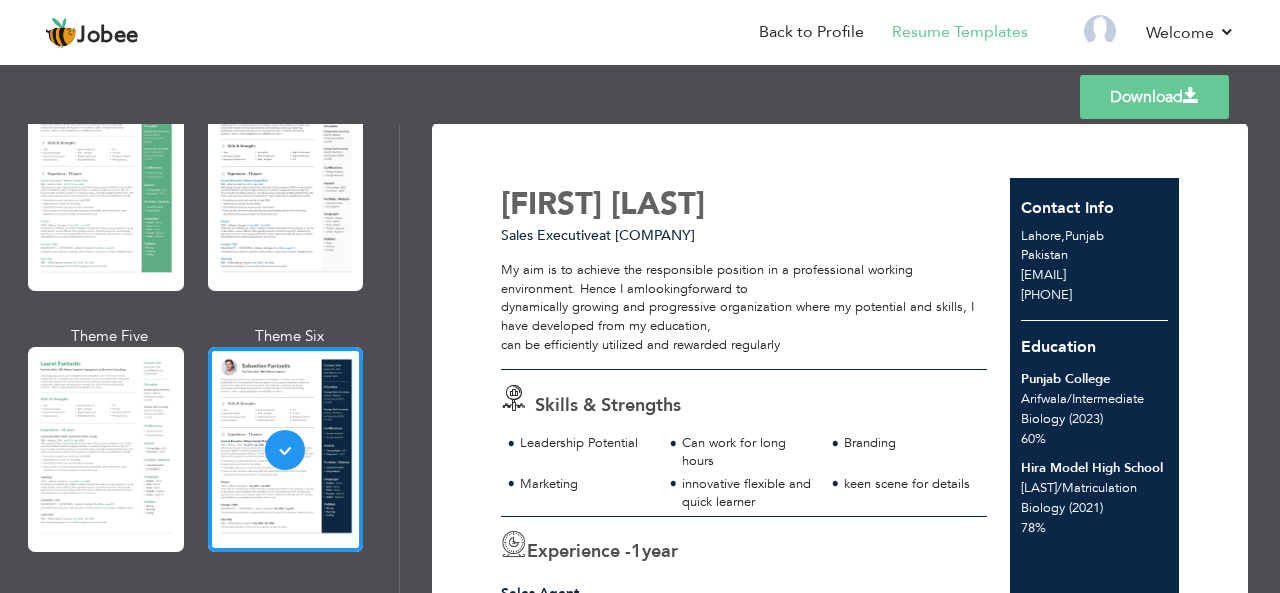 scroll, scrollTop: 0, scrollLeft: 0, axis: both 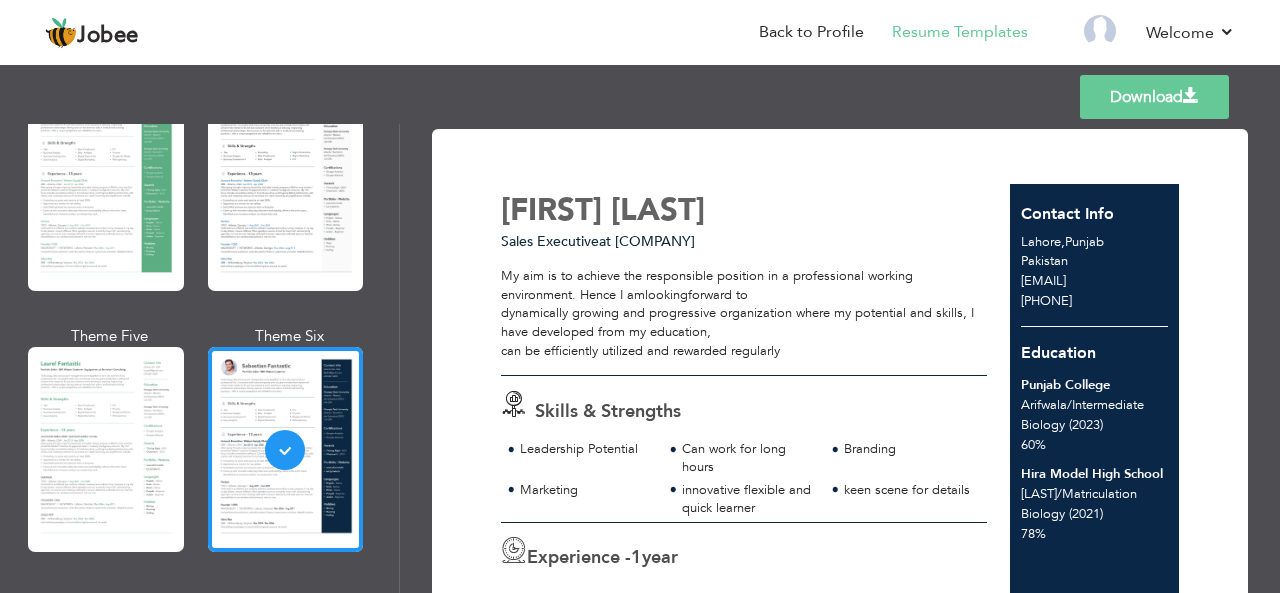 click on "Download
[FIRST]   [LAST]
Sales Executive  at [COMPANY]
My aim is to achieve the responsible position in a professional working environment. Hence I amlookingforward to
dynamically growing and progressive organization where my potential and skills, I have developed from my education,    1" at bounding box center (840, 487) 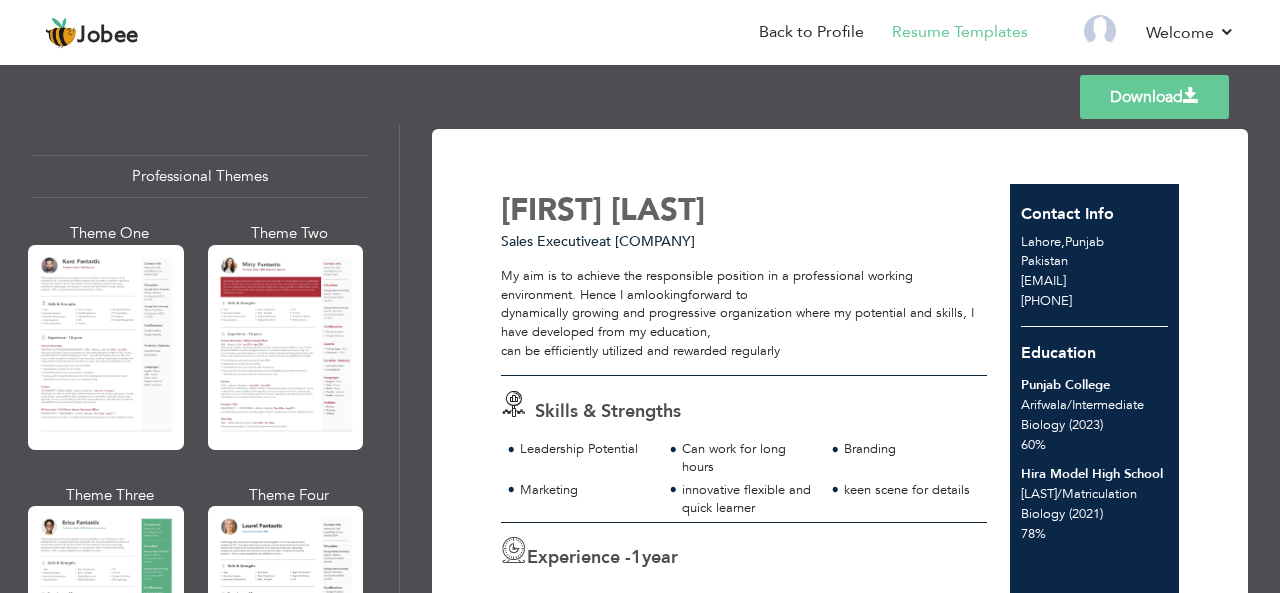 scroll, scrollTop: 0, scrollLeft: 0, axis: both 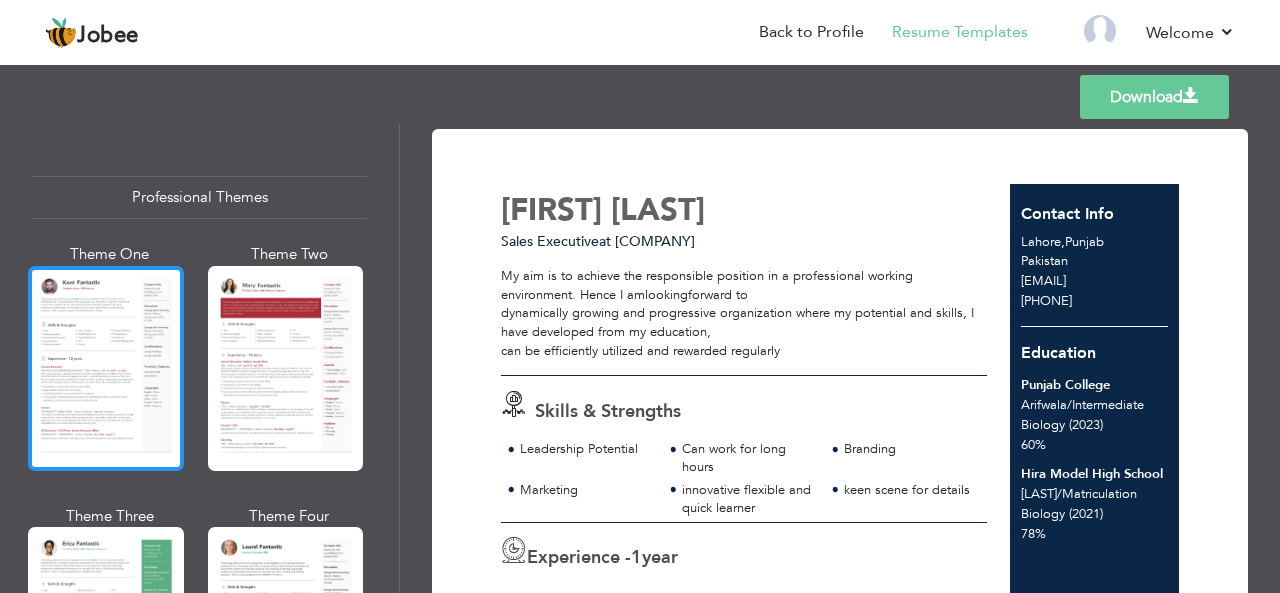 click at bounding box center [106, 368] 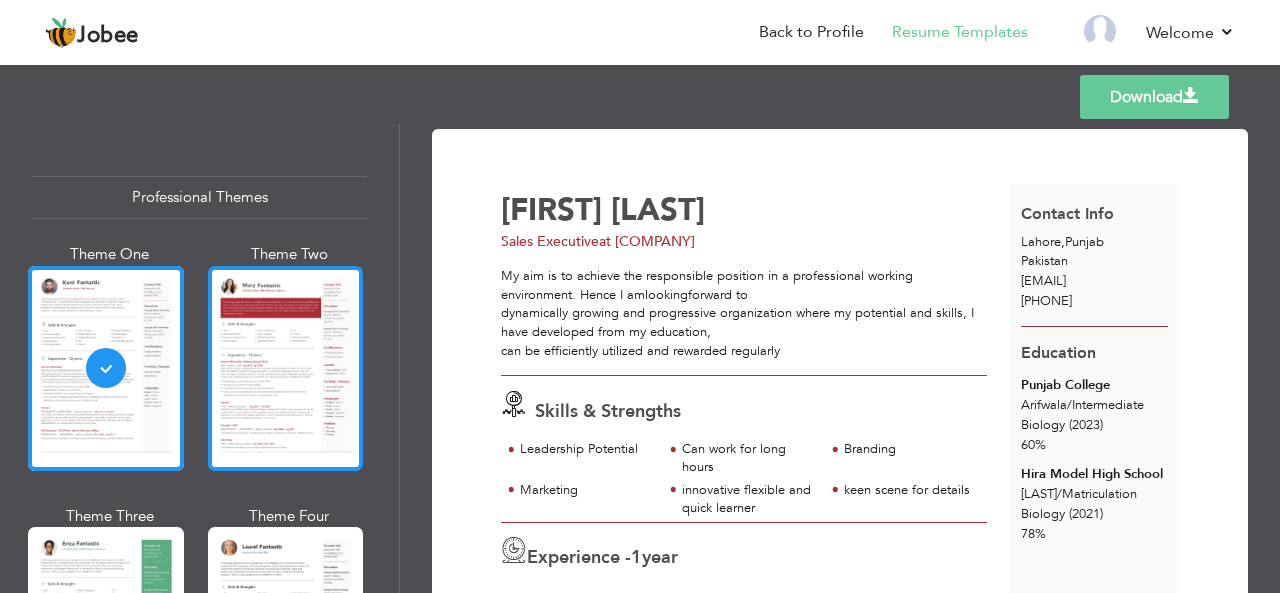 click at bounding box center [286, 368] 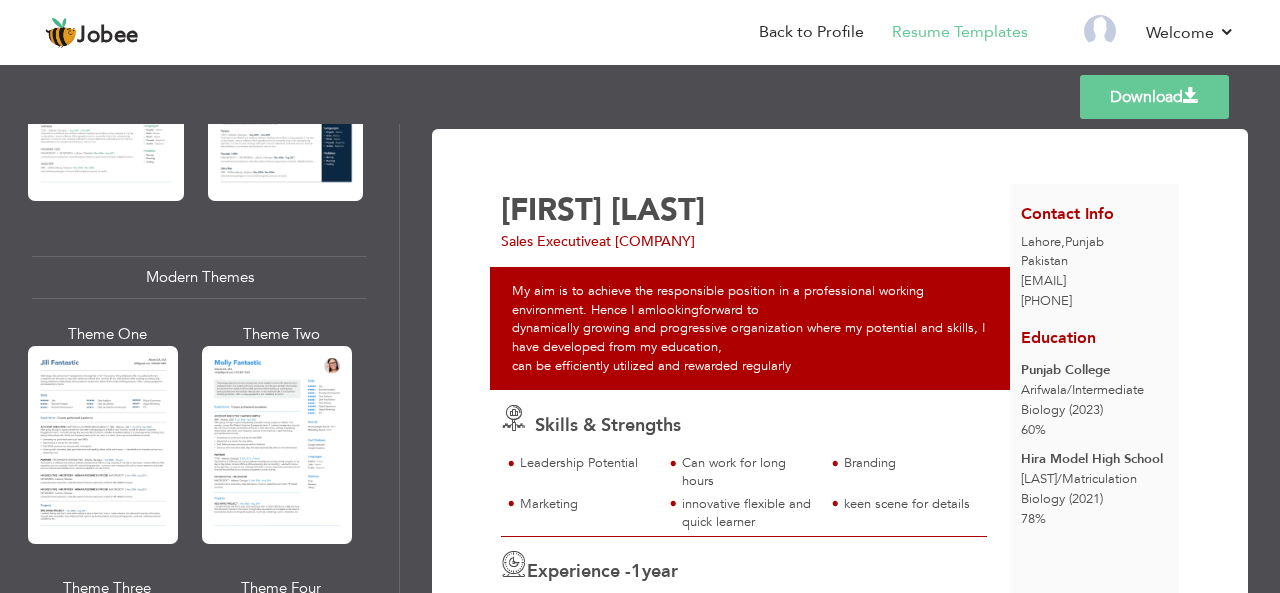scroll, scrollTop: 847, scrollLeft: 0, axis: vertical 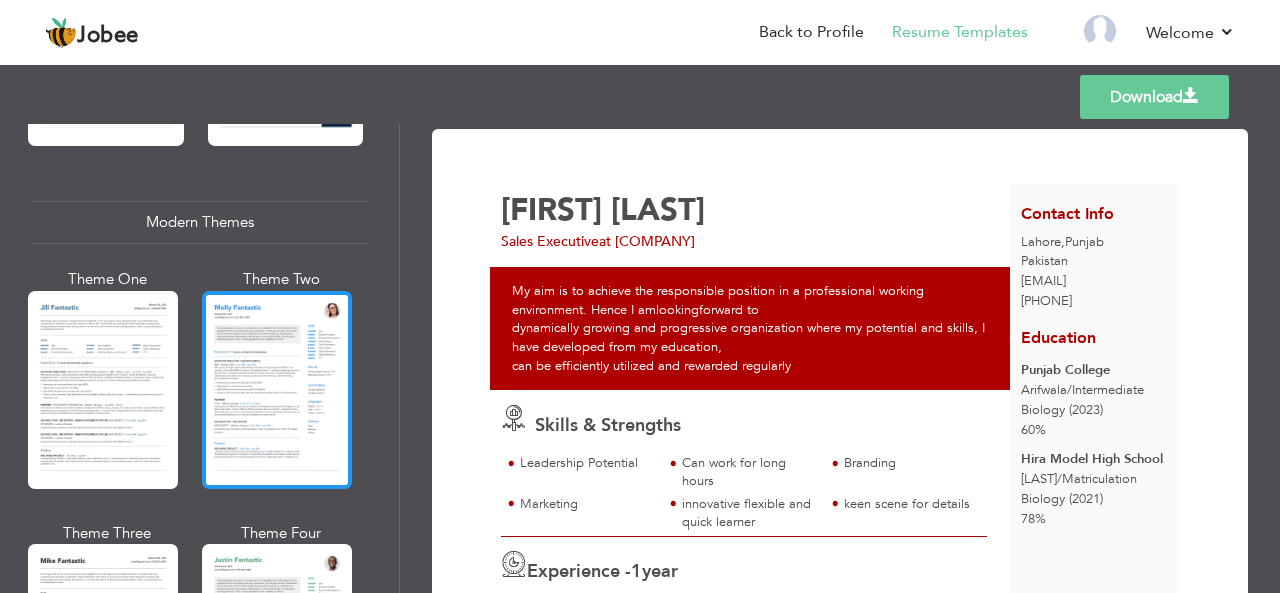 click at bounding box center [277, 390] 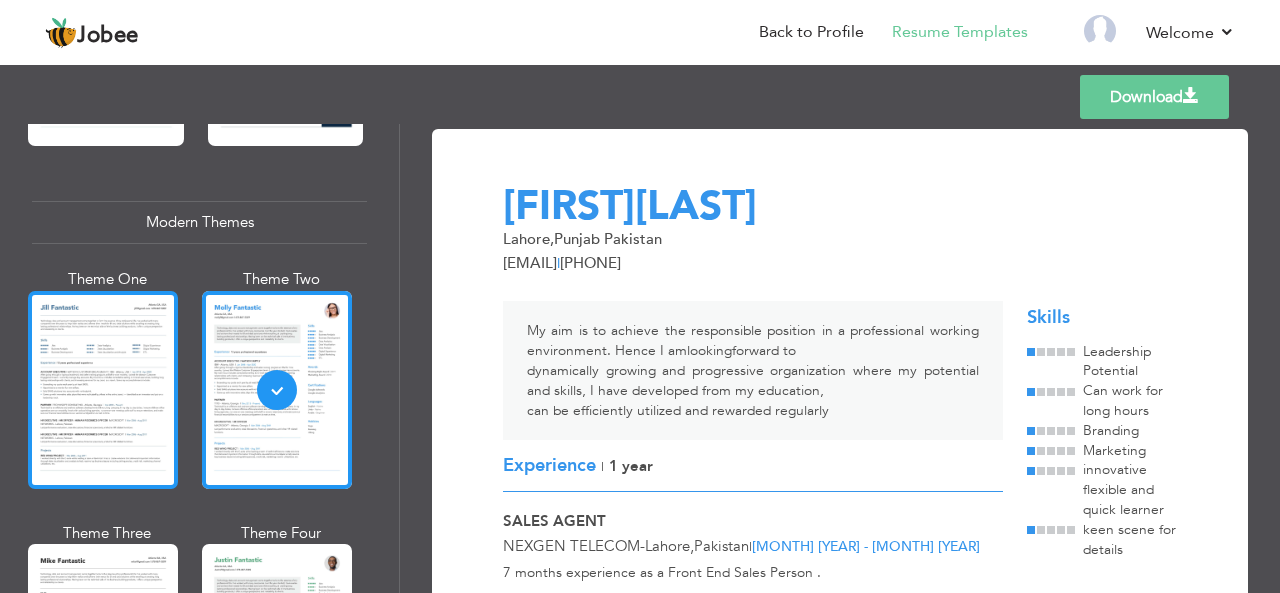 click at bounding box center [103, 390] 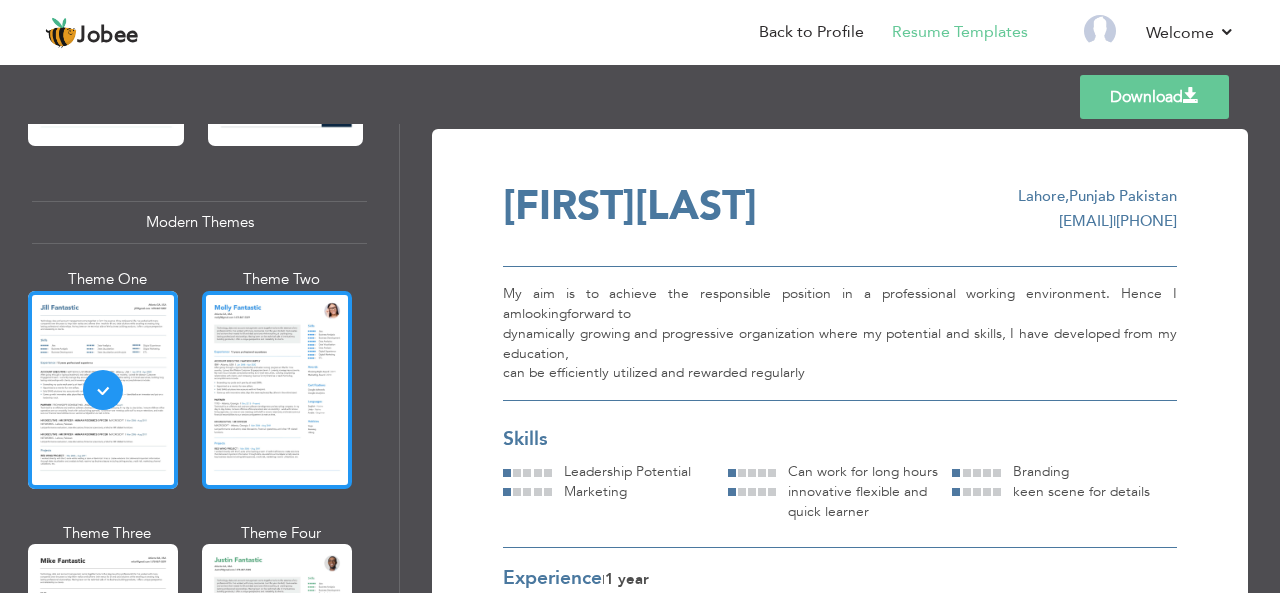 click at bounding box center [277, 390] 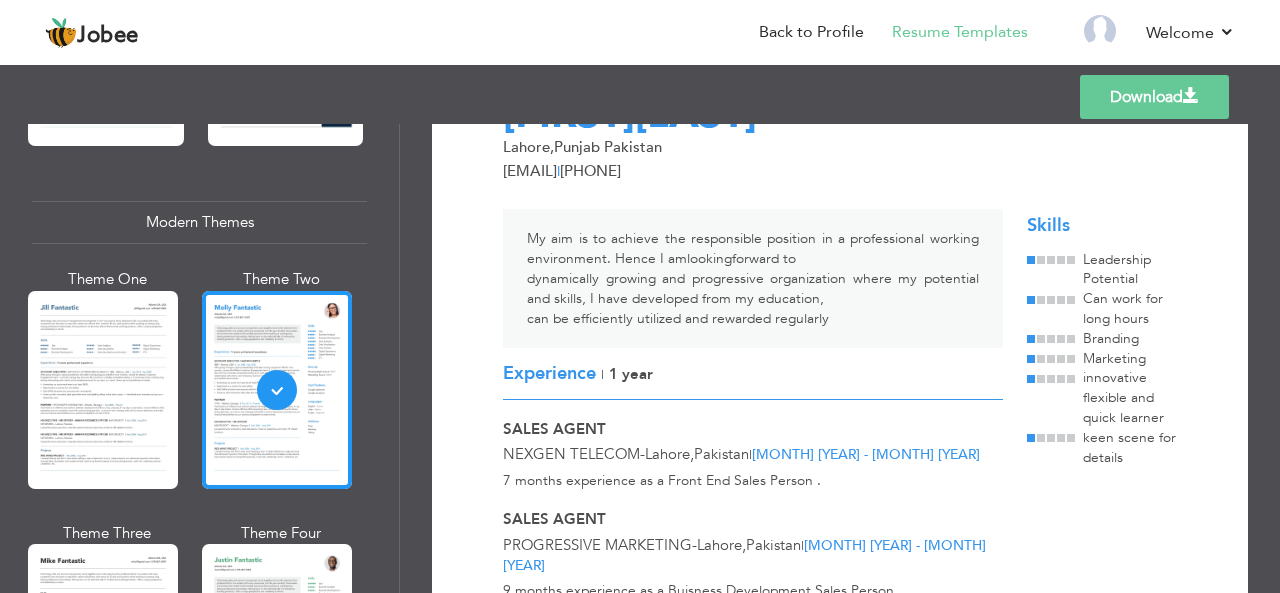 scroll, scrollTop: 0, scrollLeft: 0, axis: both 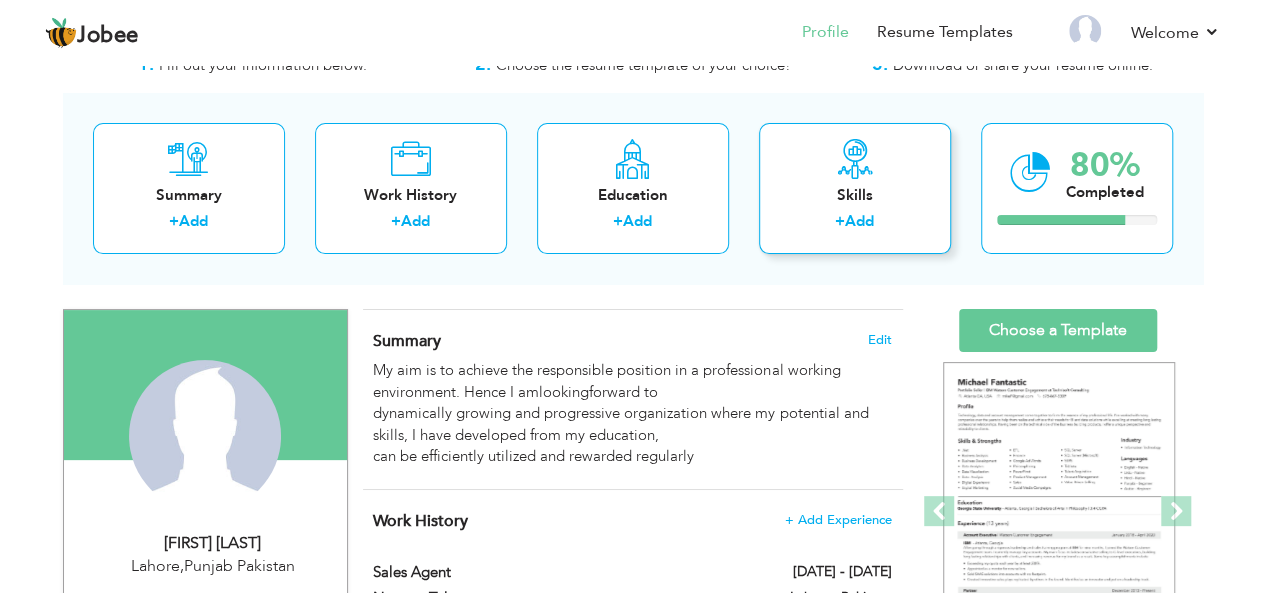 click on "+" at bounding box center (840, 221) 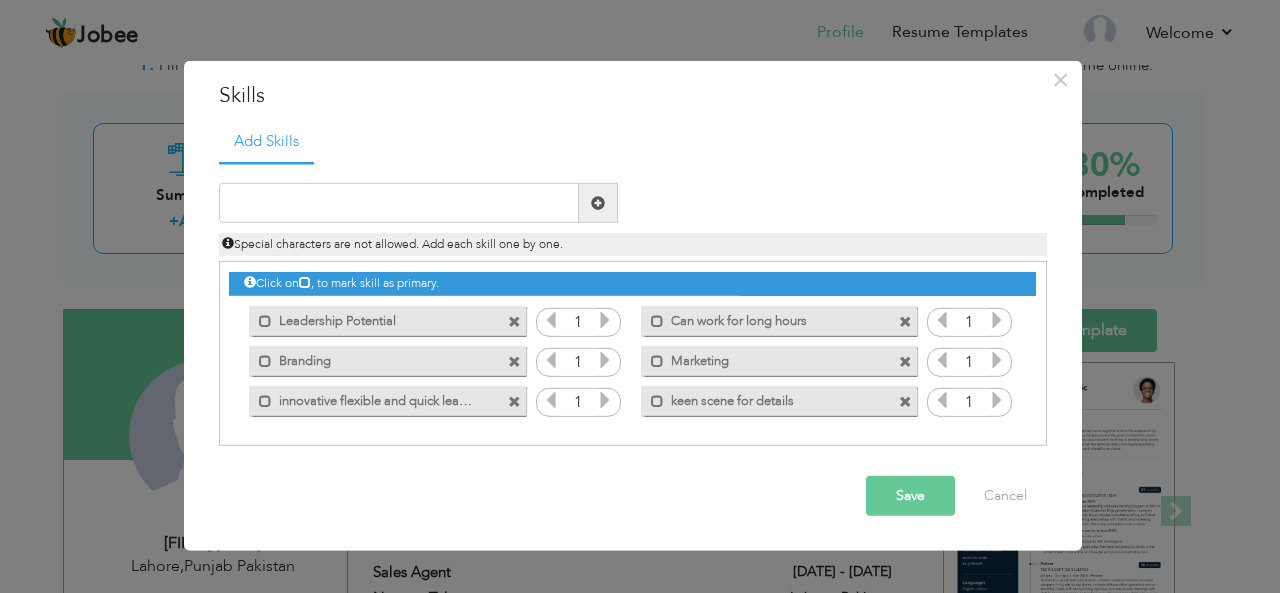 click at bounding box center (605, 320) 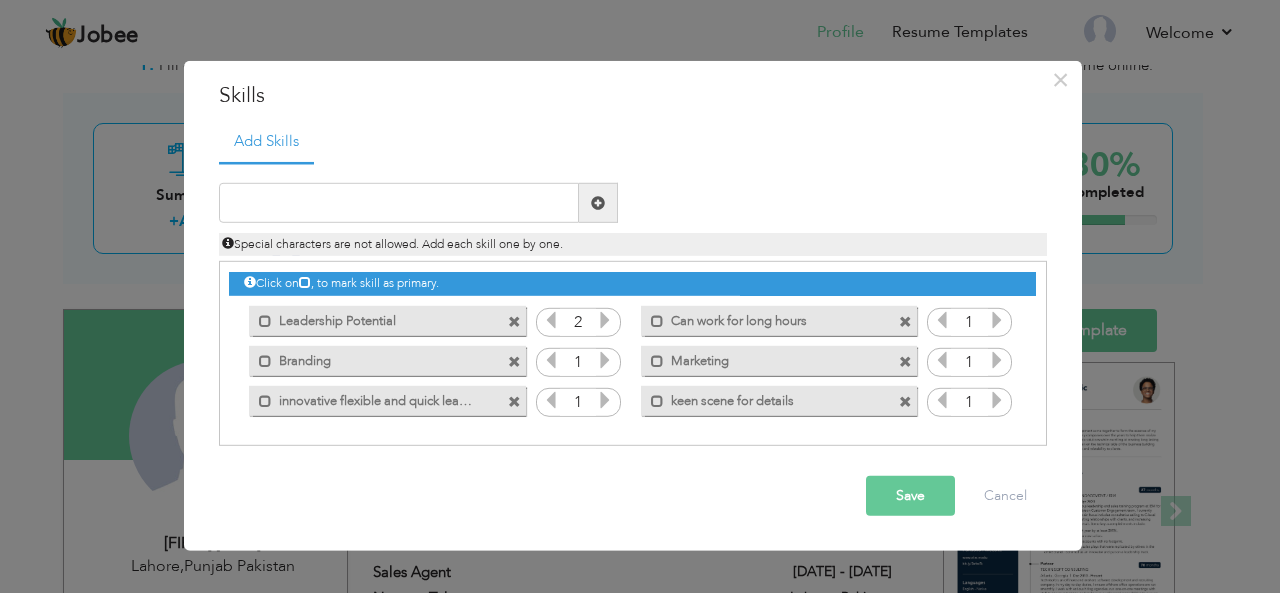 click at bounding box center (605, 320) 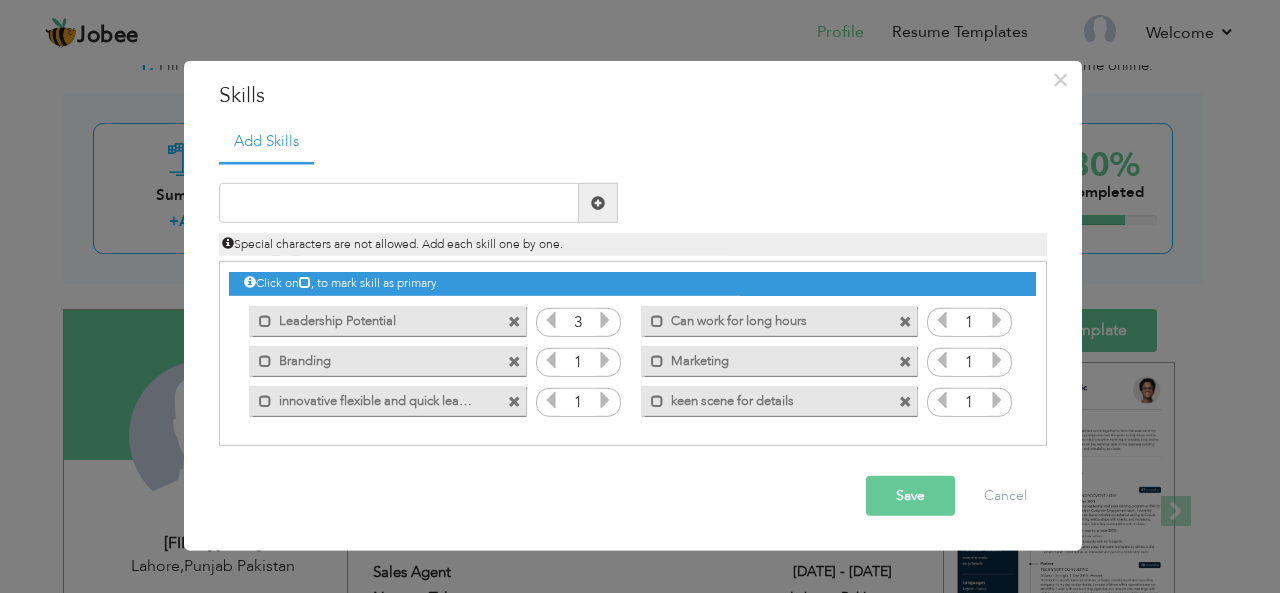 click at bounding box center [605, 320] 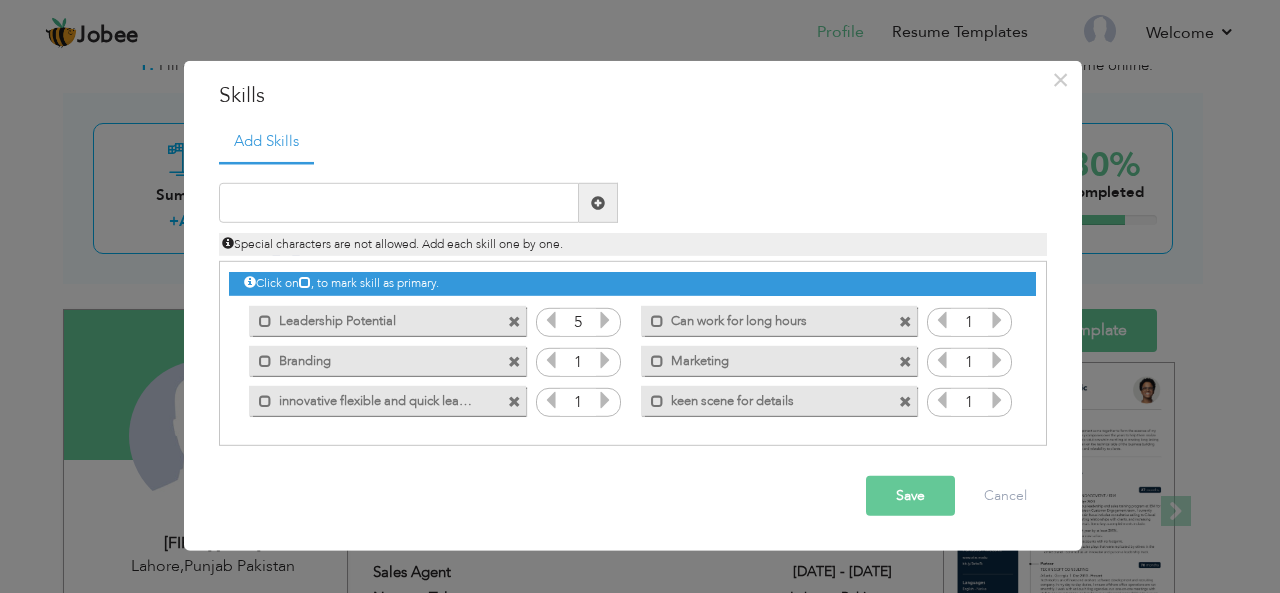 click at bounding box center [605, 320] 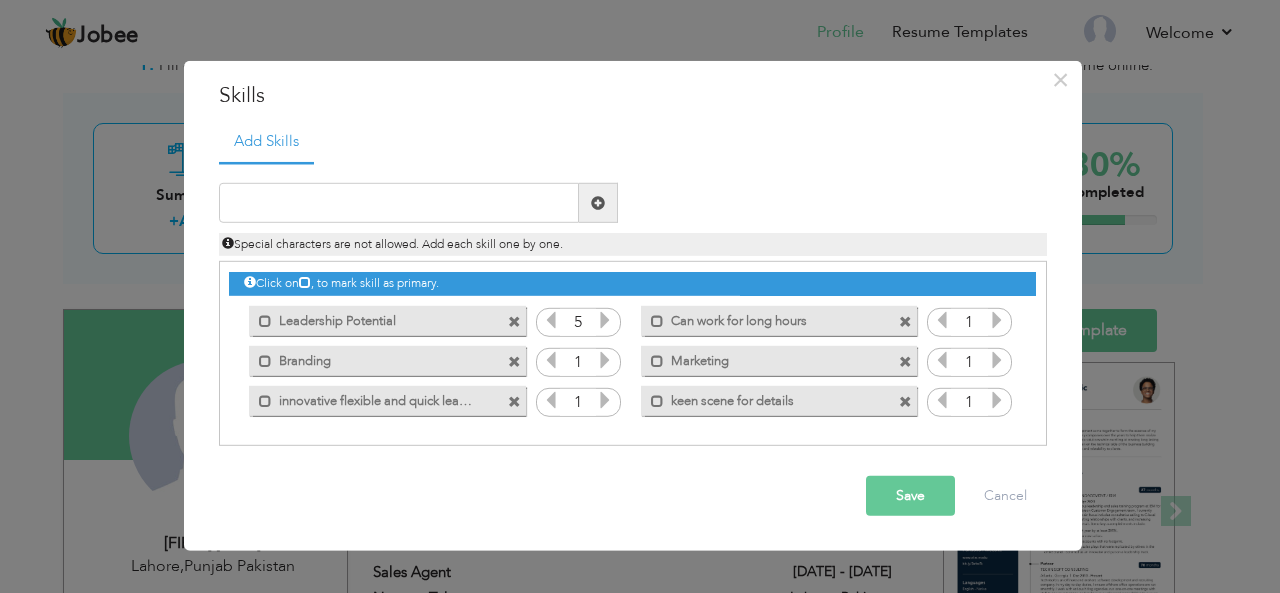 click at bounding box center [605, 360] 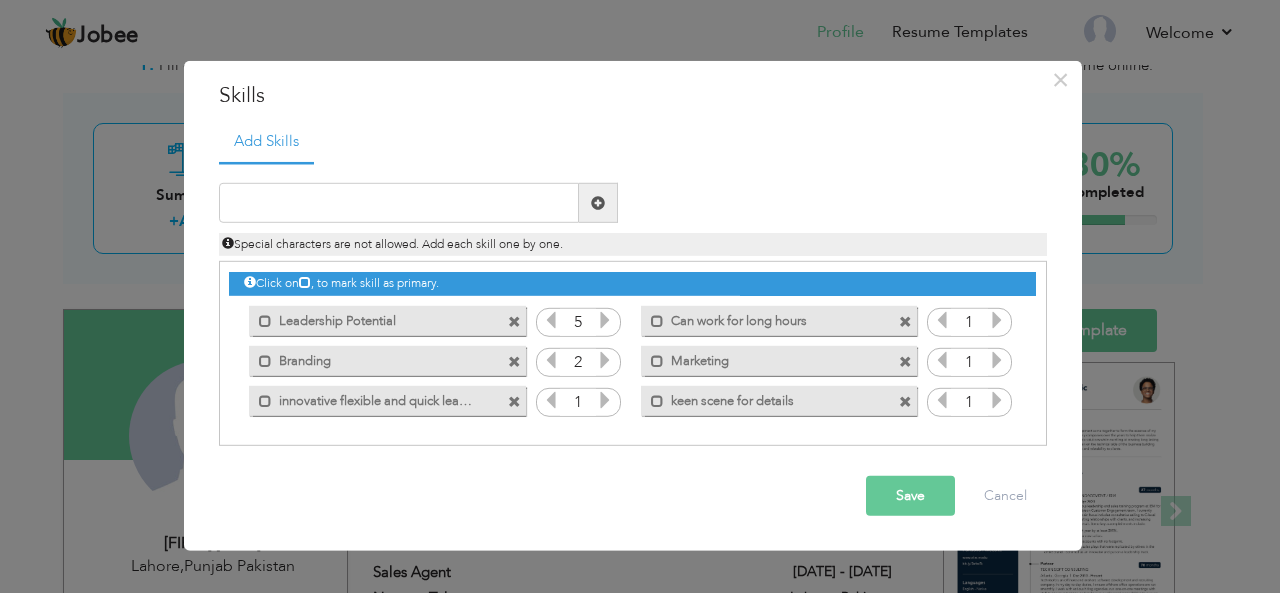 click at bounding box center [605, 360] 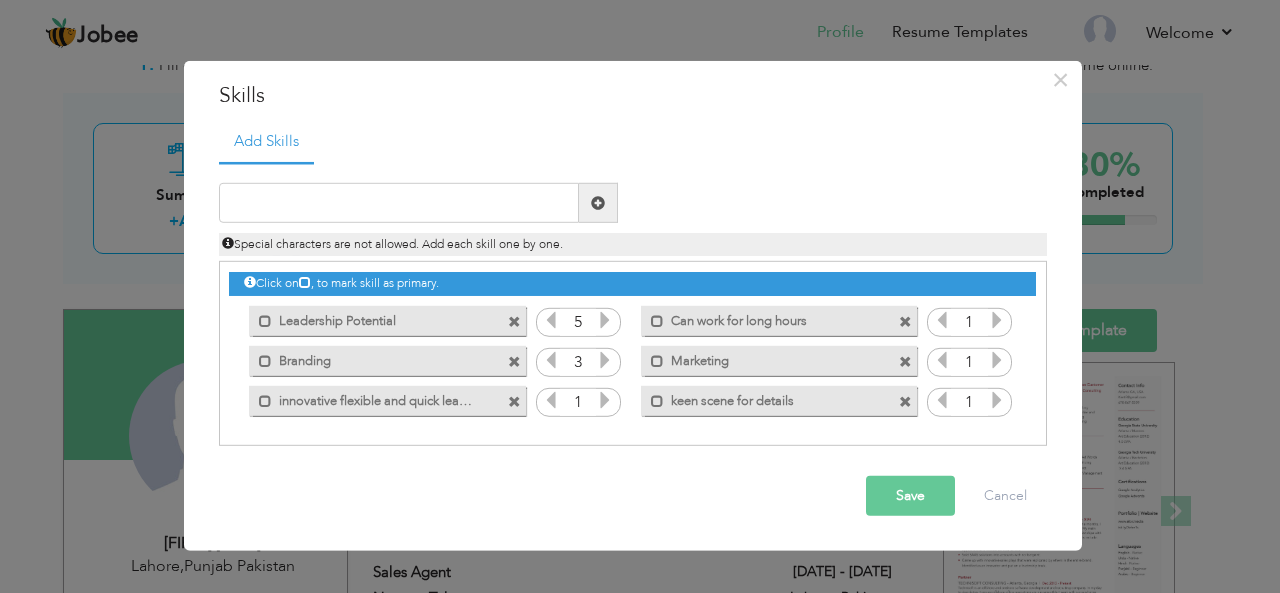 click at bounding box center (605, 400) 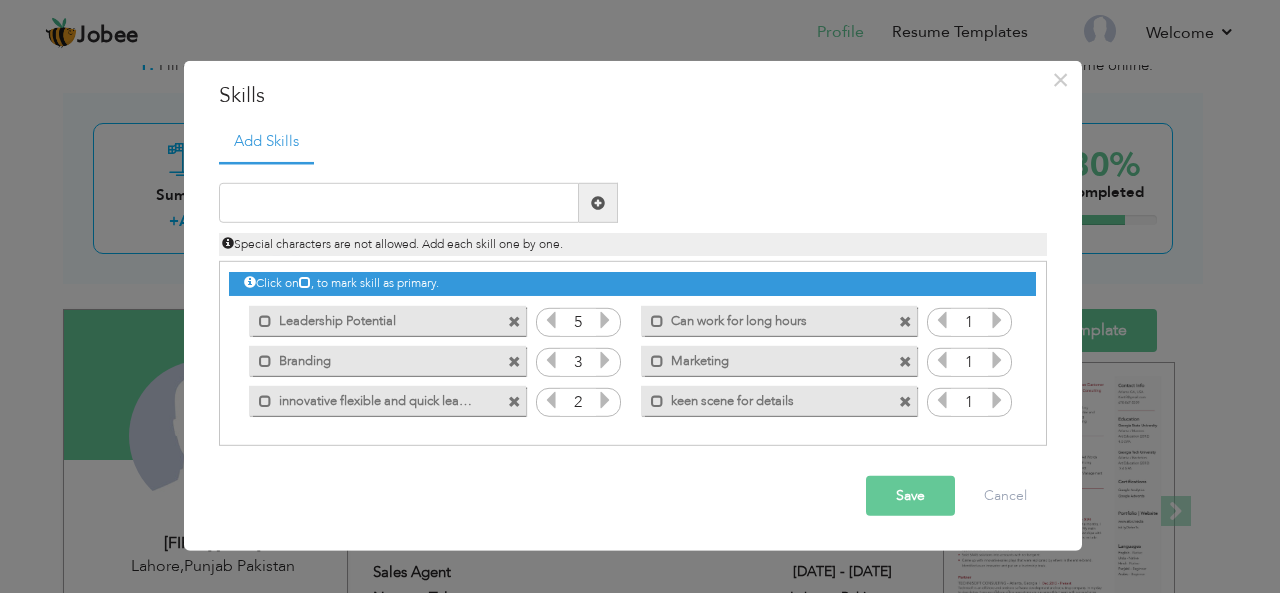 click at bounding box center [605, 400] 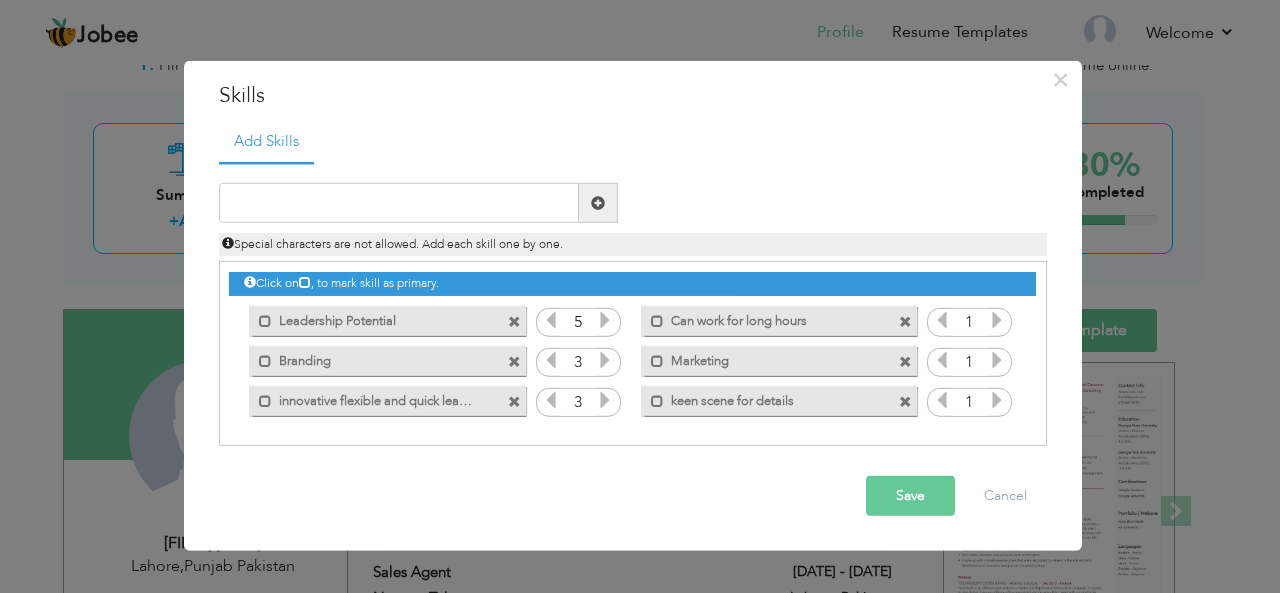click at bounding box center [997, 320] 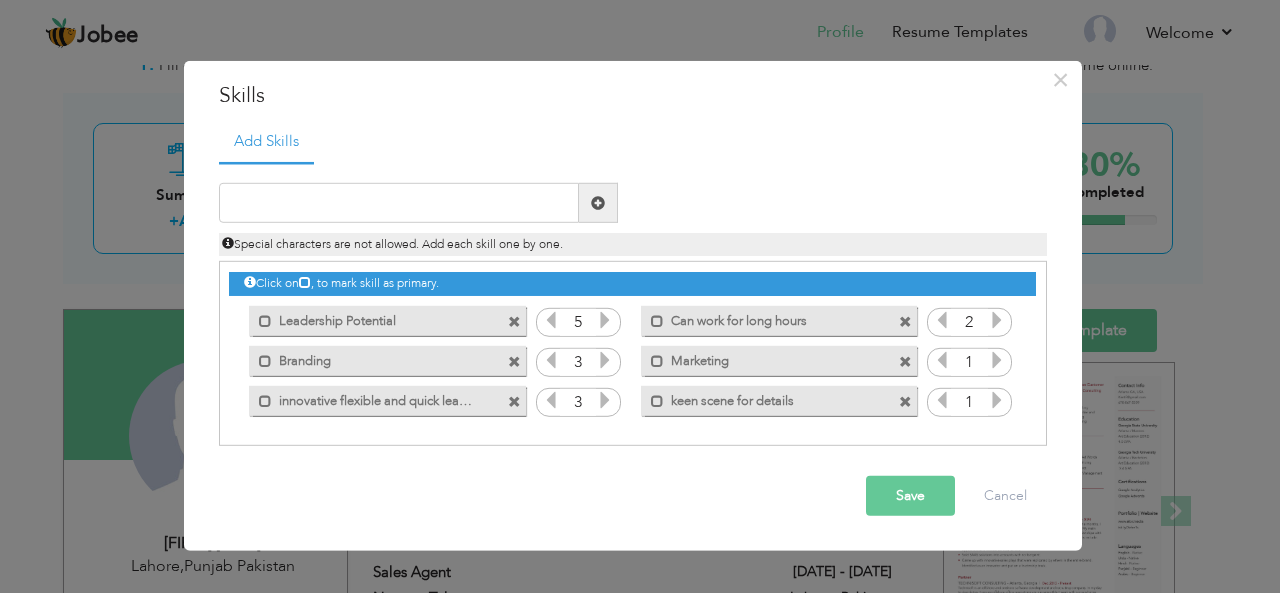 click at bounding box center (997, 320) 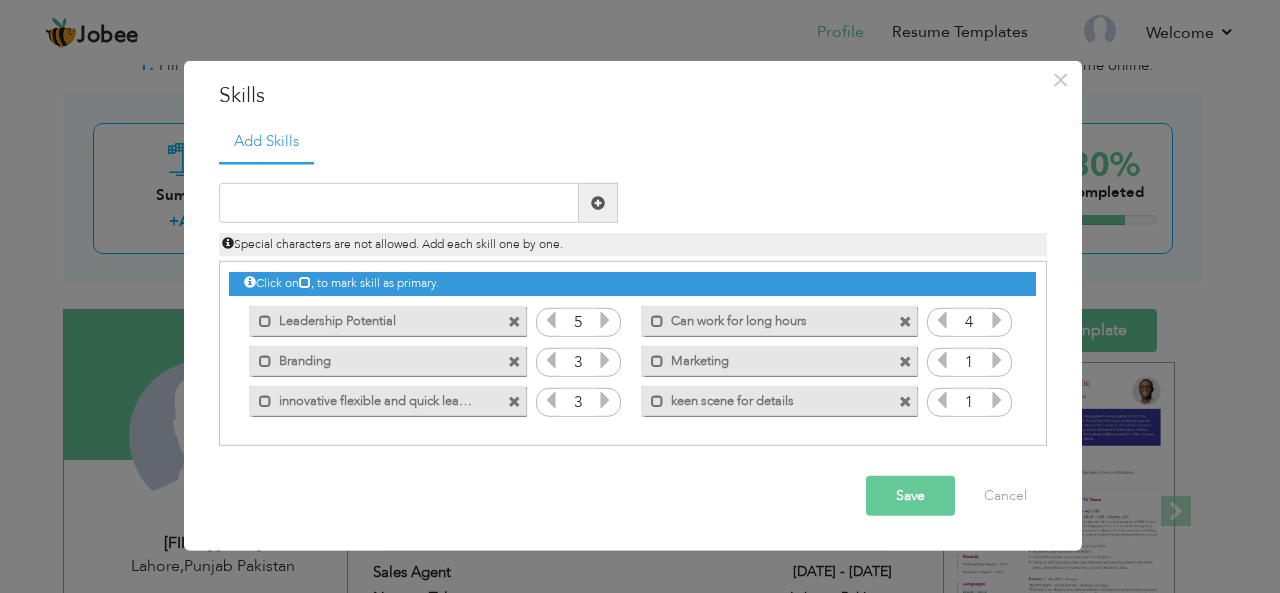 click at bounding box center [997, 360] 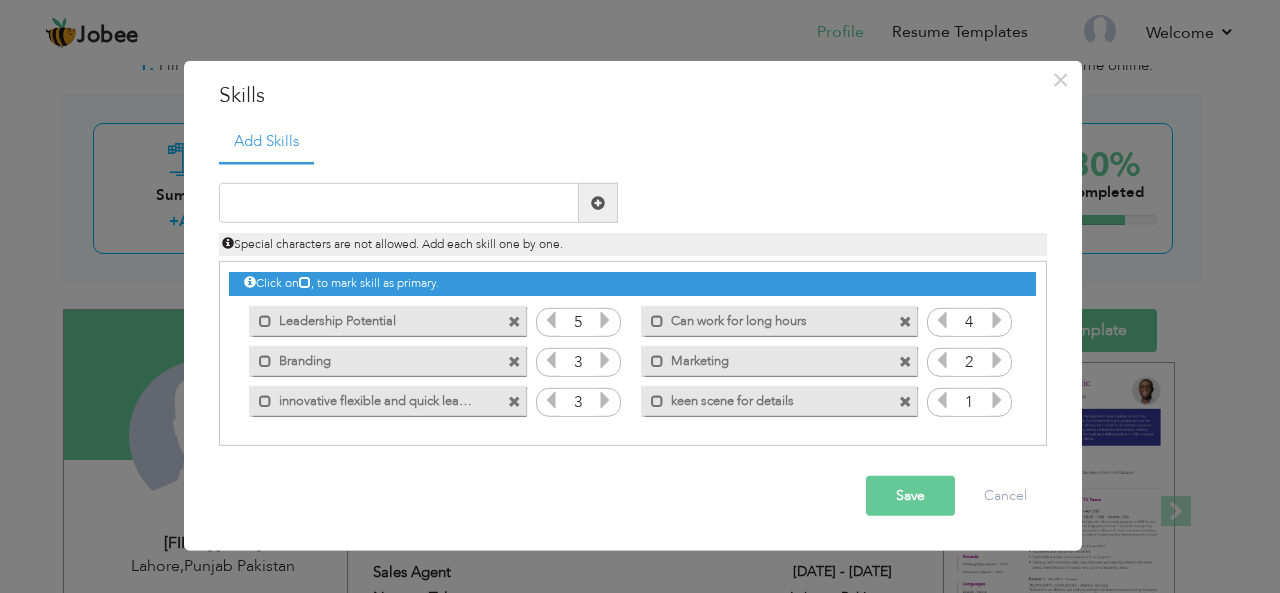 click at bounding box center [997, 360] 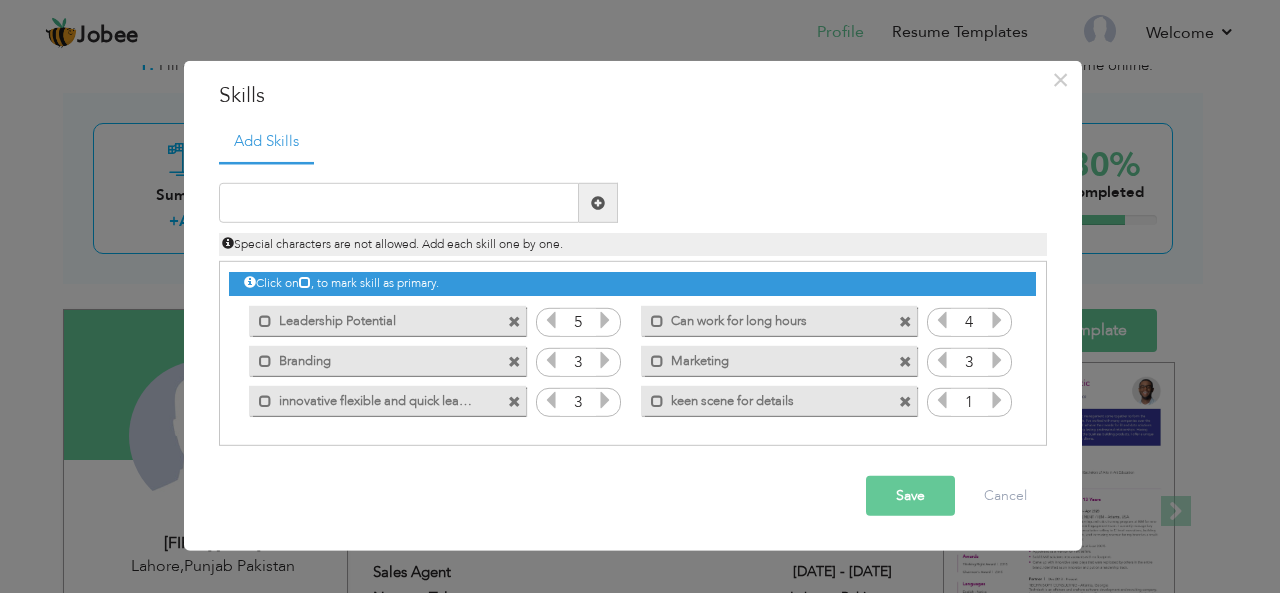 click at bounding box center [997, 400] 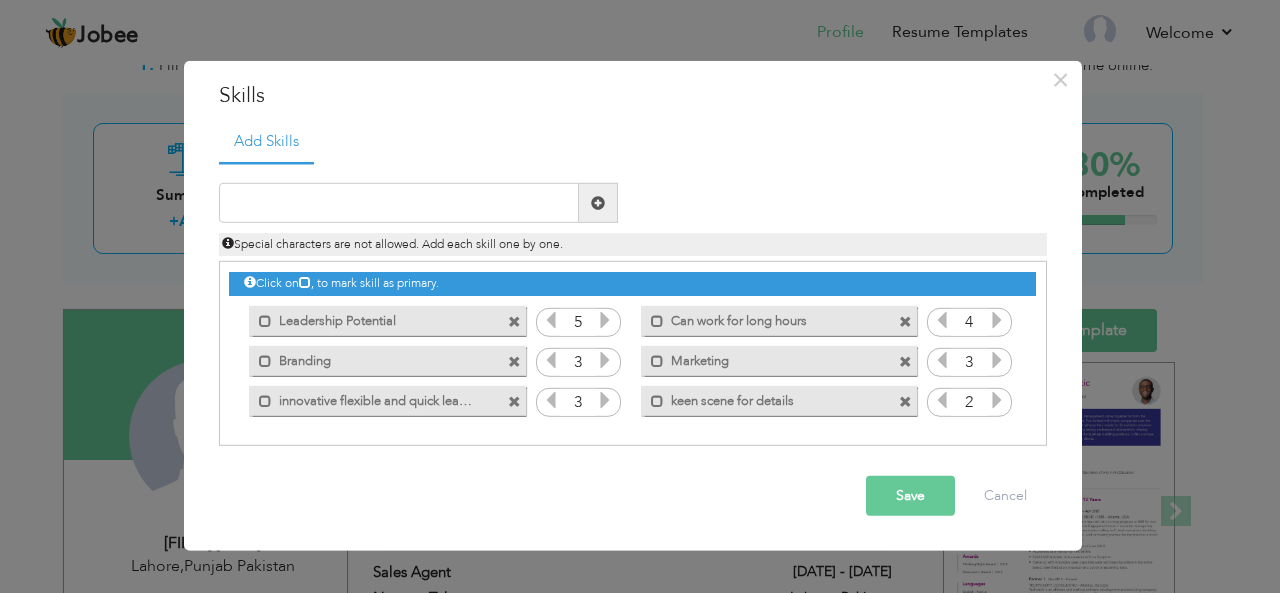 click at bounding box center [997, 400] 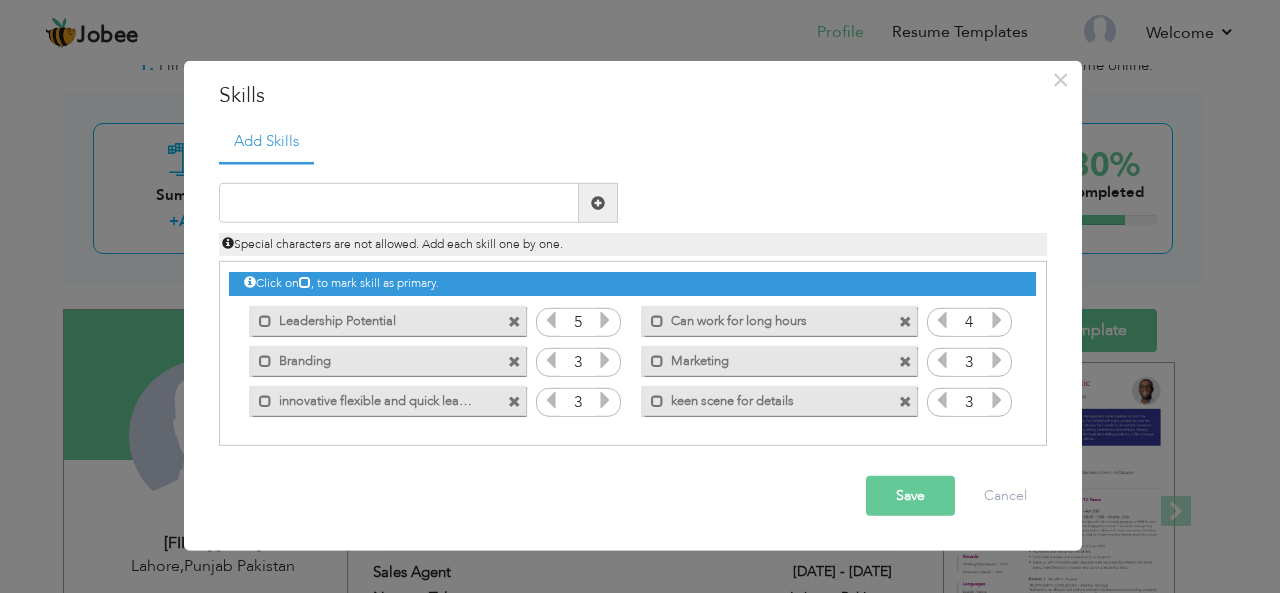 click at bounding box center (997, 400) 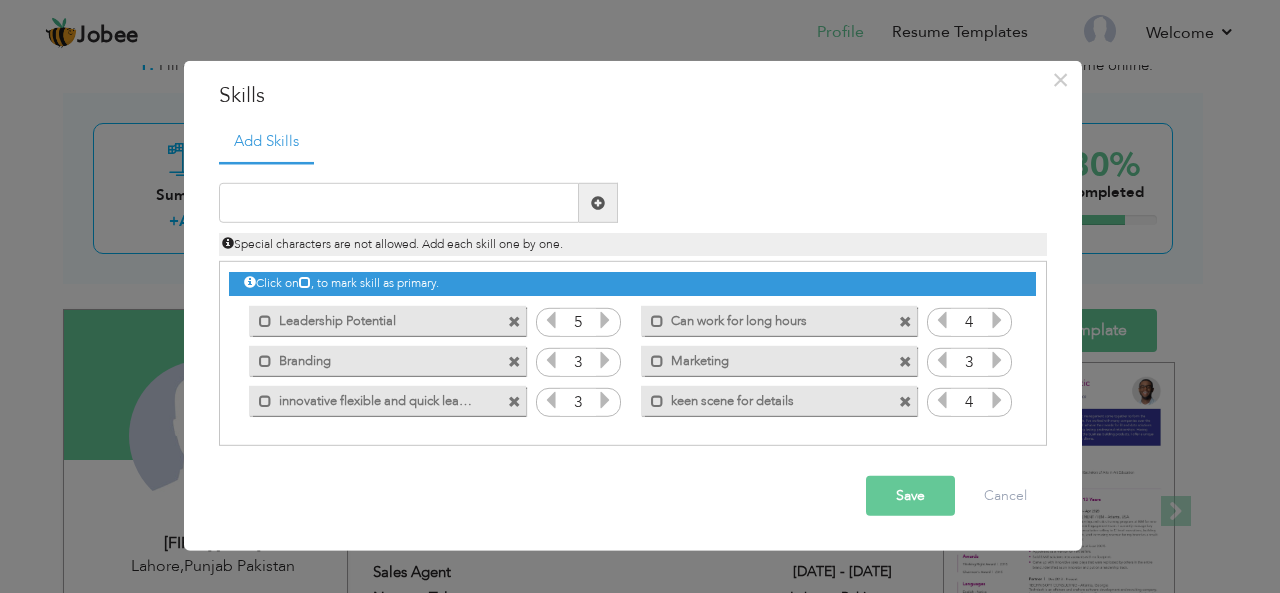 click at bounding box center (997, 400) 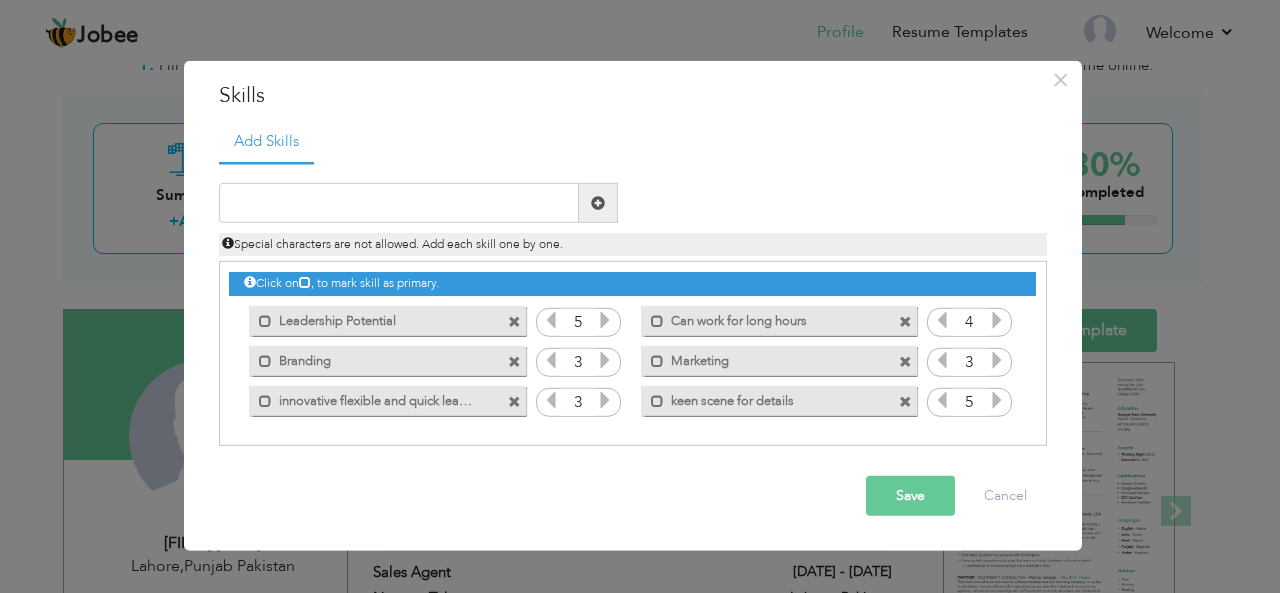 click on "Save" at bounding box center (910, 496) 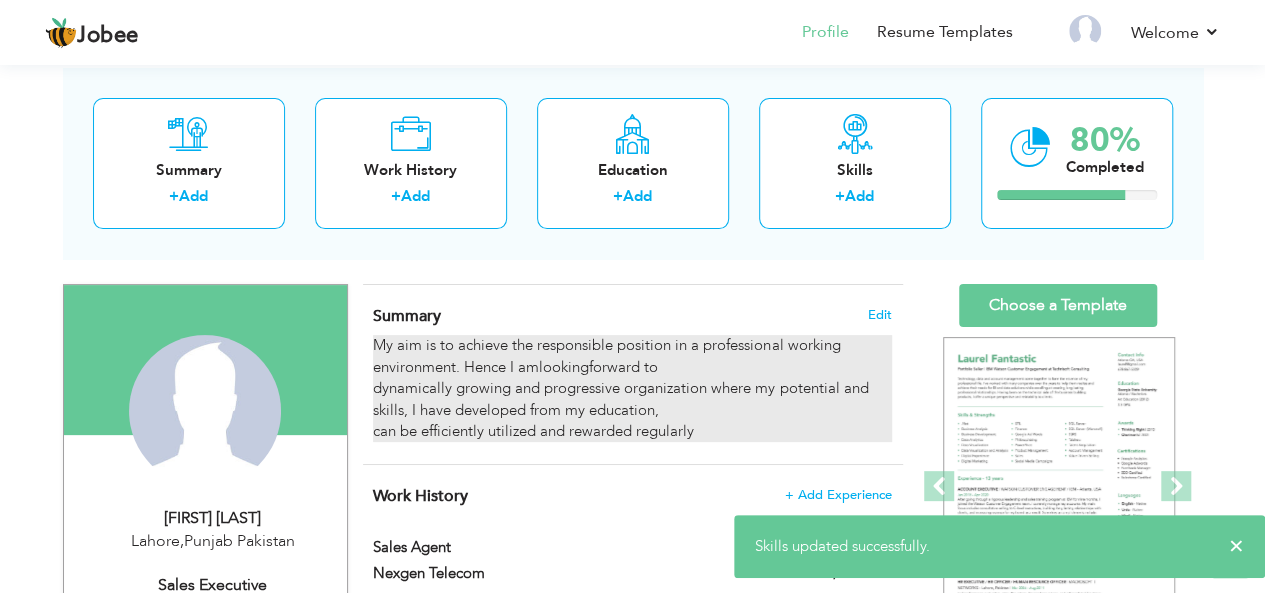 scroll, scrollTop: 0, scrollLeft: 0, axis: both 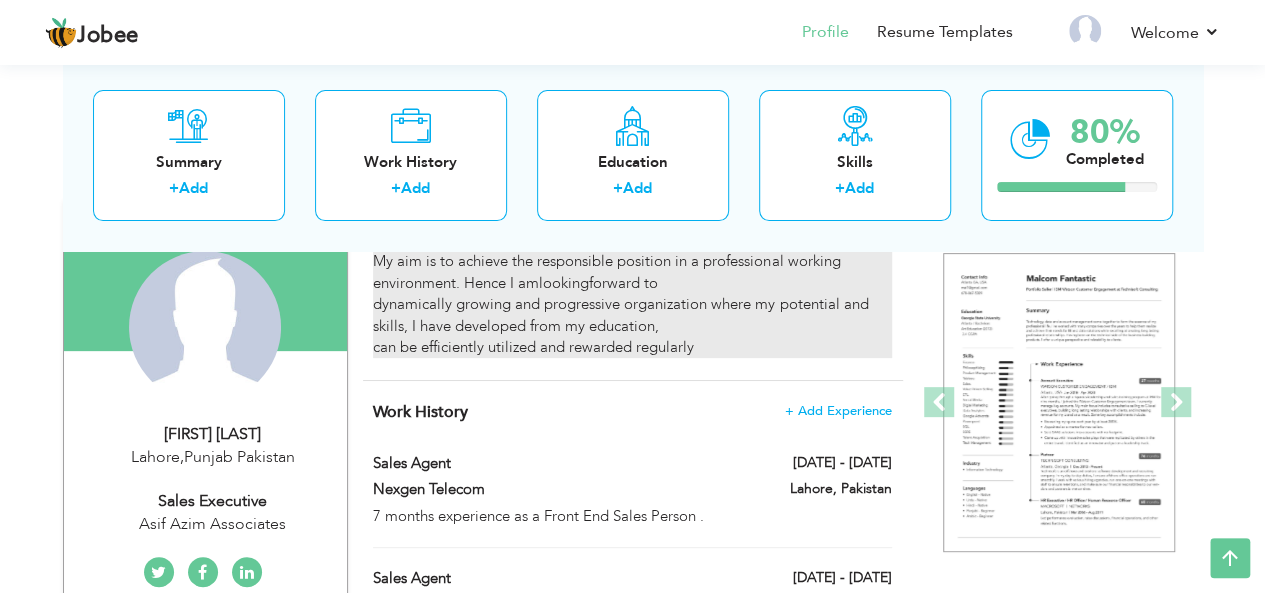 click on "Summary
Edit
My aim is to achieve the responsible position in a professional working environment. Hence I amlookingforward to
dynamically growing and progressive organization where my potential and skills, I have developed from my education,
can be efficiently utilized and rewarded regularly" at bounding box center (633, 290) 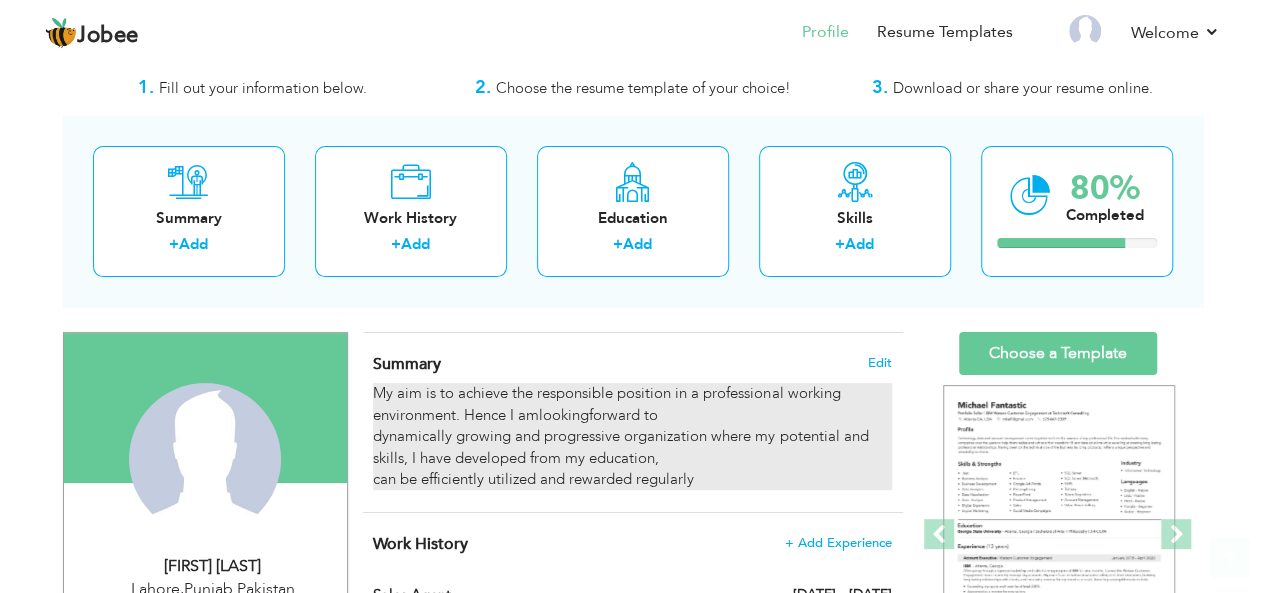 scroll, scrollTop: 0, scrollLeft: 0, axis: both 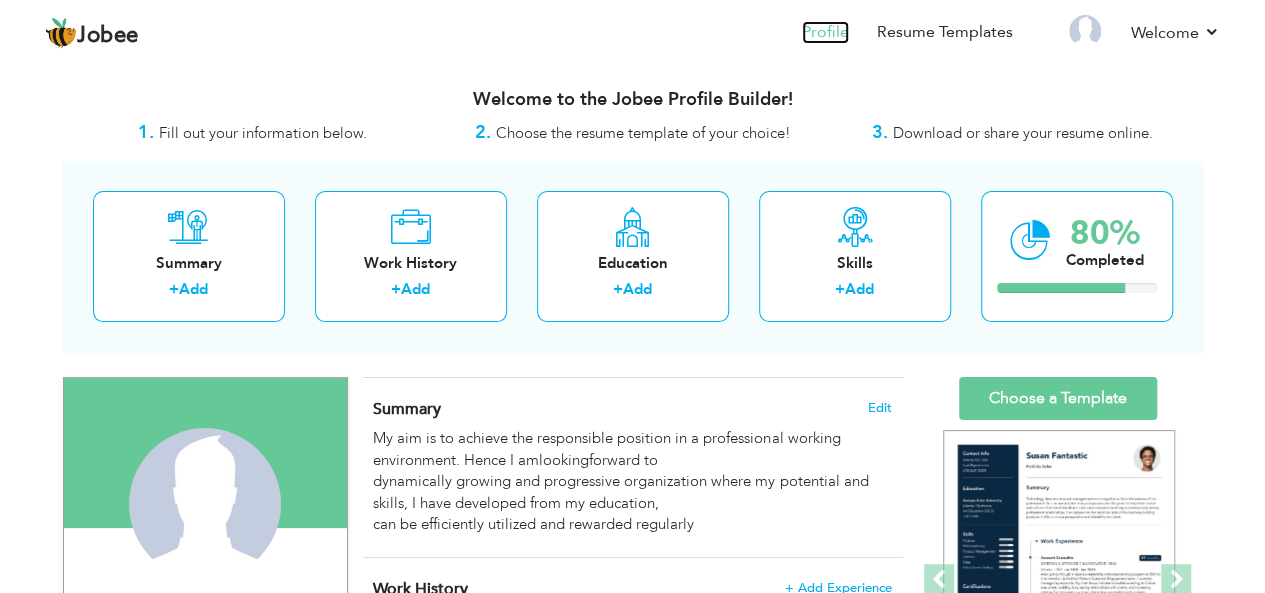 click on "Profile" at bounding box center [825, 32] 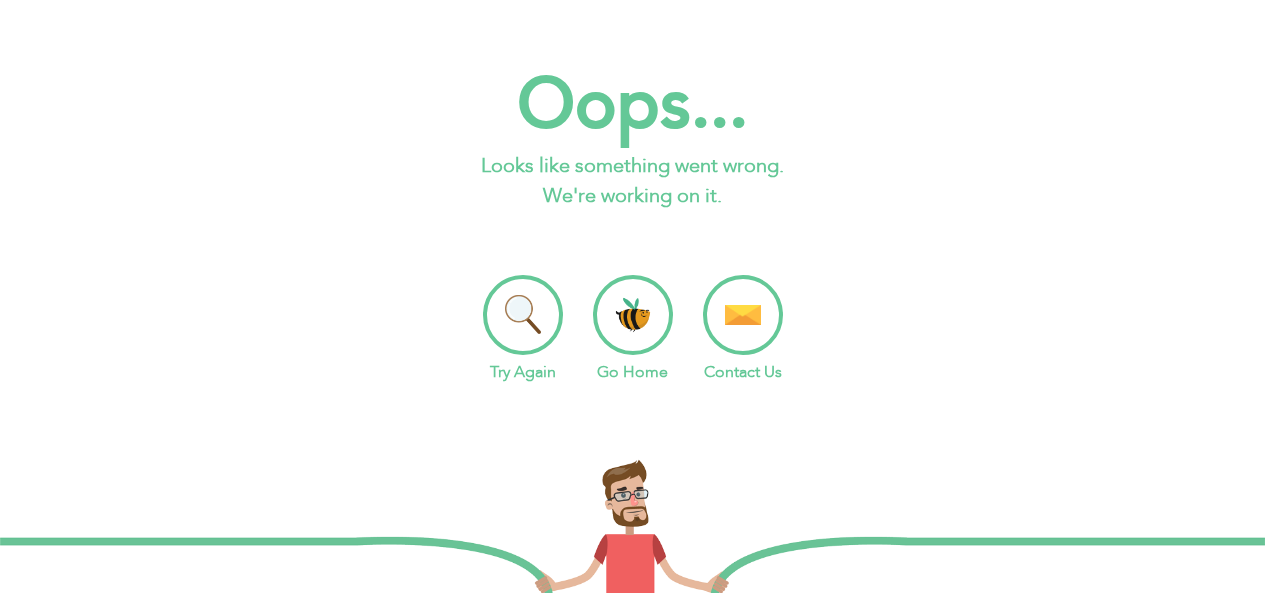 scroll, scrollTop: 0, scrollLeft: 0, axis: both 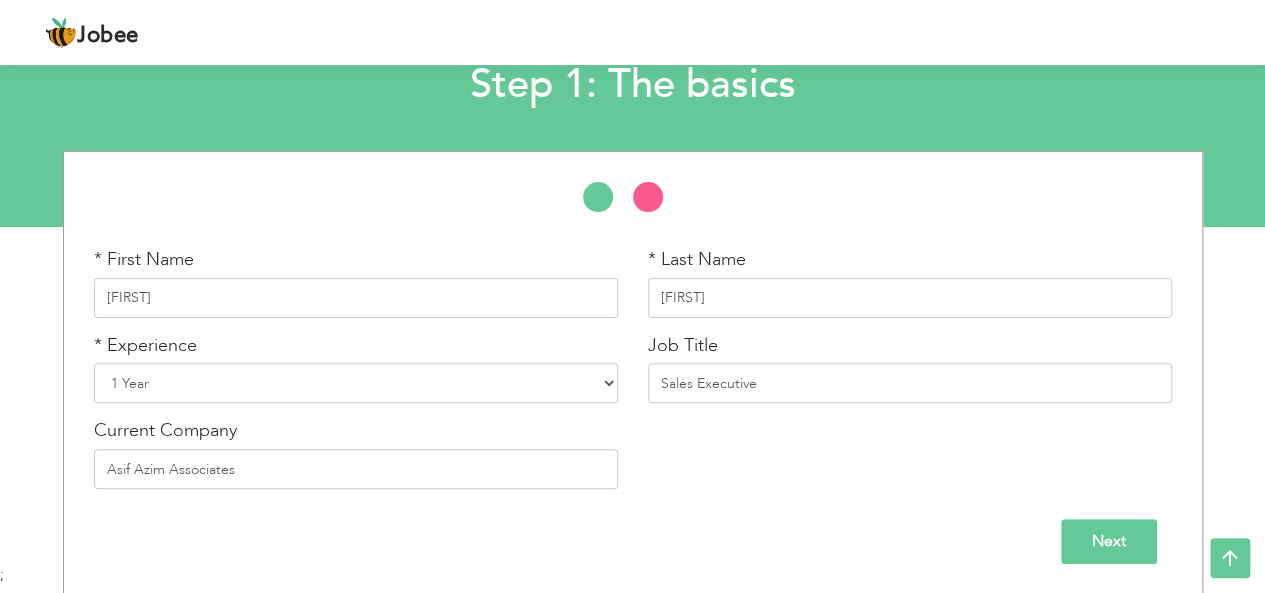 click on "Next" at bounding box center [1109, 541] 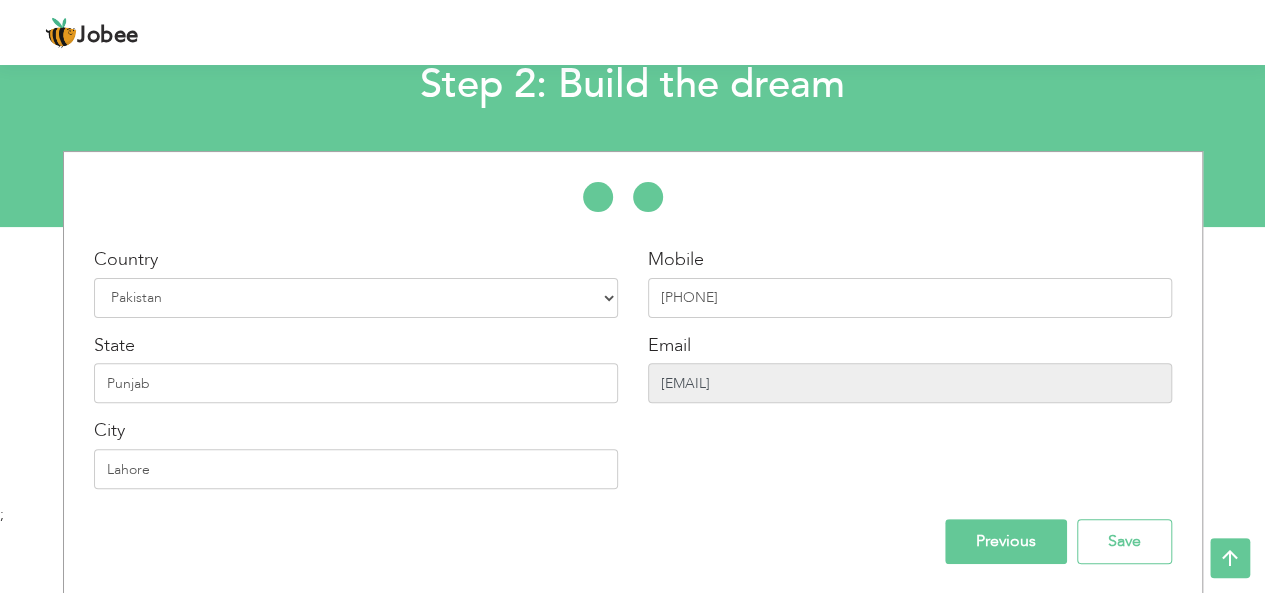 click on "[USERNAME]@[DOMAIN]" at bounding box center (910, 383) 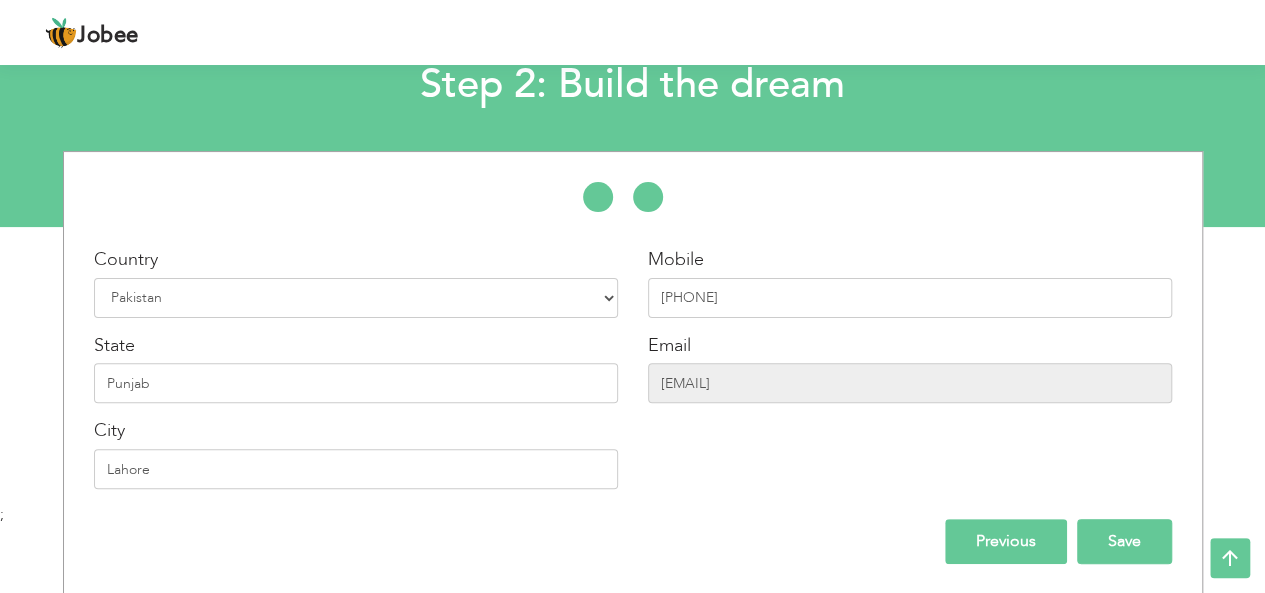 click on "Save" at bounding box center [1124, 541] 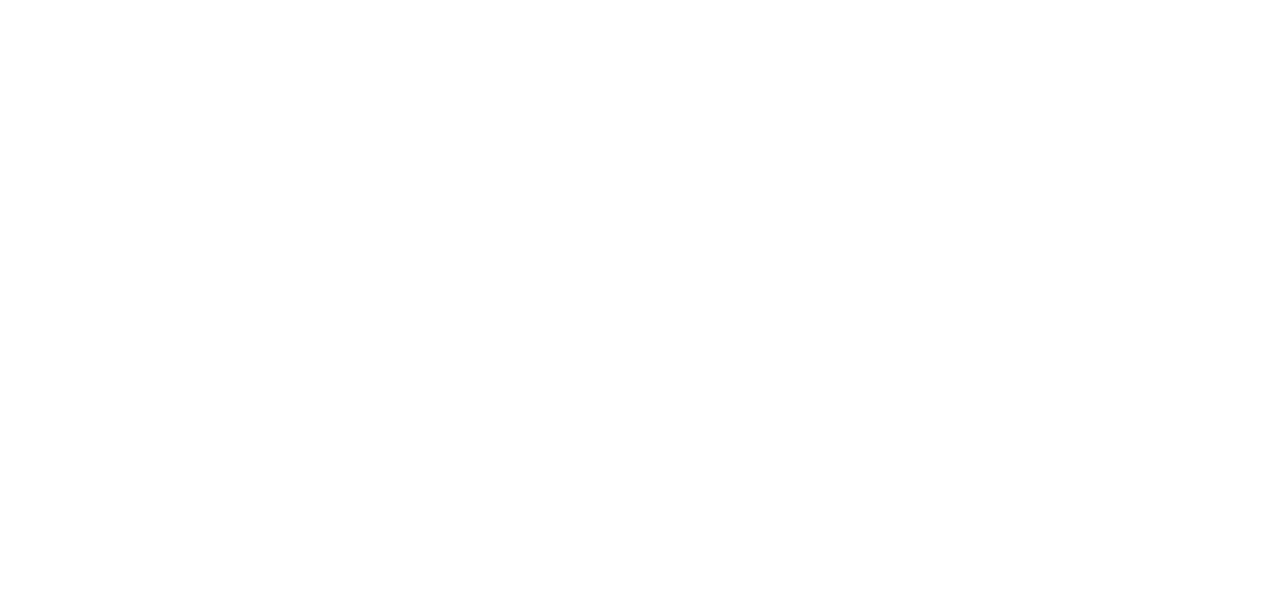 scroll, scrollTop: 0, scrollLeft: 0, axis: both 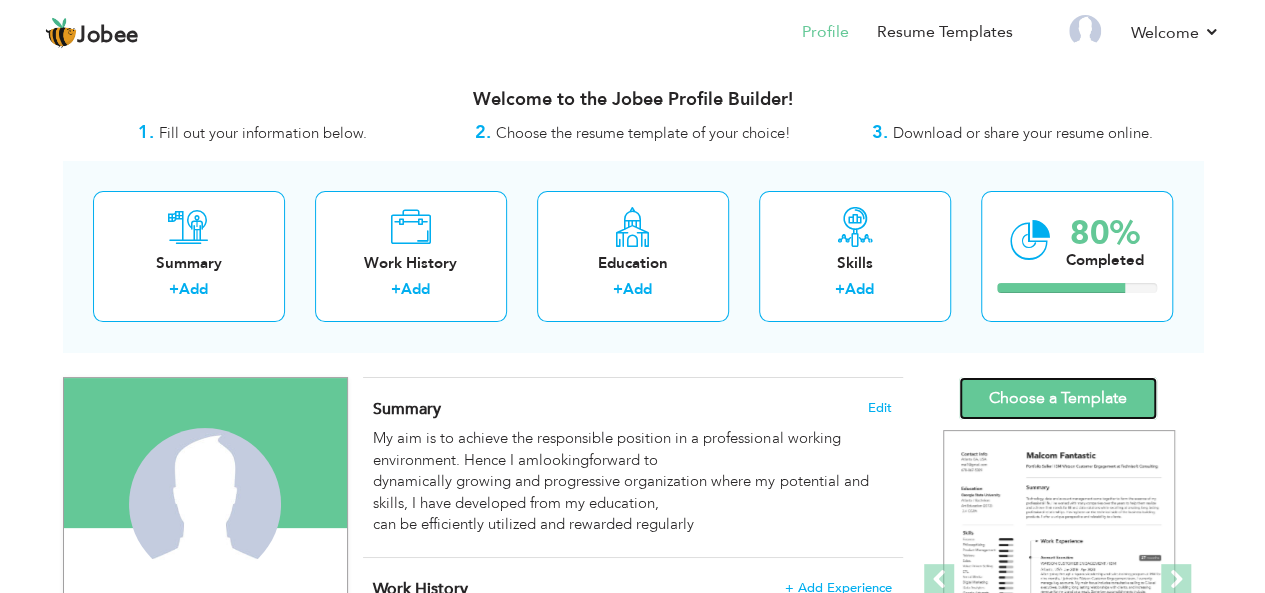 click on "Choose a Template" at bounding box center (1058, 398) 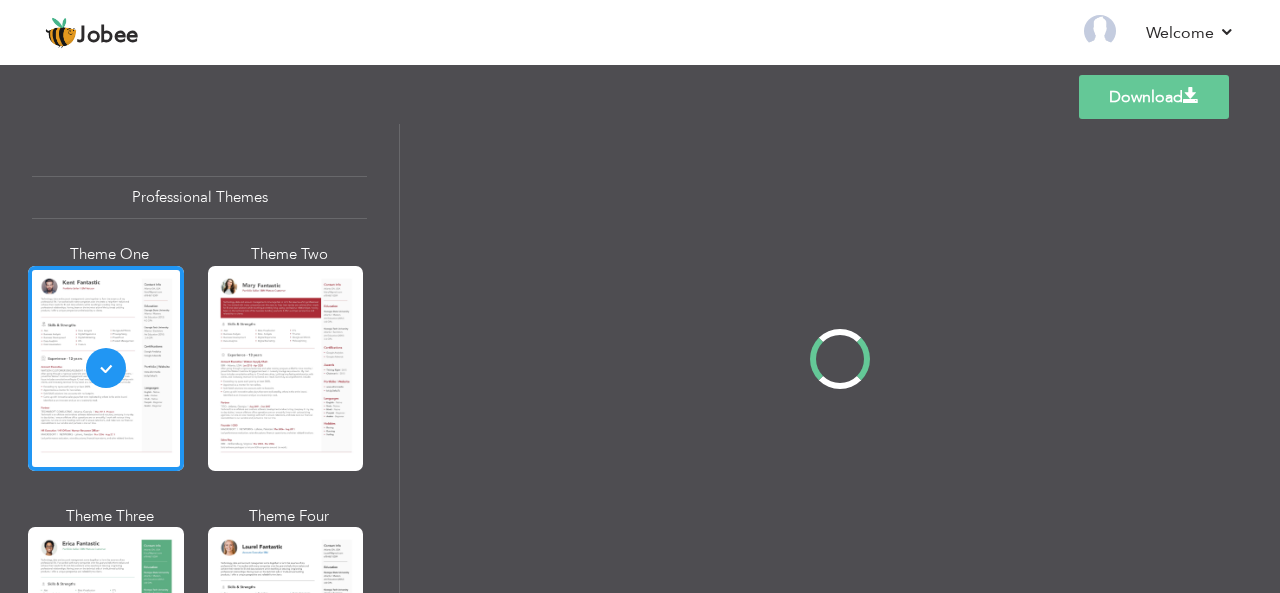 scroll, scrollTop: 0, scrollLeft: 0, axis: both 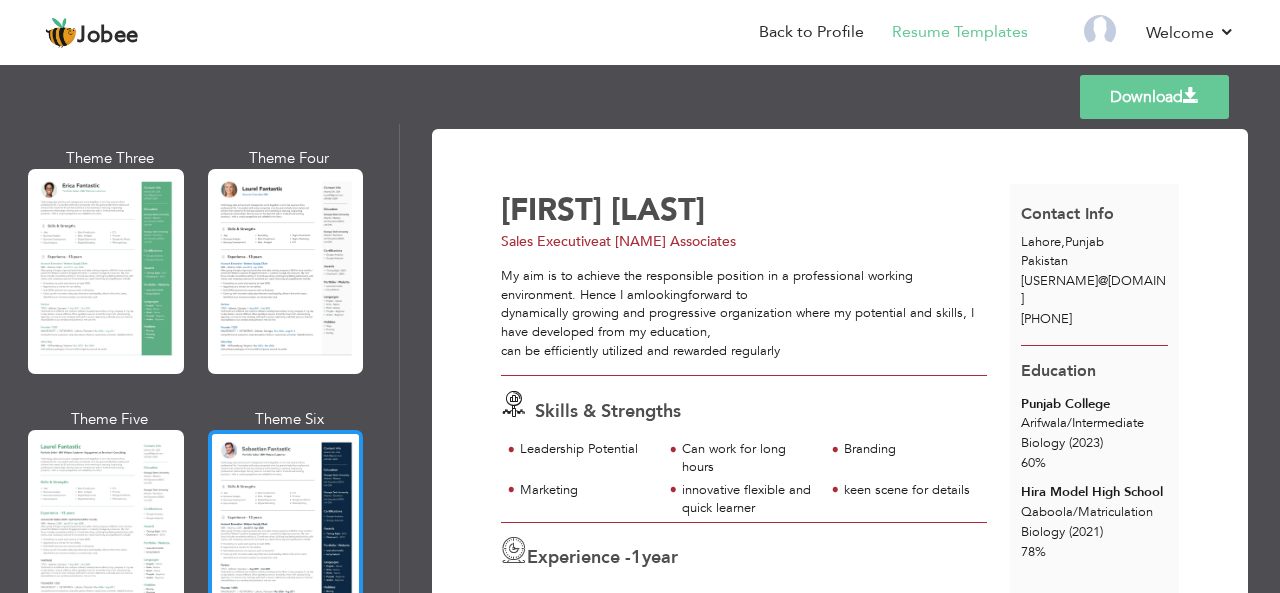 click at bounding box center [286, 532] 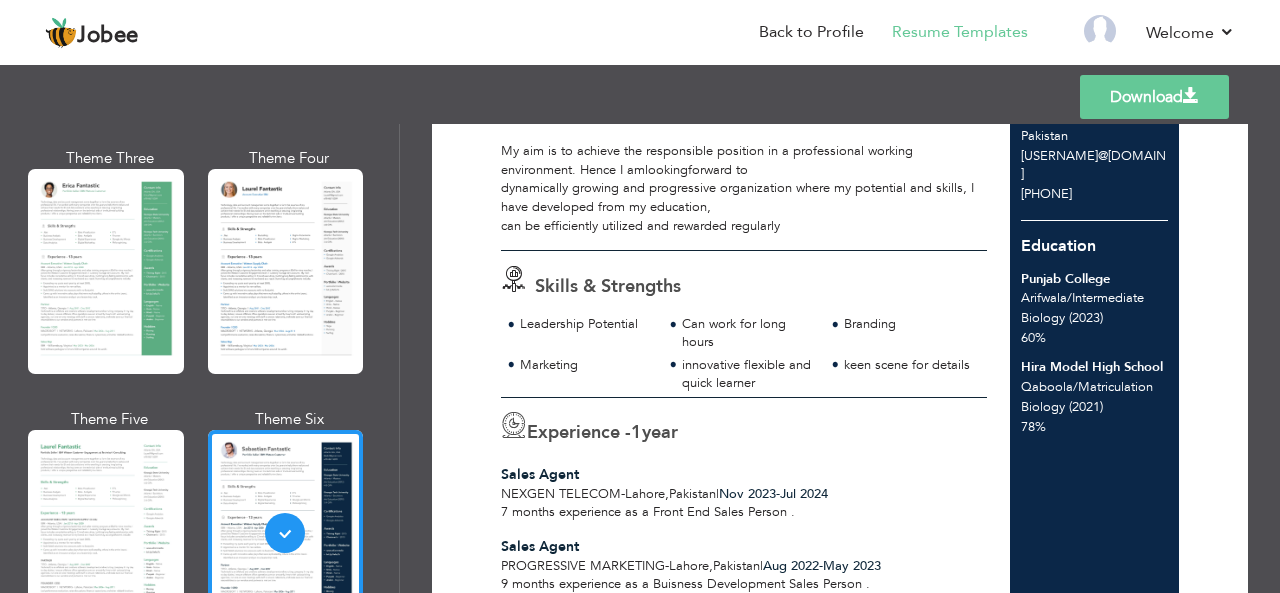 scroll, scrollTop: 119, scrollLeft: 0, axis: vertical 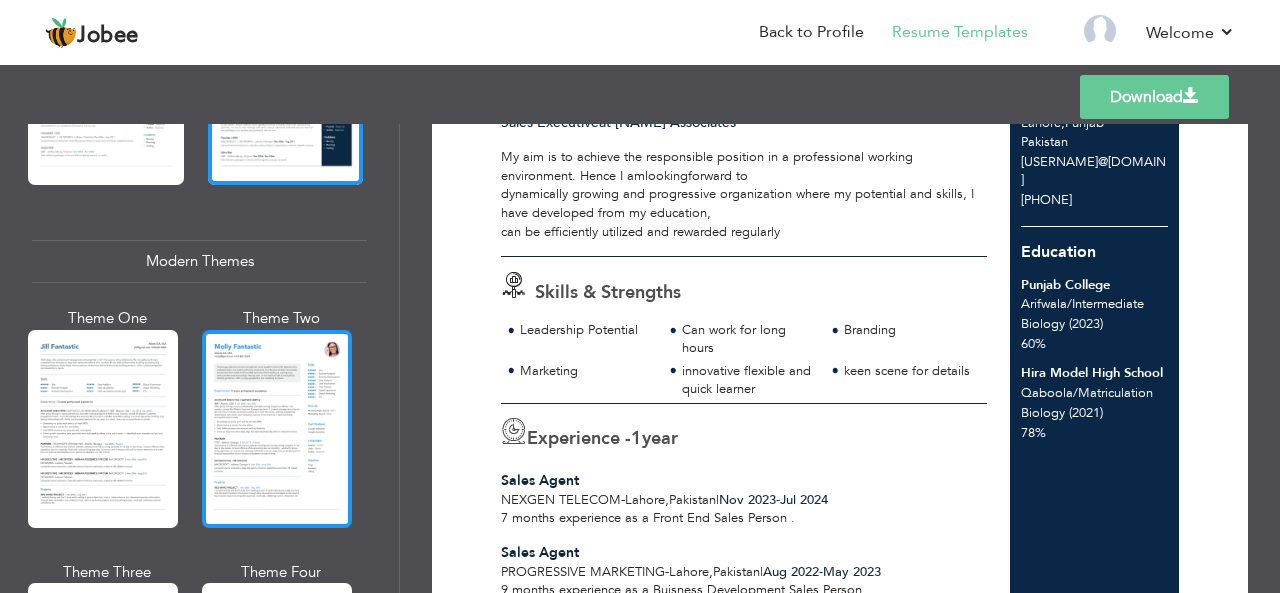 click at bounding box center [277, 429] 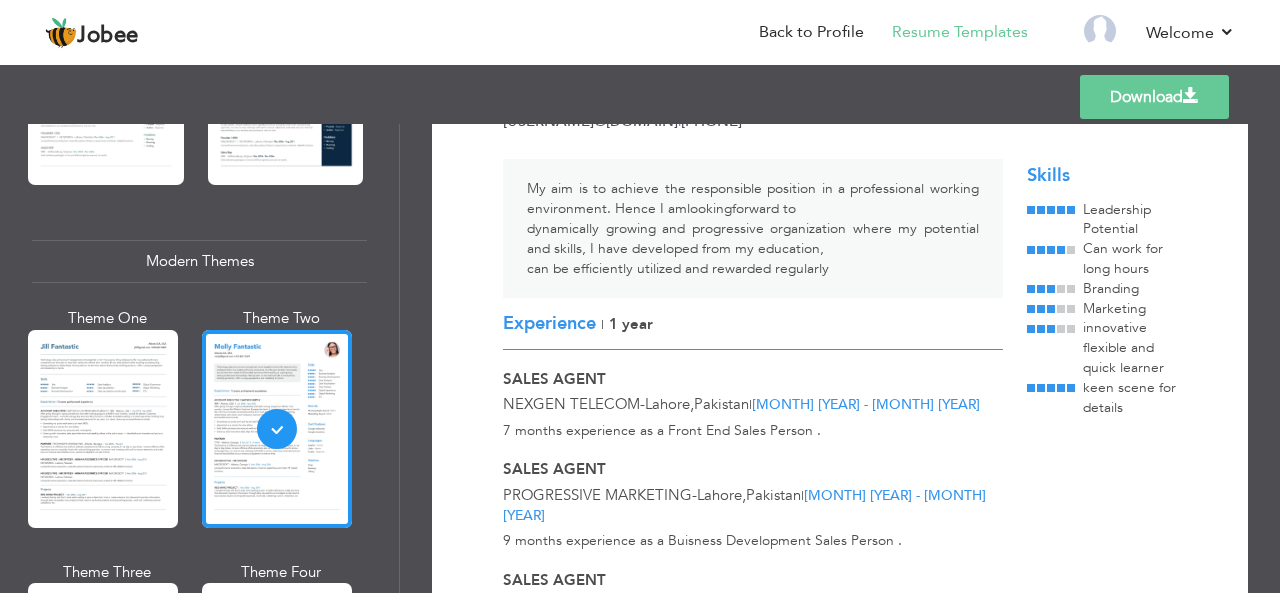 scroll, scrollTop: 0, scrollLeft: 0, axis: both 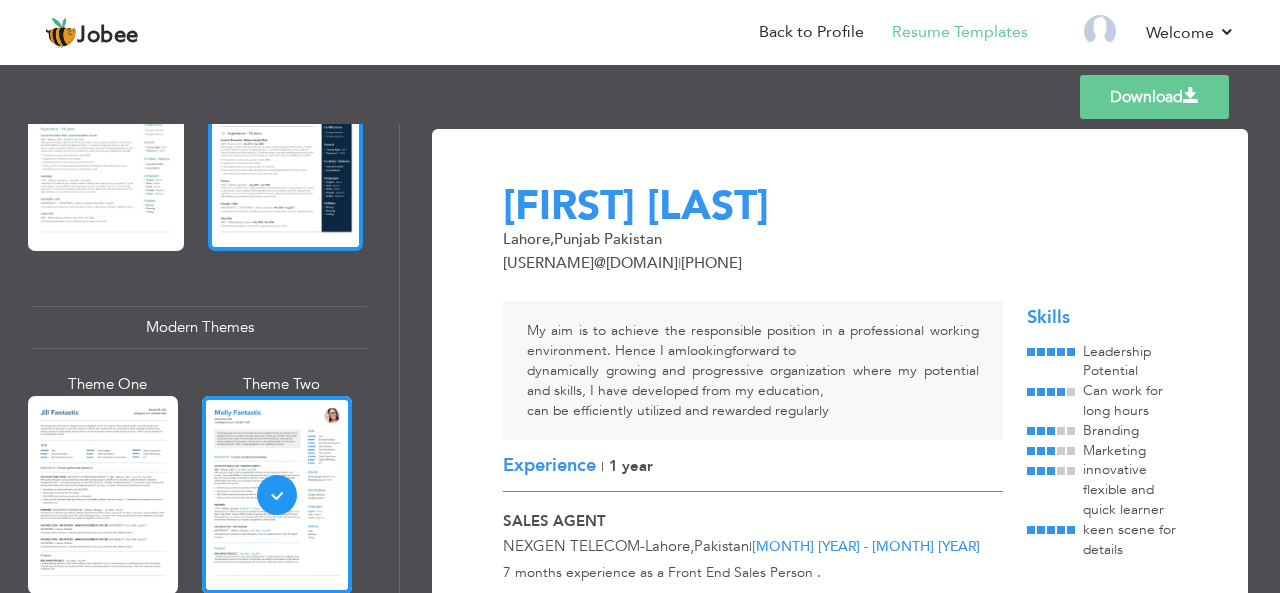 click at bounding box center (286, 148) 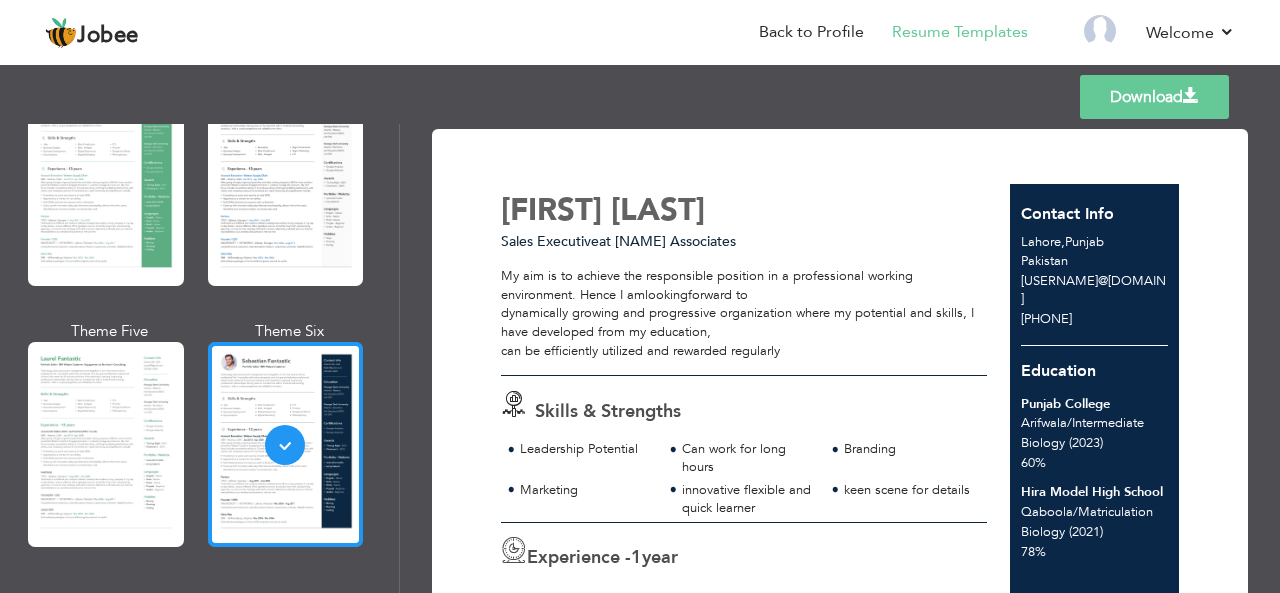 scroll, scrollTop: 444, scrollLeft: 0, axis: vertical 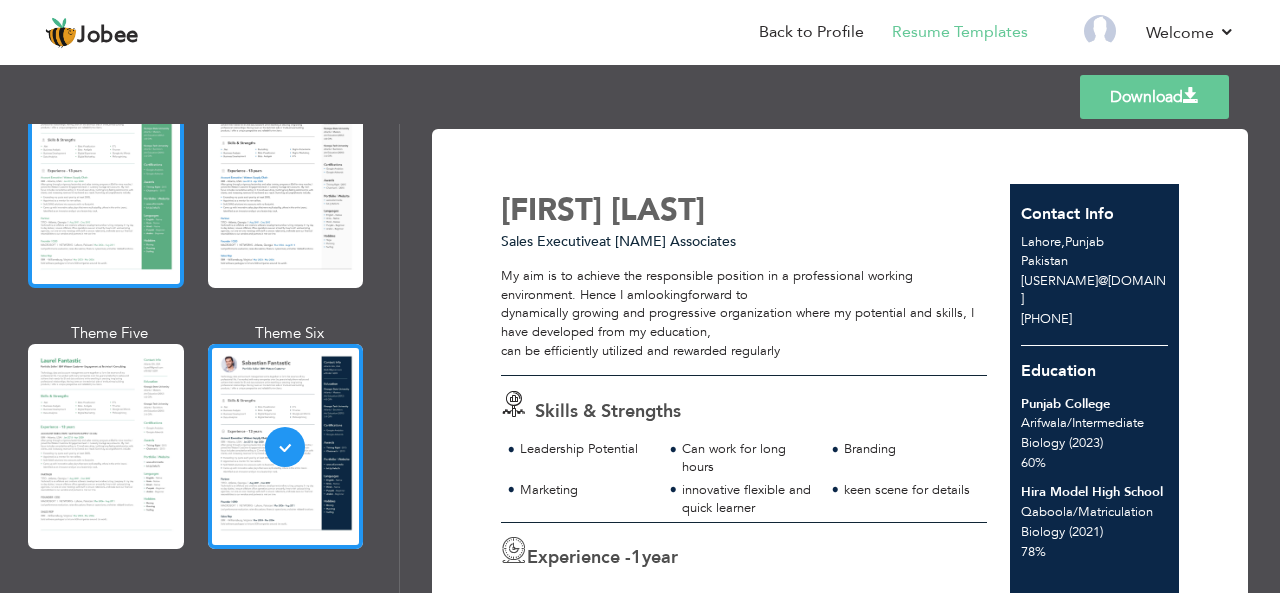 click at bounding box center [106, 185] 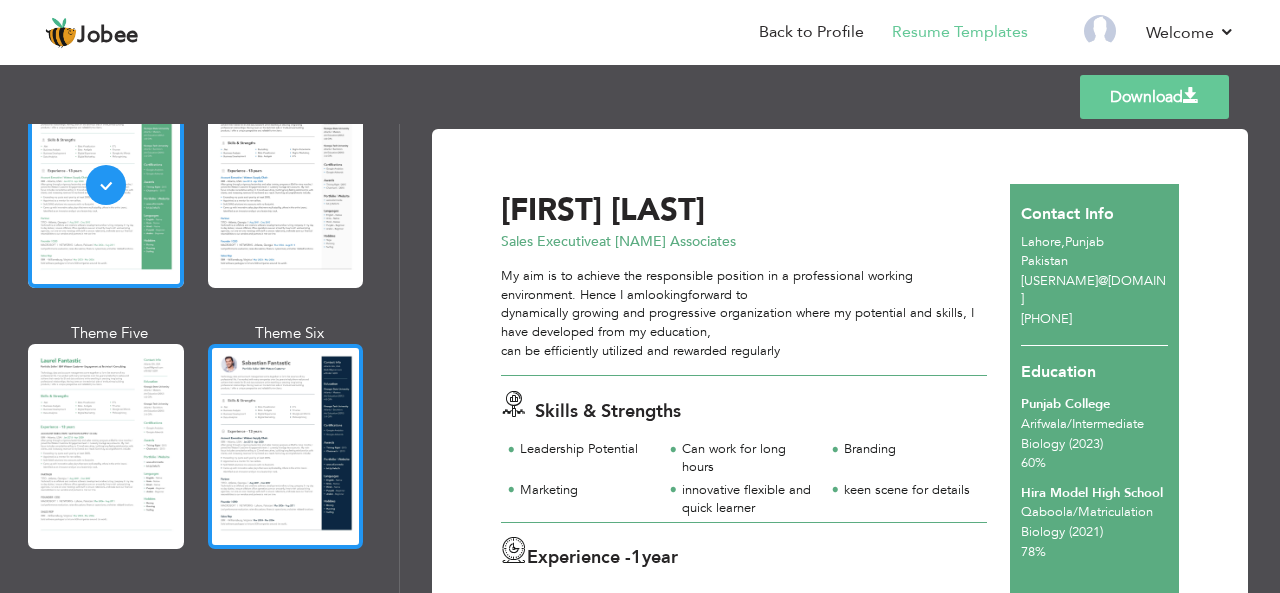 click at bounding box center (286, 446) 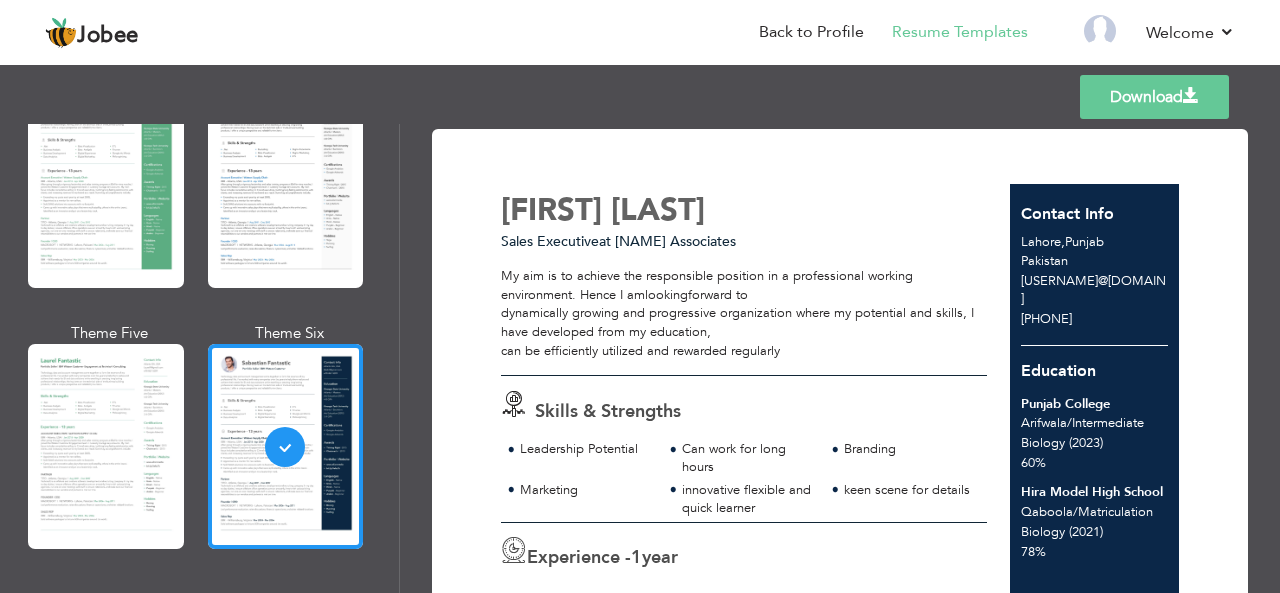 click on "Download" at bounding box center (1154, 97) 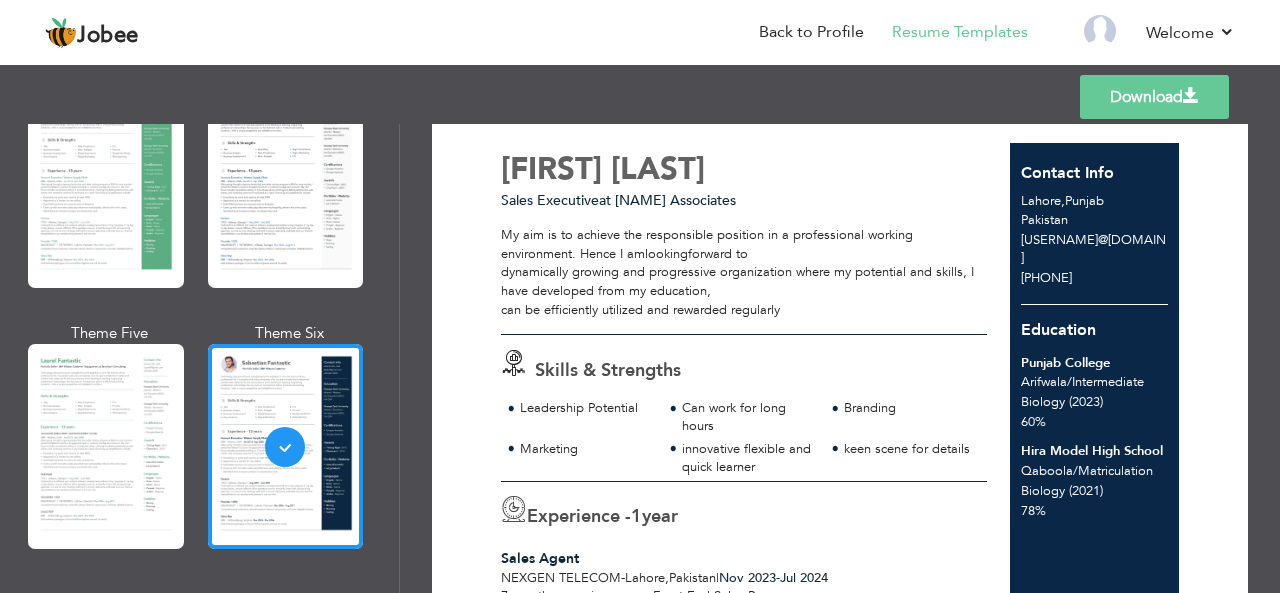 scroll, scrollTop: 0, scrollLeft: 0, axis: both 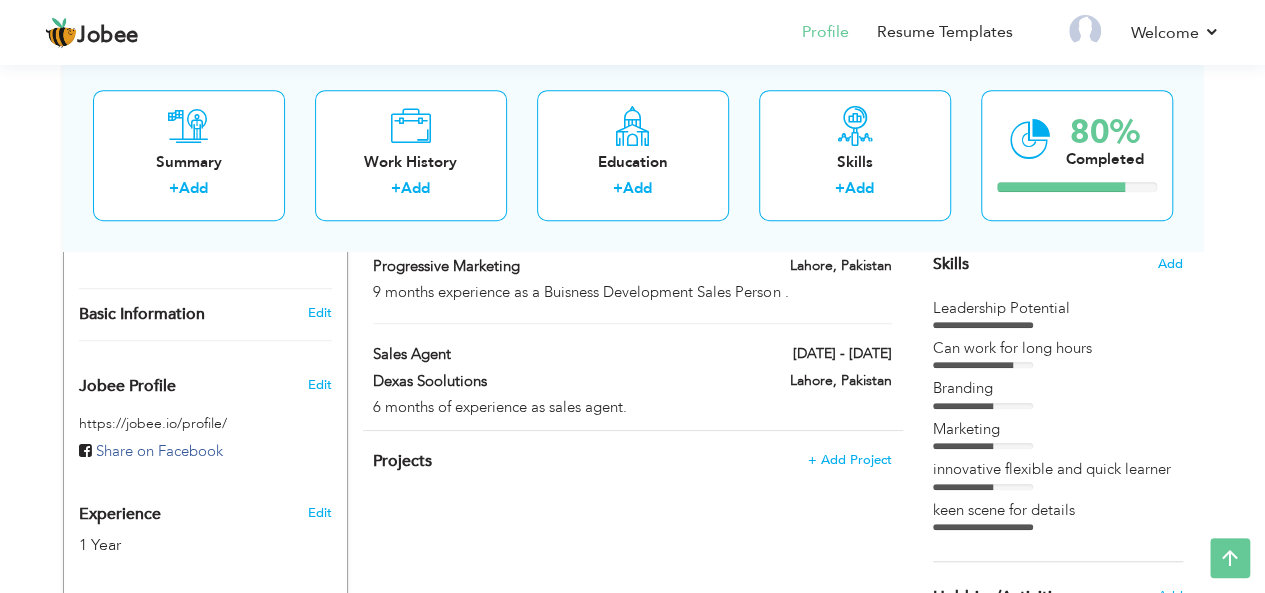click on "Dexas Soolutions" at bounding box center [541, 381] 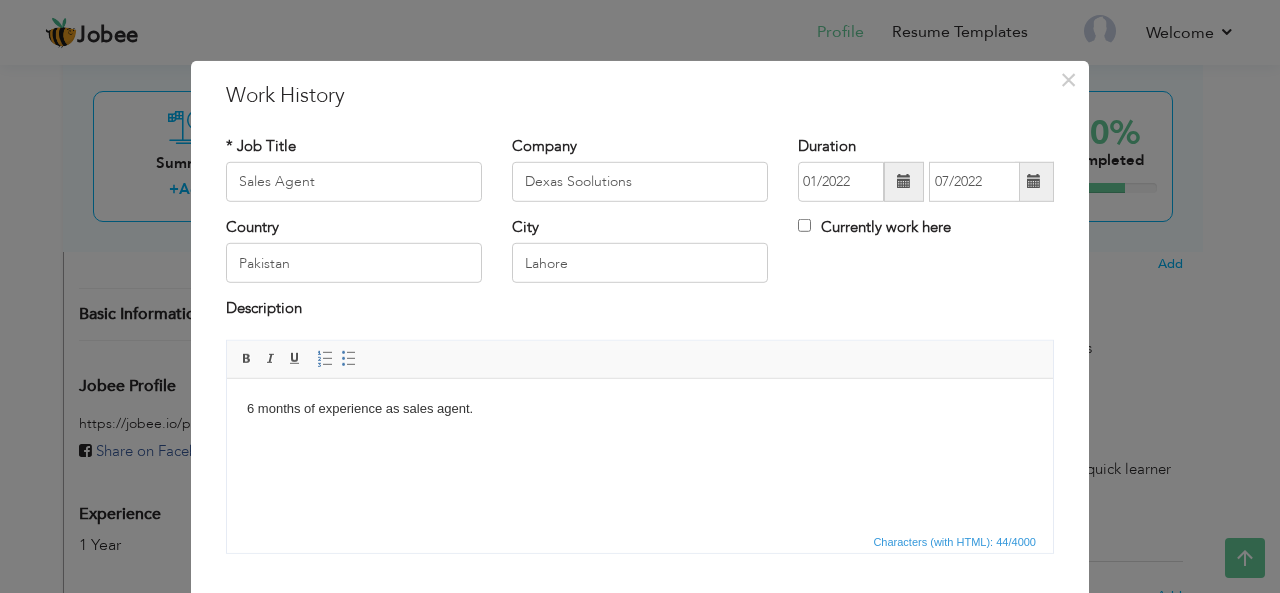 click on "6 months of experience as sales agent." at bounding box center [640, 408] 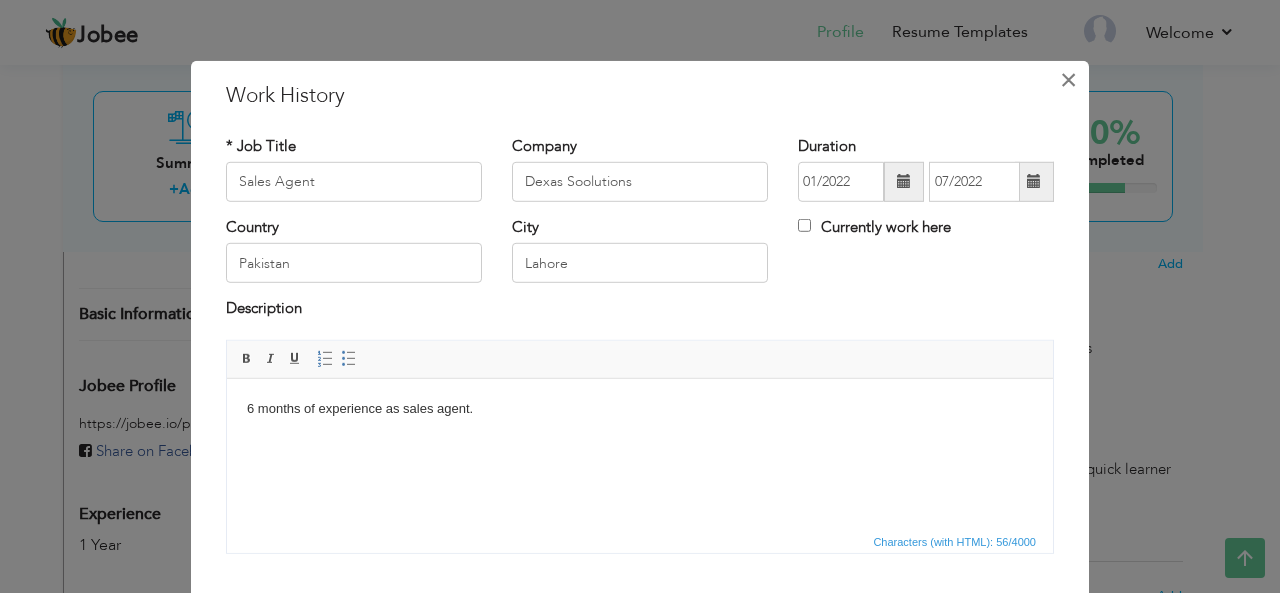 click on "×" at bounding box center (1068, 79) 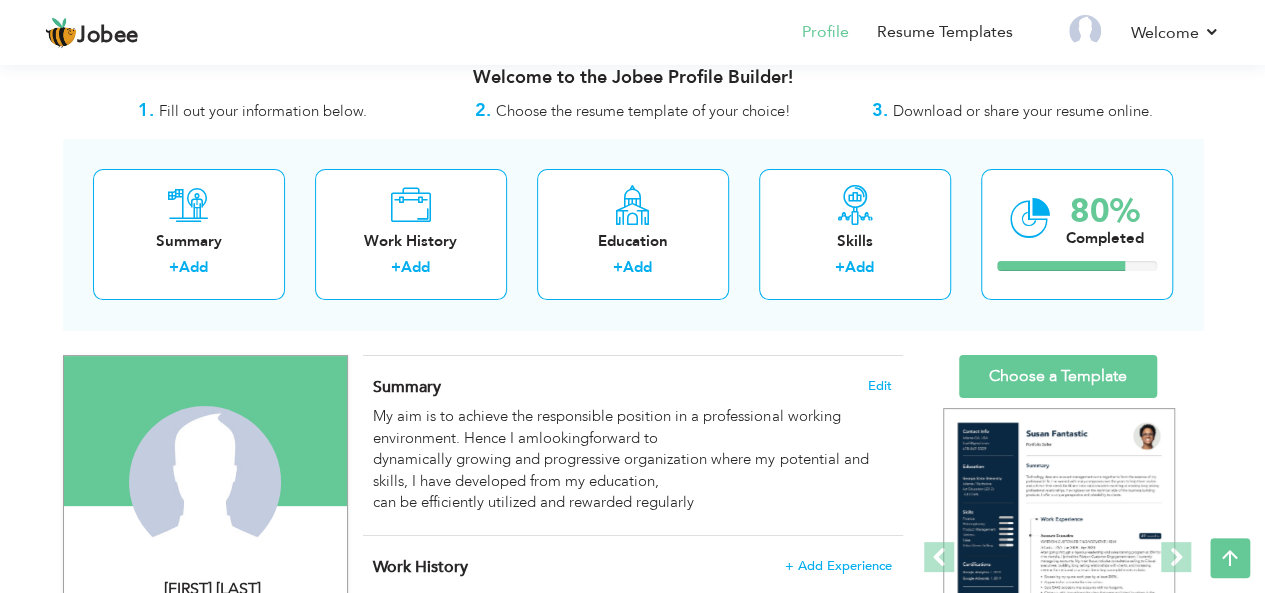 scroll, scrollTop: 0, scrollLeft: 0, axis: both 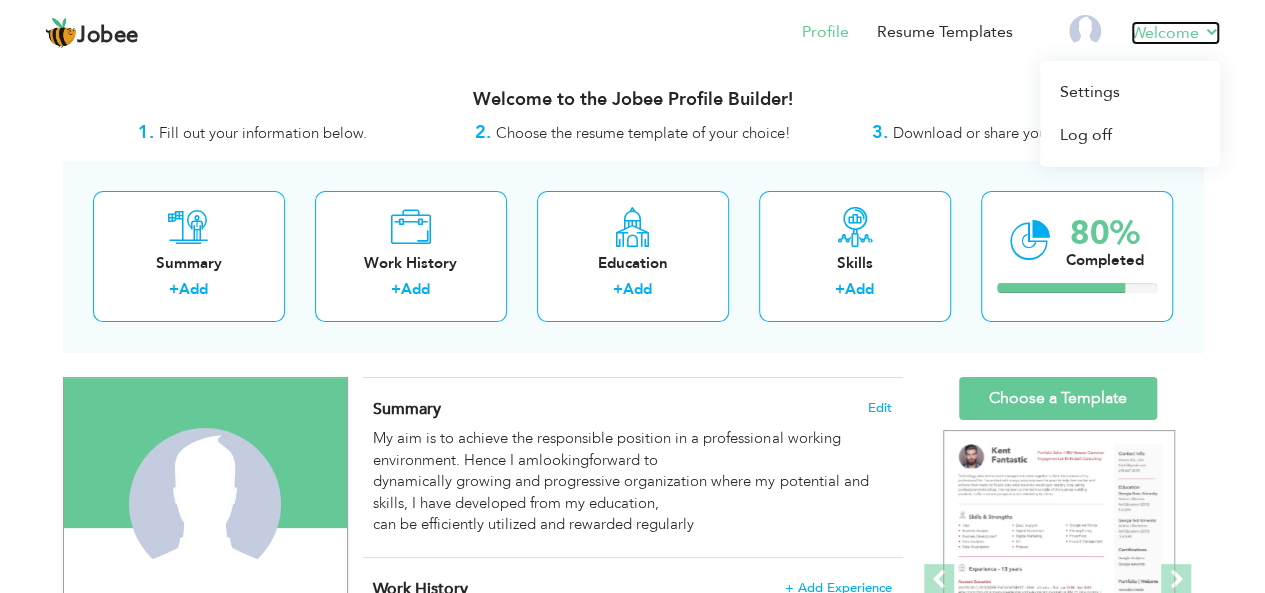 click on "Welcome" at bounding box center [1175, 33] 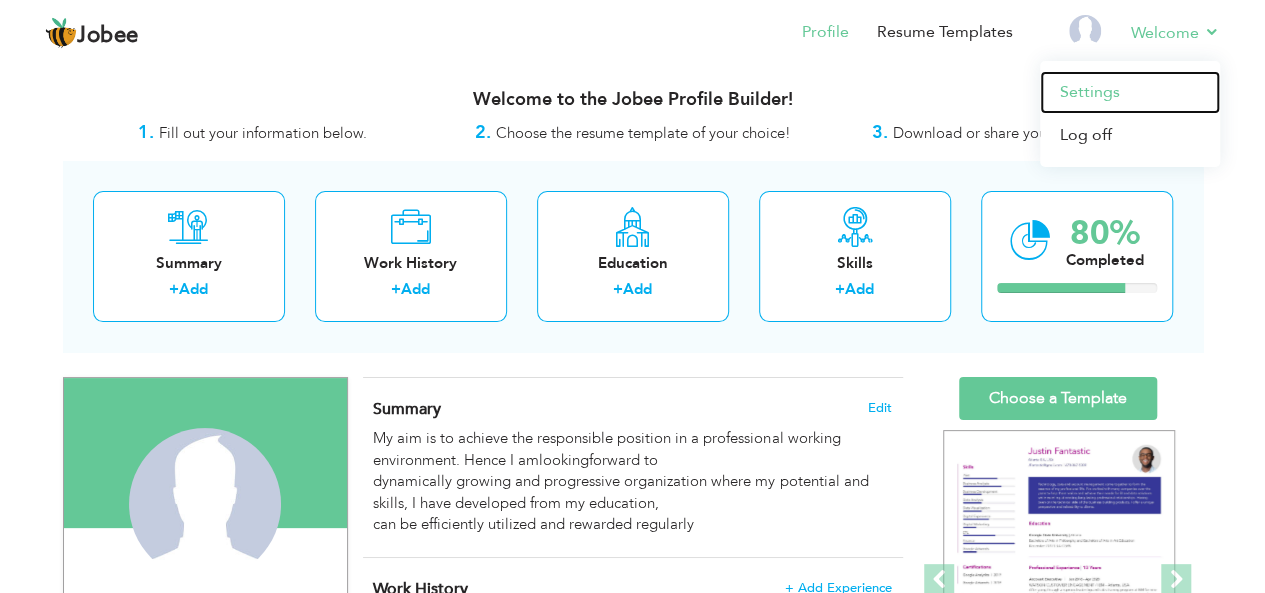 click on "Settings" at bounding box center [1130, 92] 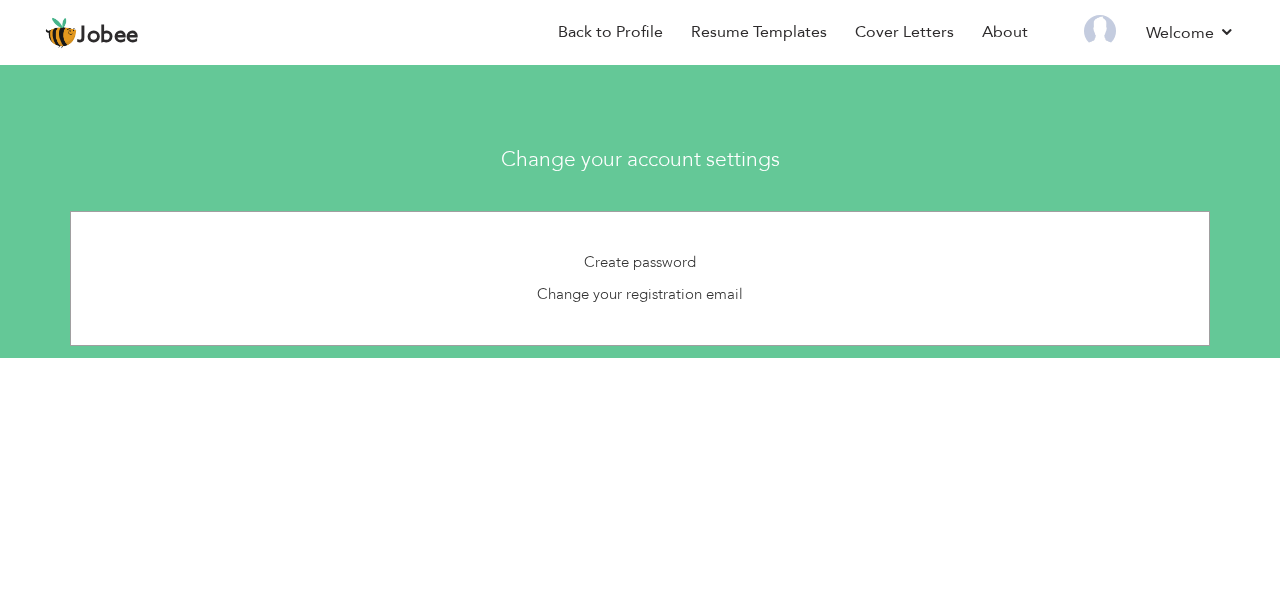 scroll, scrollTop: 0, scrollLeft: 0, axis: both 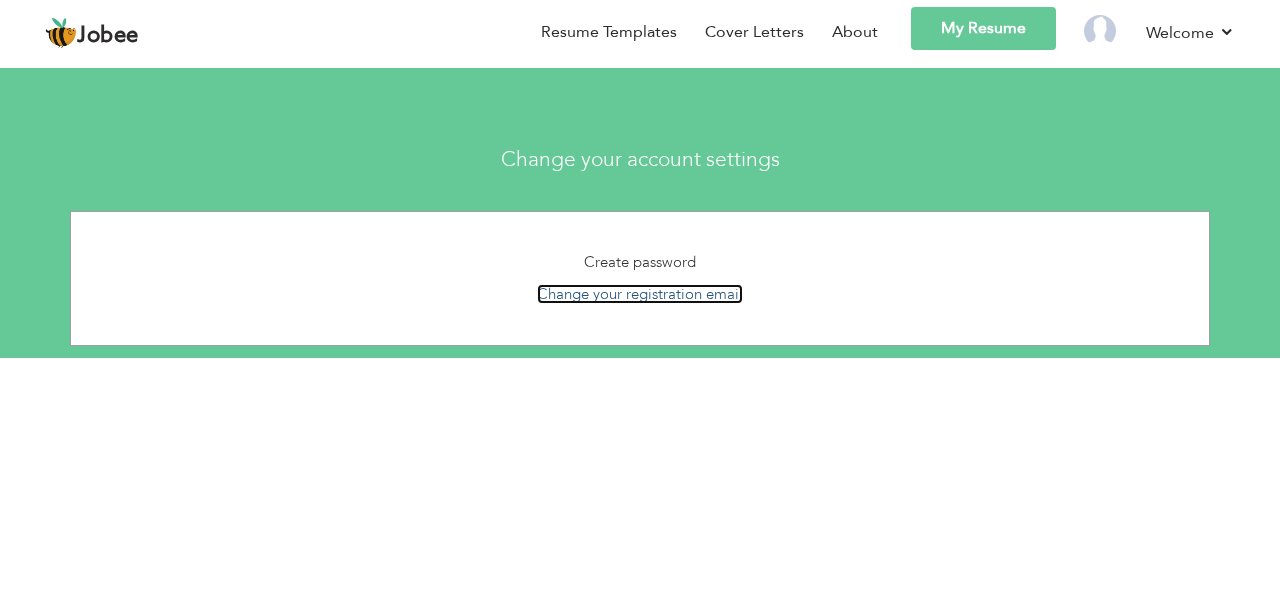click on "Change your registration email" at bounding box center (640, 294) 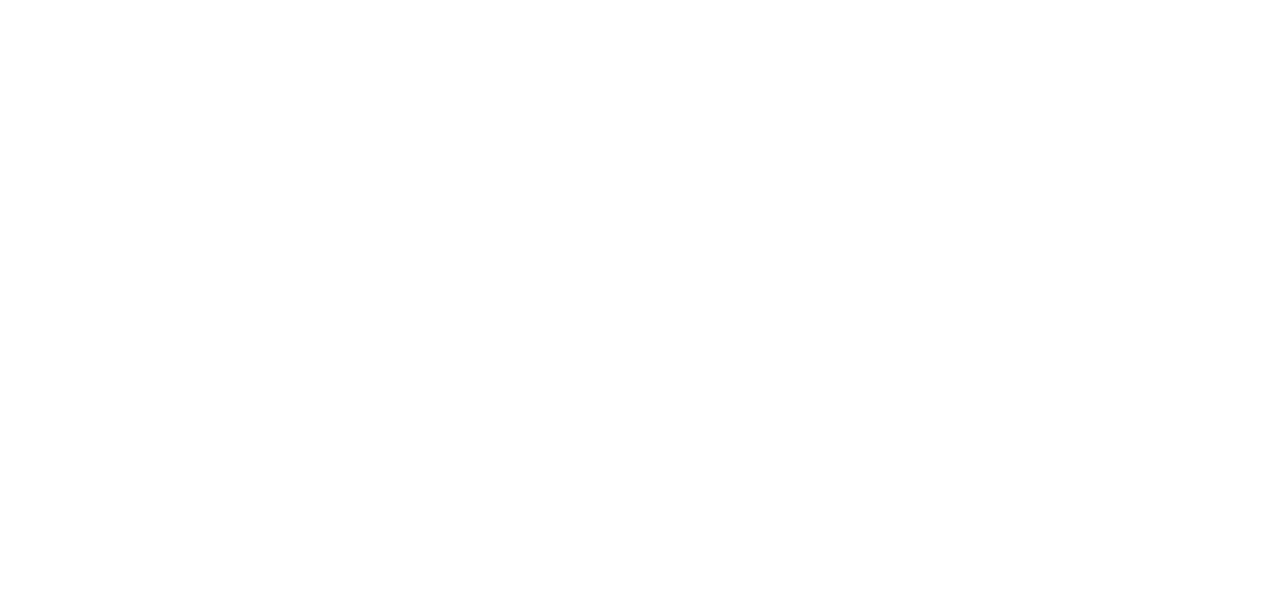 scroll, scrollTop: 0, scrollLeft: 0, axis: both 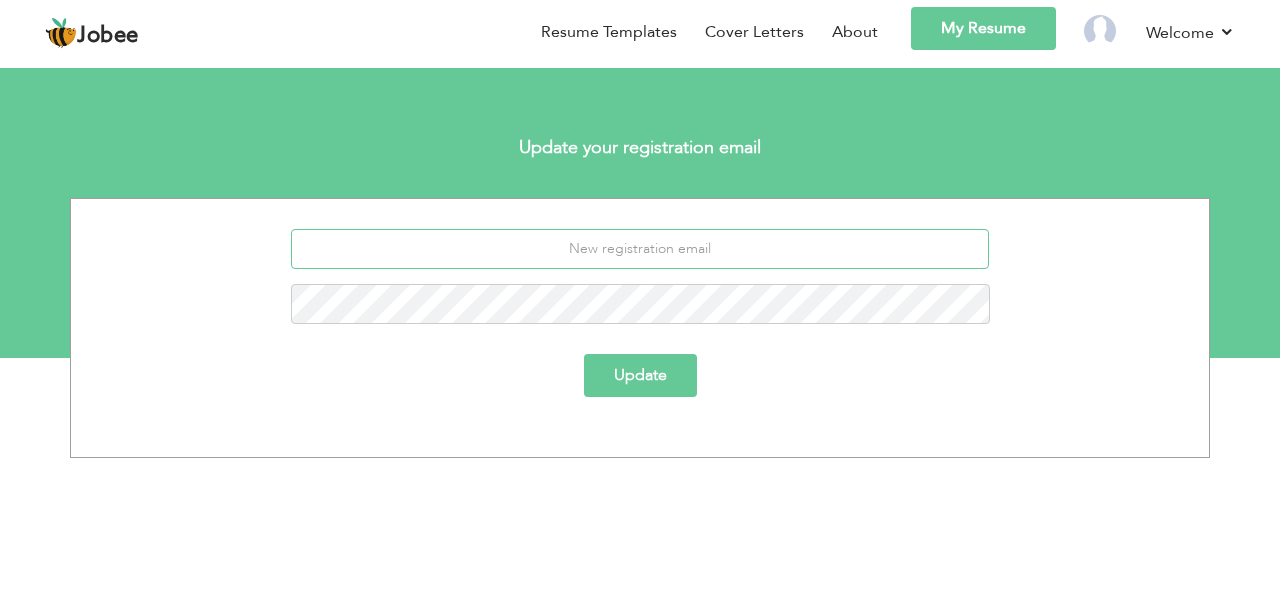 click at bounding box center (640, 249) 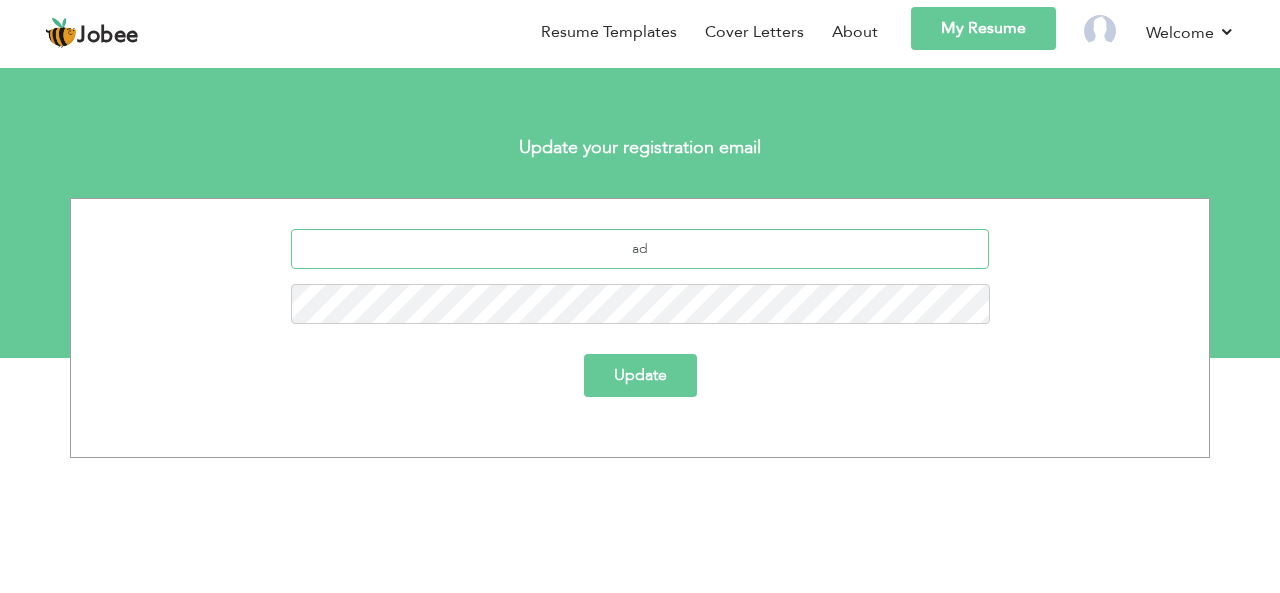 type on "a" 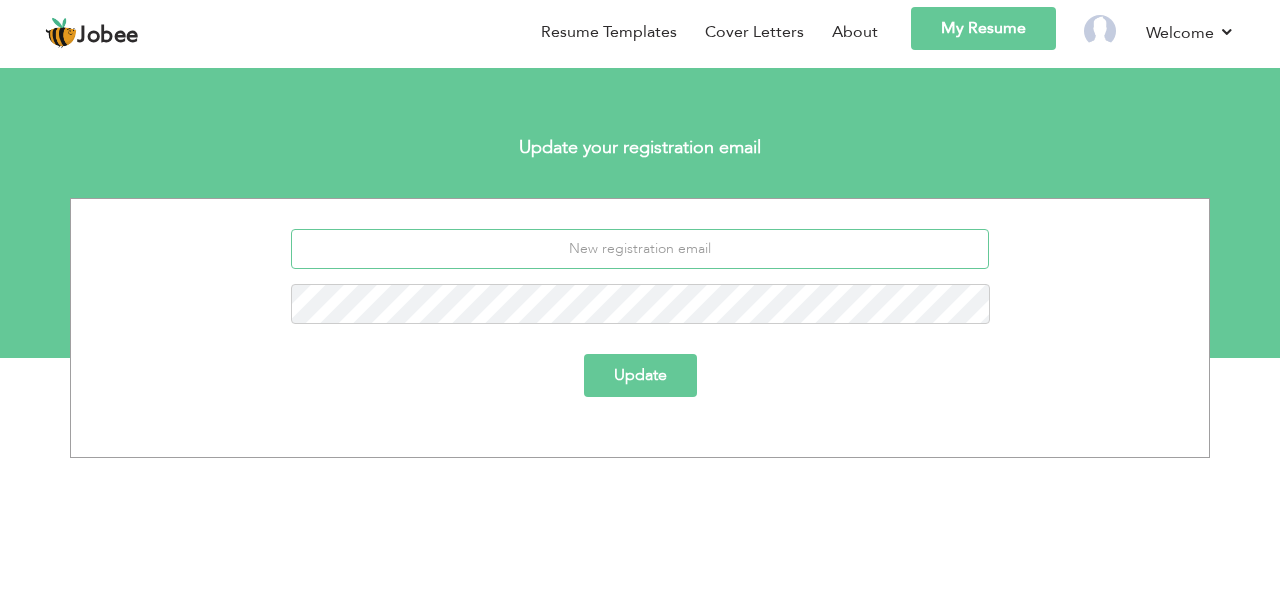 paste on "[USERNAME]@[DOMAIN]" 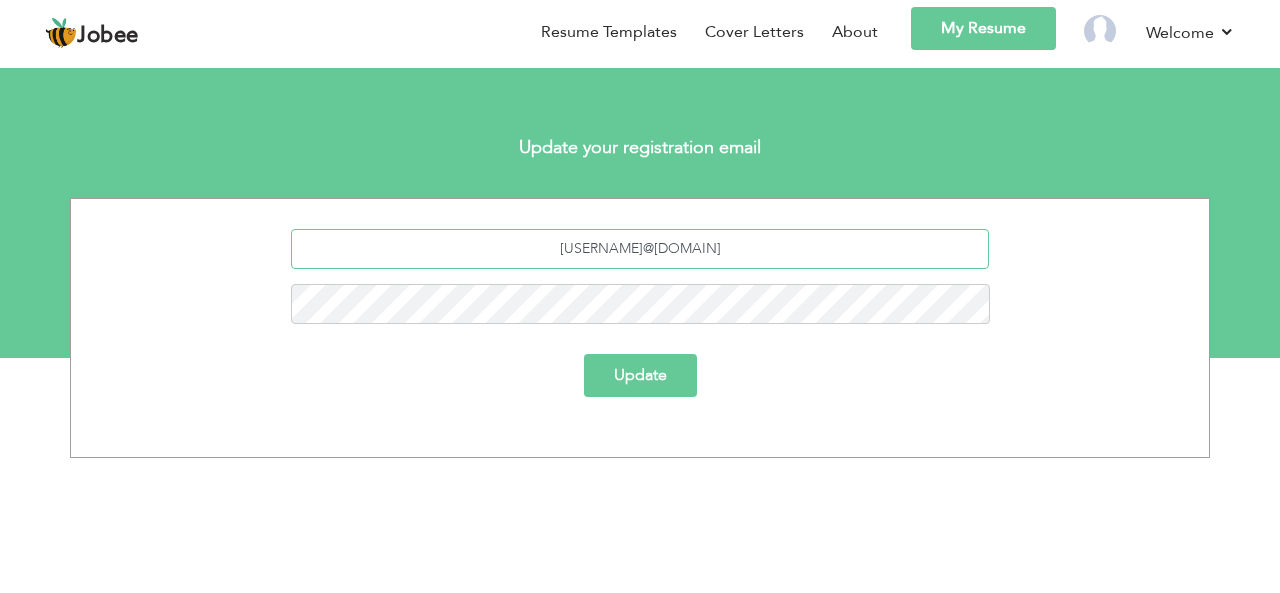 type on "[USERNAME]@[DOMAIN]" 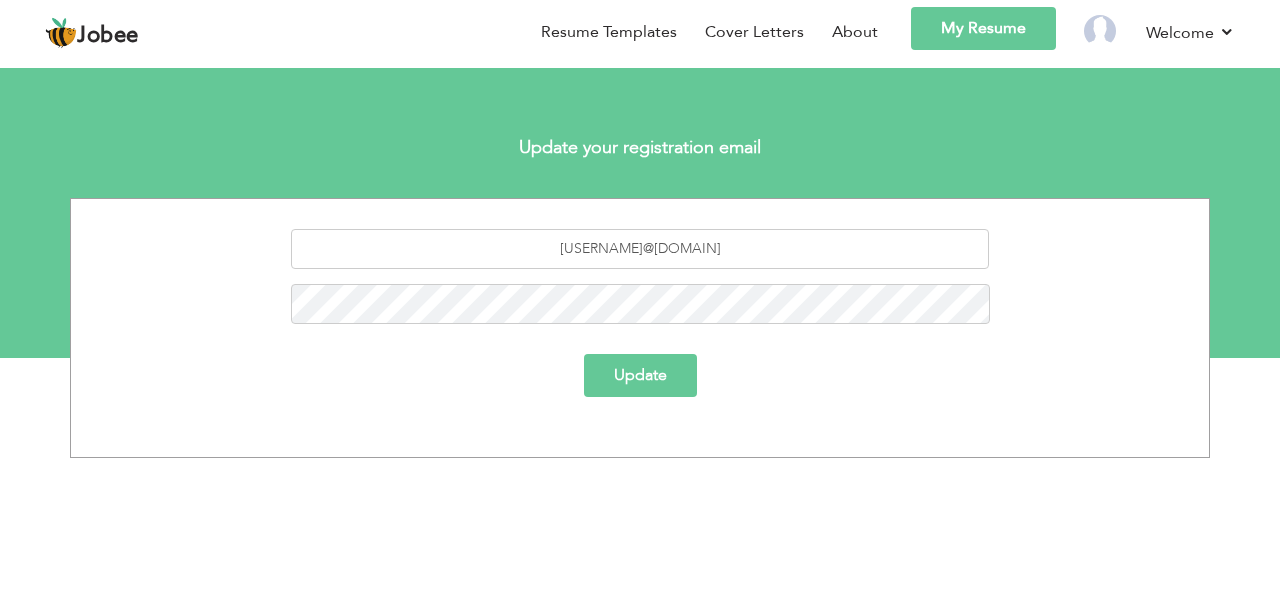 click on "Update" at bounding box center [640, 375] 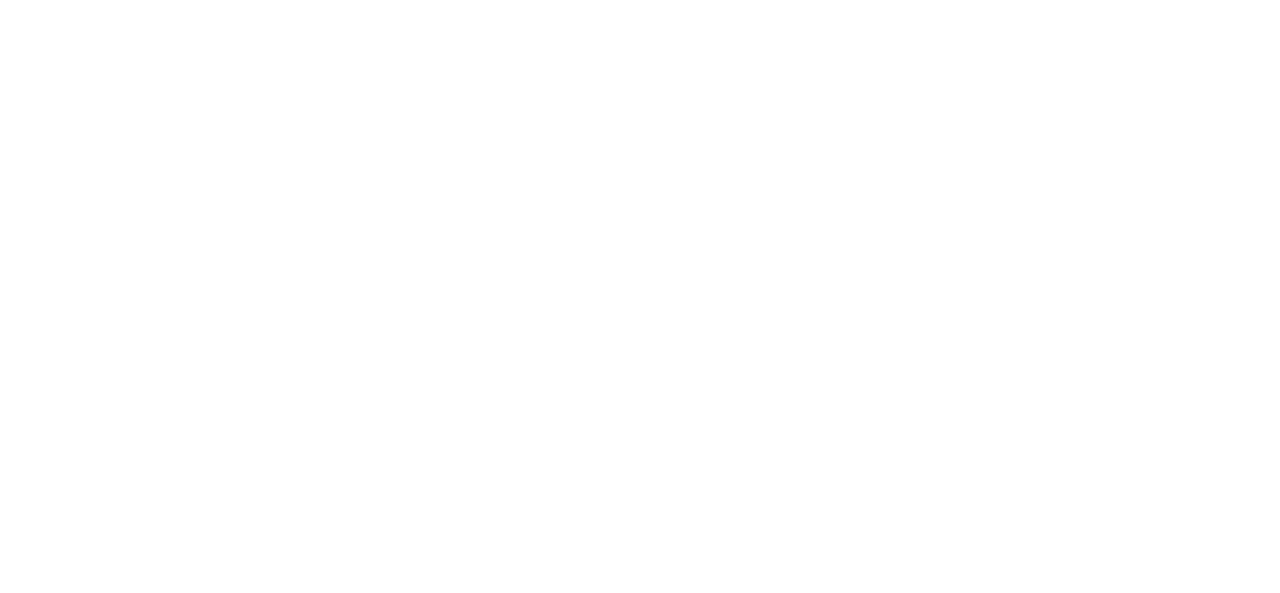 scroll, scrollTop: 0, scrollLeft: 0, axis: both 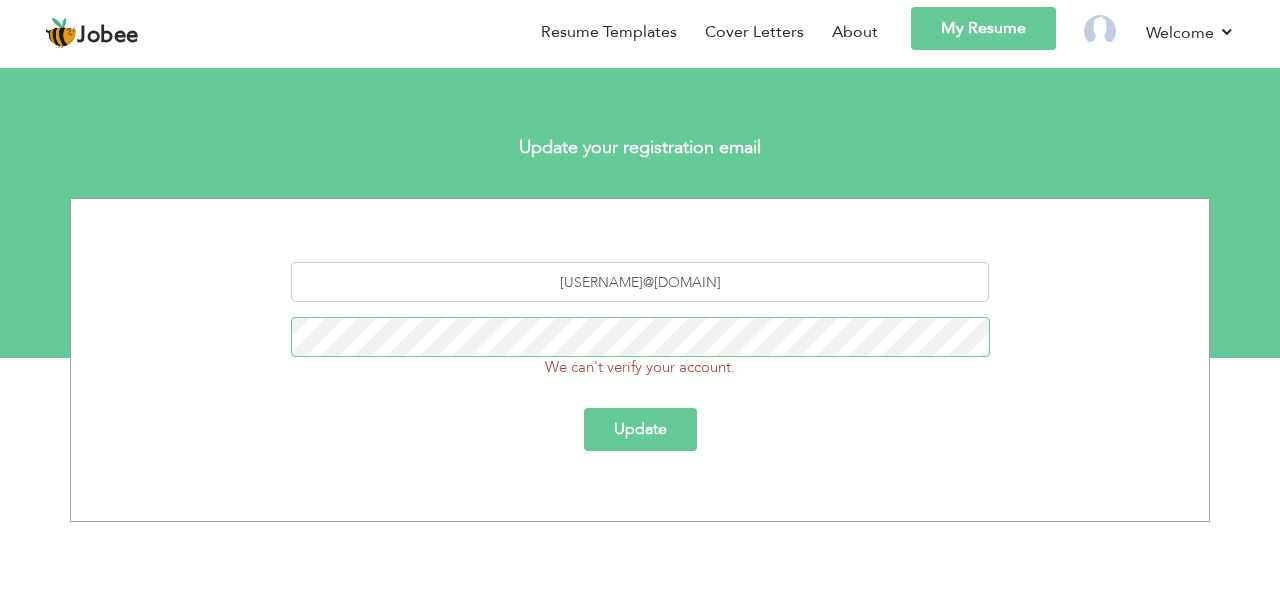 click on "Update" at bounding box center (640, 429) 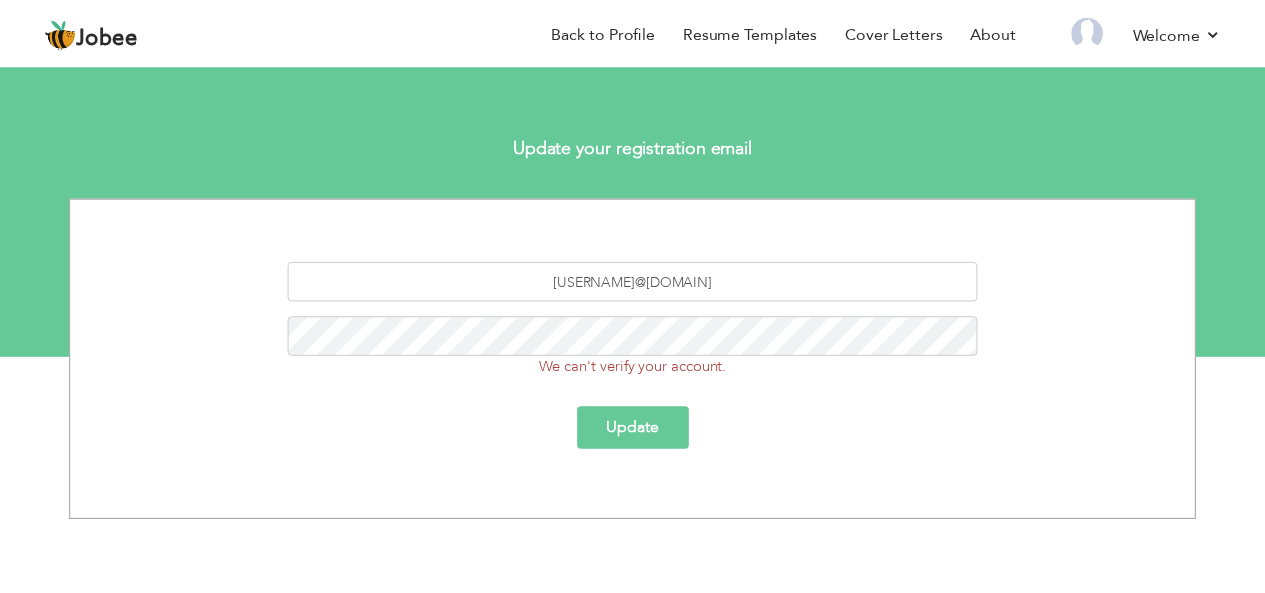 scroll, scrollTop: 0, scrollLeft: 0, axis: both 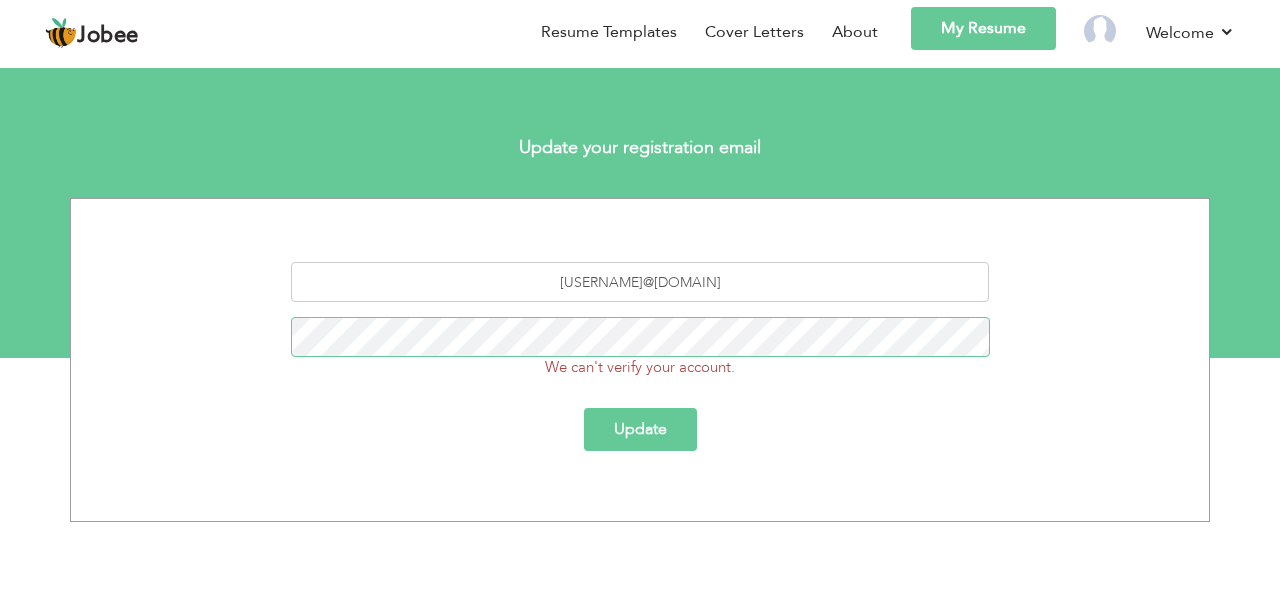 click on "[USERNAME]@[DOMAIN]
We can't verify your account.
Update" at bounding box center (640, 369) 